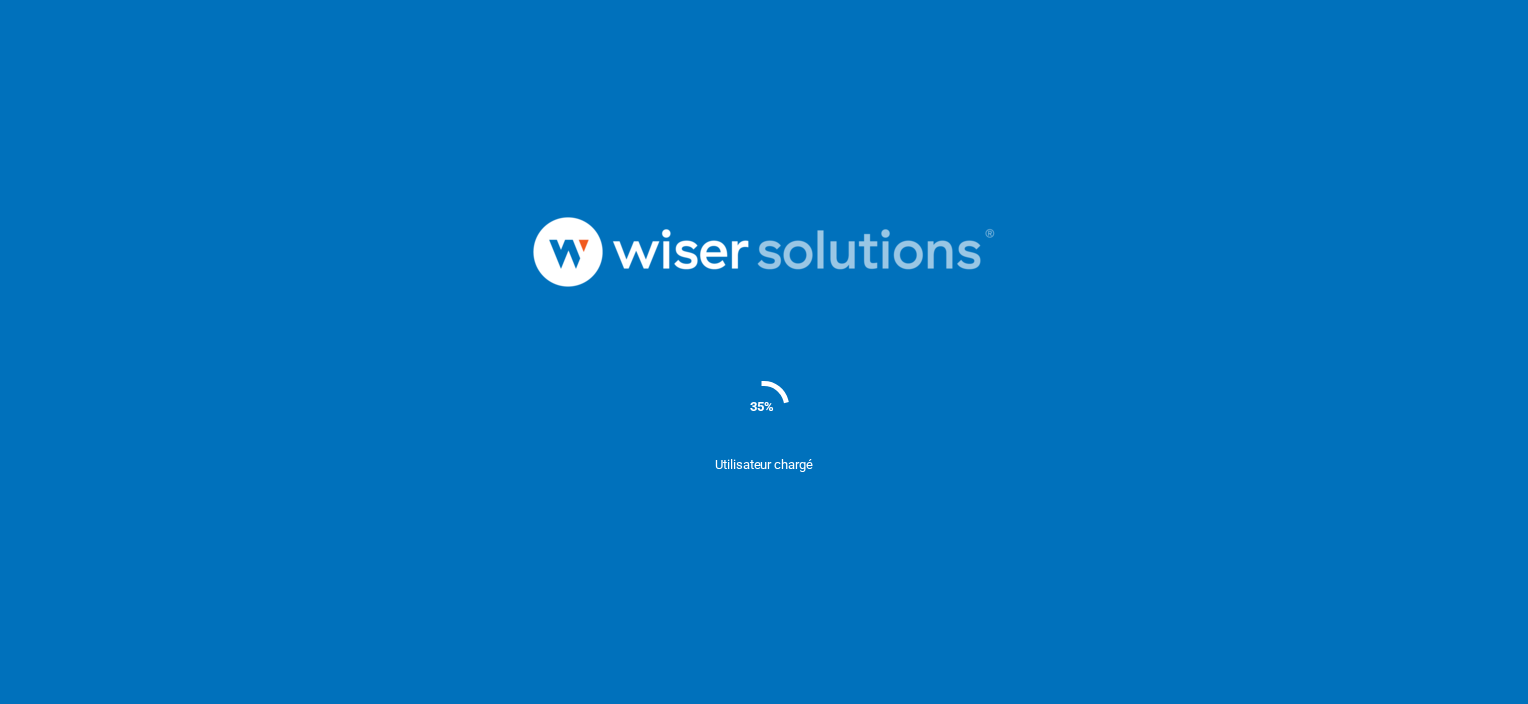 scroll, scrollTop: 0, scrollLeft: 0, axis: both 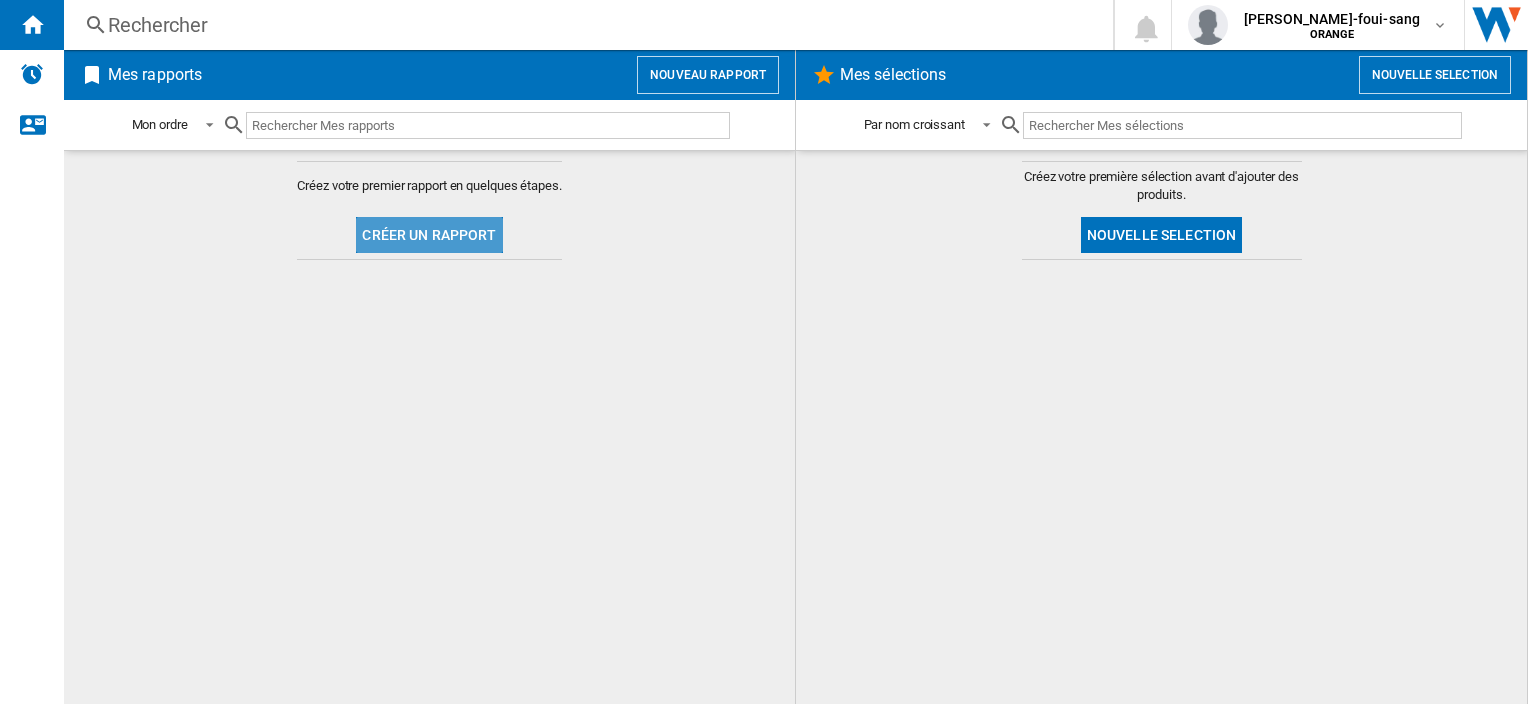click on "Créer un rapport" 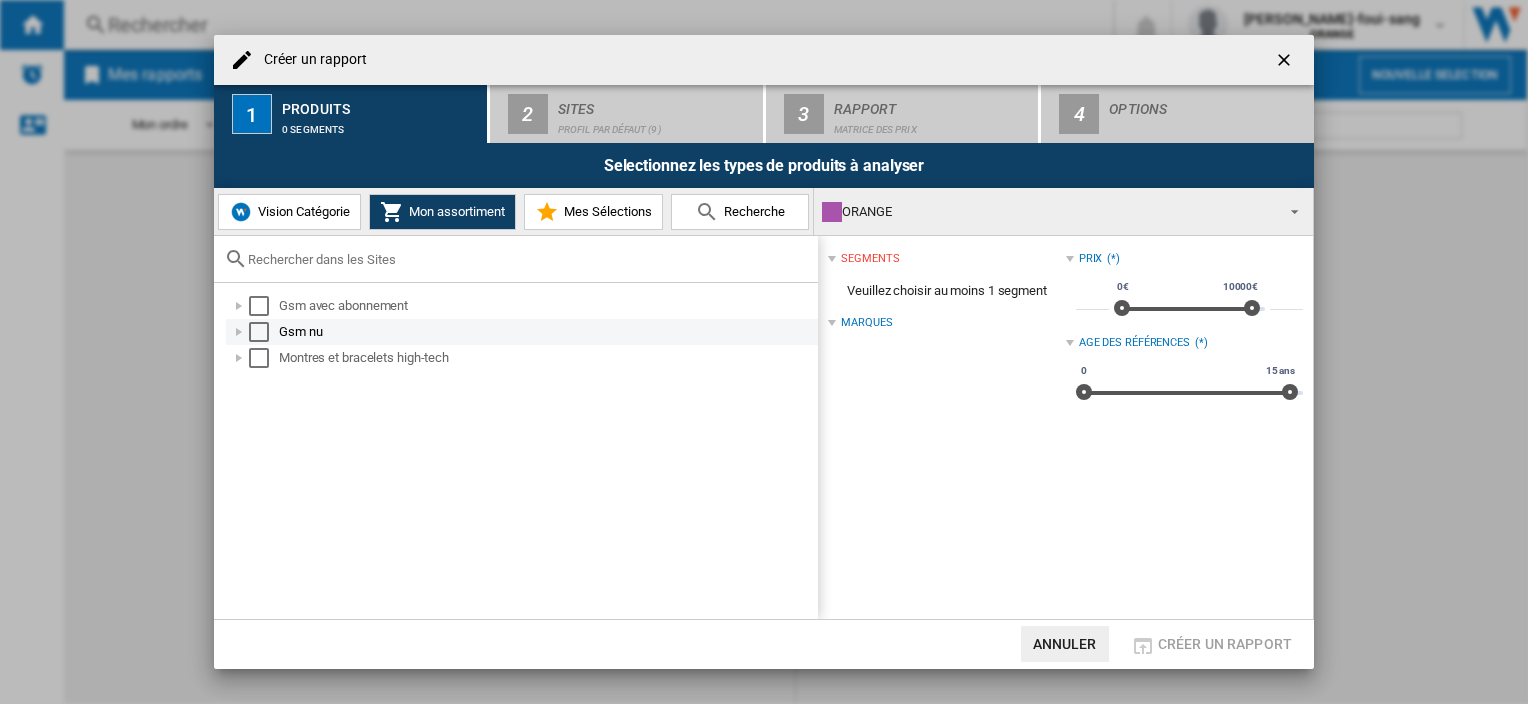 click at bounding box center (259, 332) 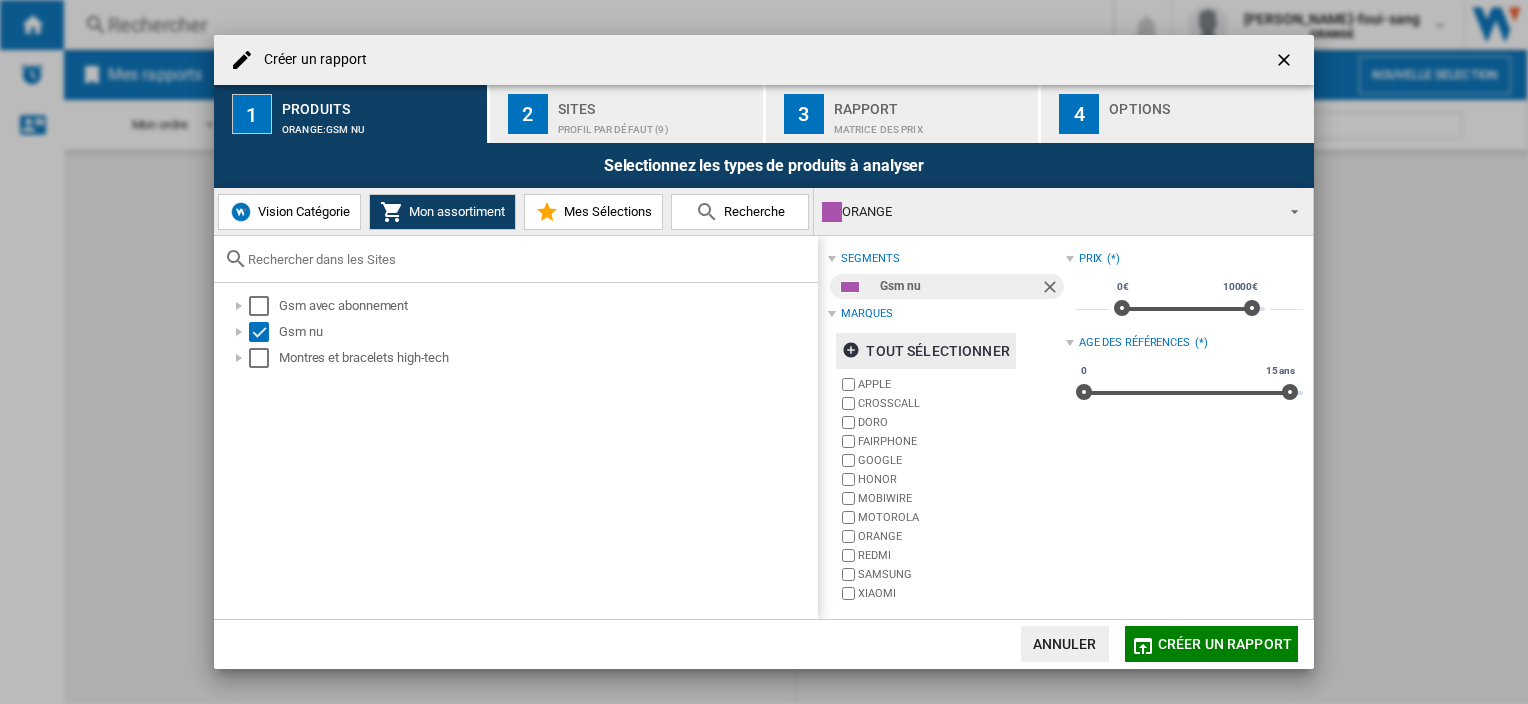 click on "tout sélectionner" at bounding box center (925, 351) 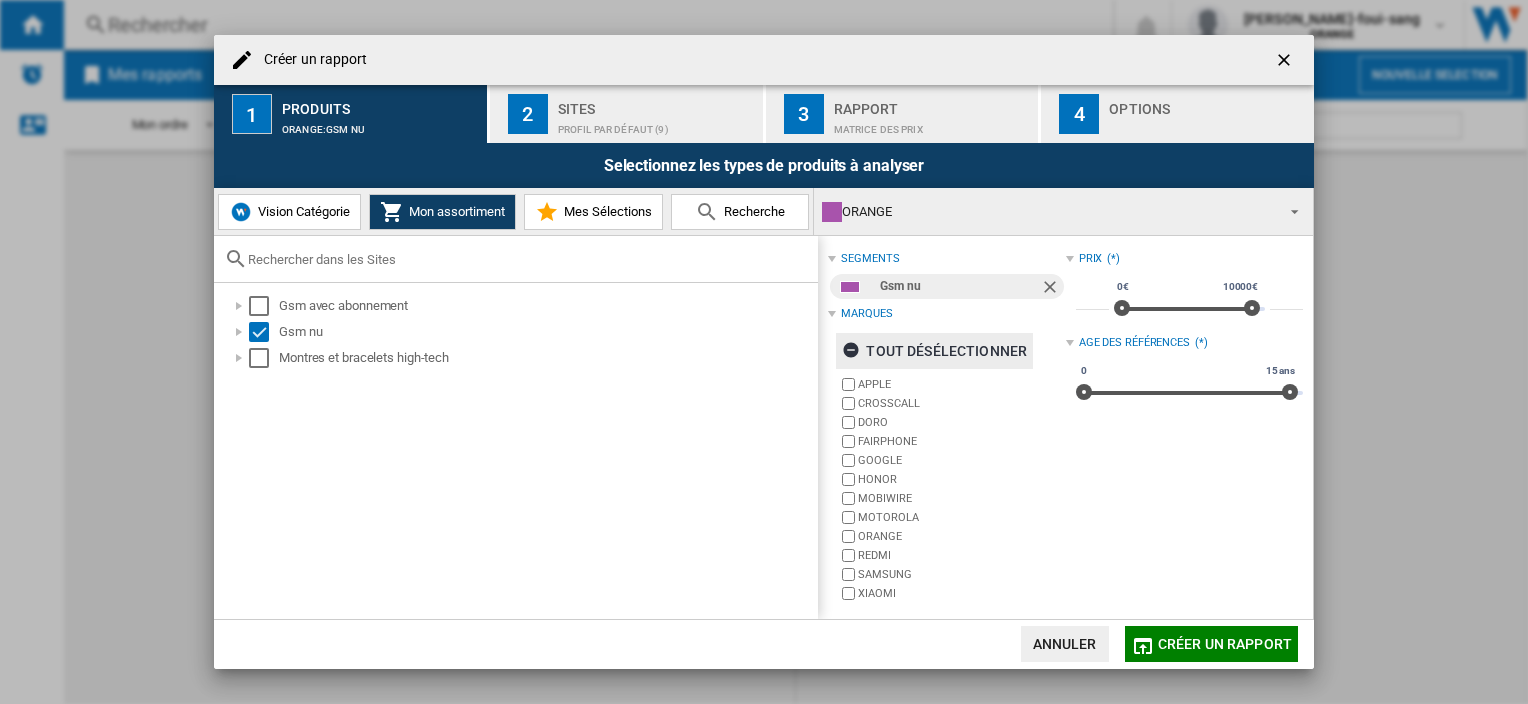 click on "tout désélectionner" at bounding box center (934, 351) 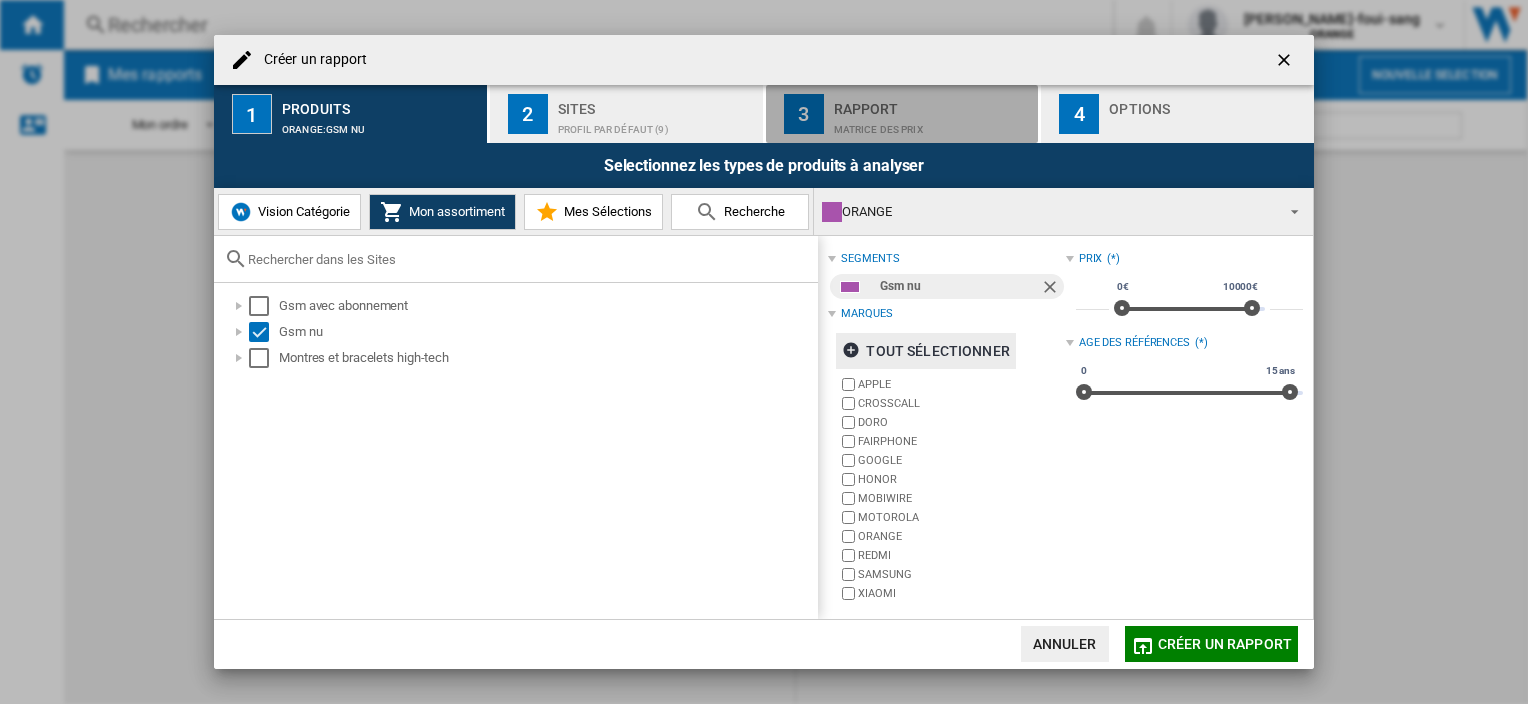 click on "3
Rapport
Matrice des prix" at bounding box center [903, 114] 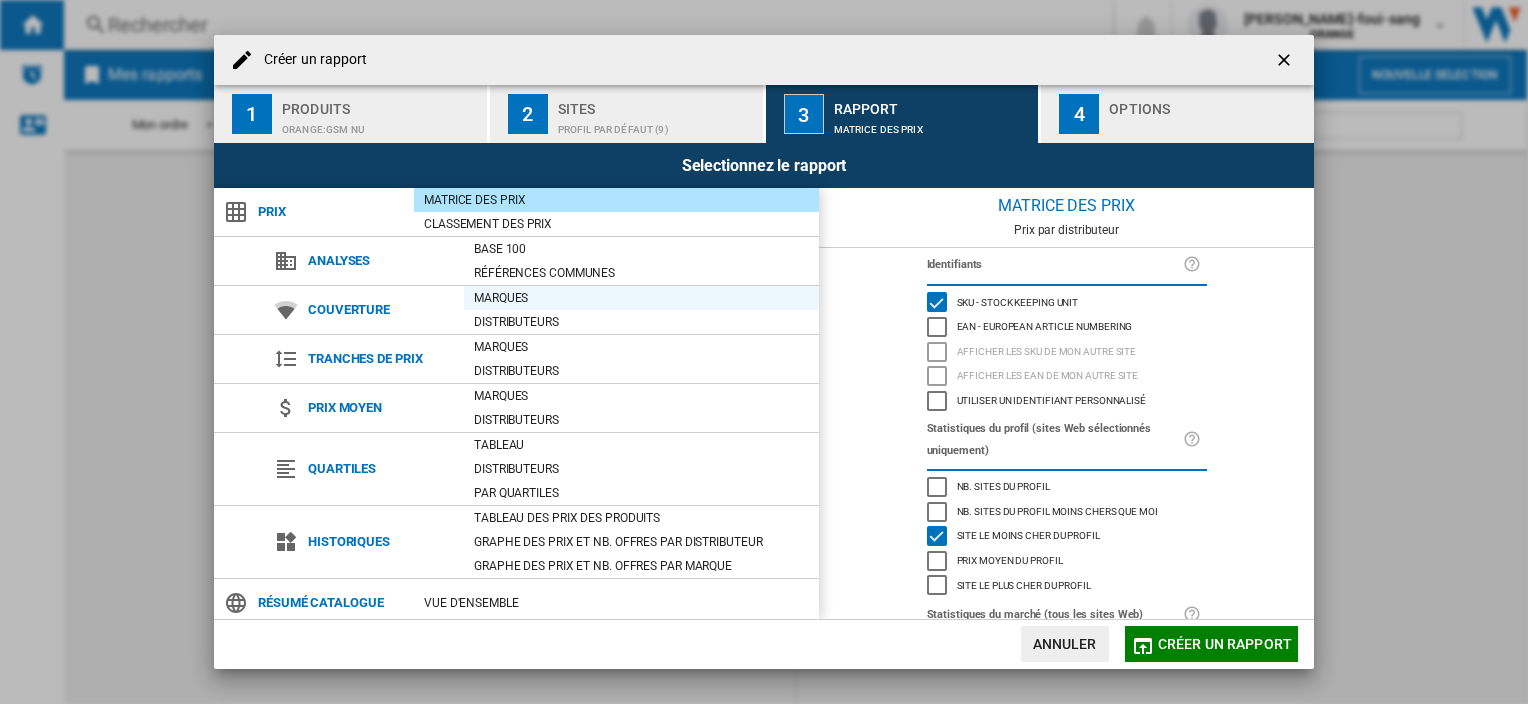 click on "Marques" at bounding box center (641, 298) 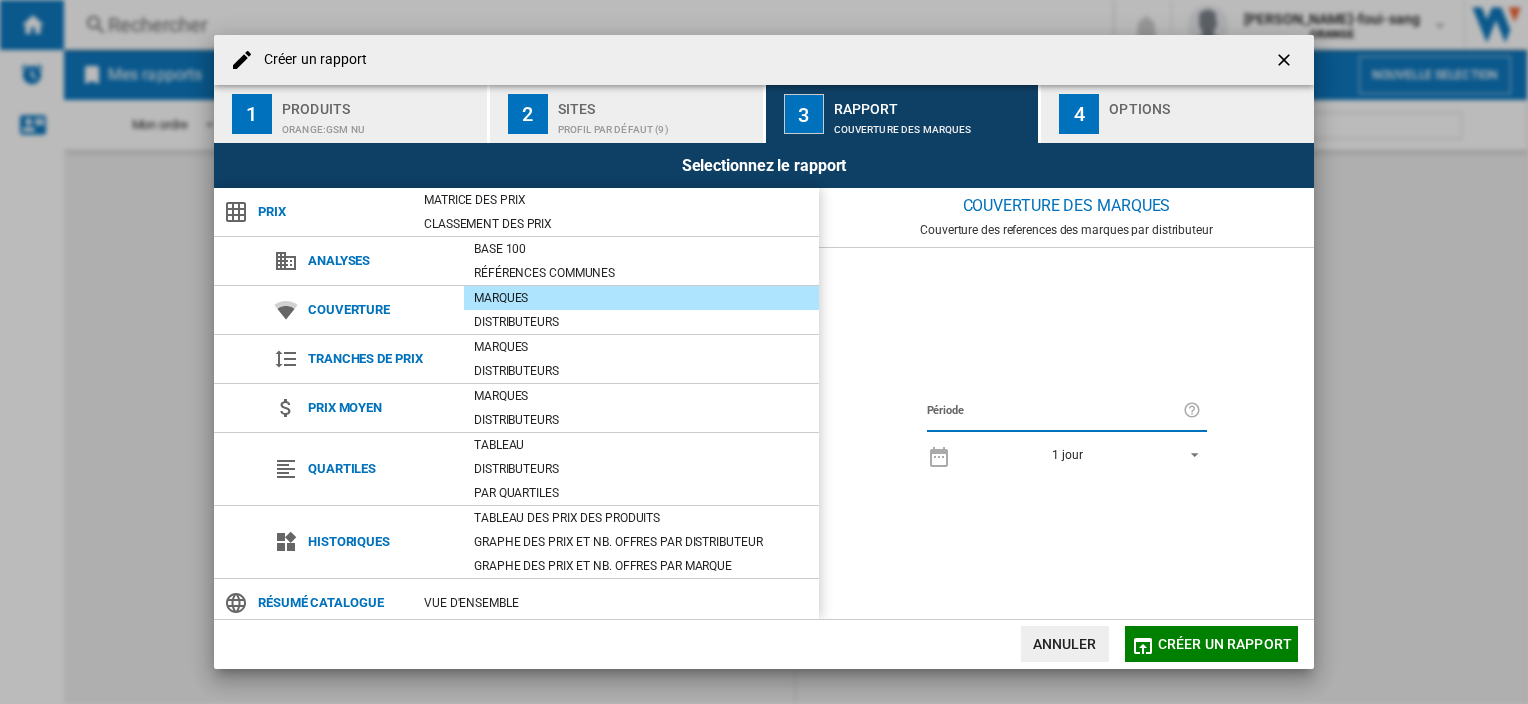 click on "1 jour" at bounding box center [1084, 455] 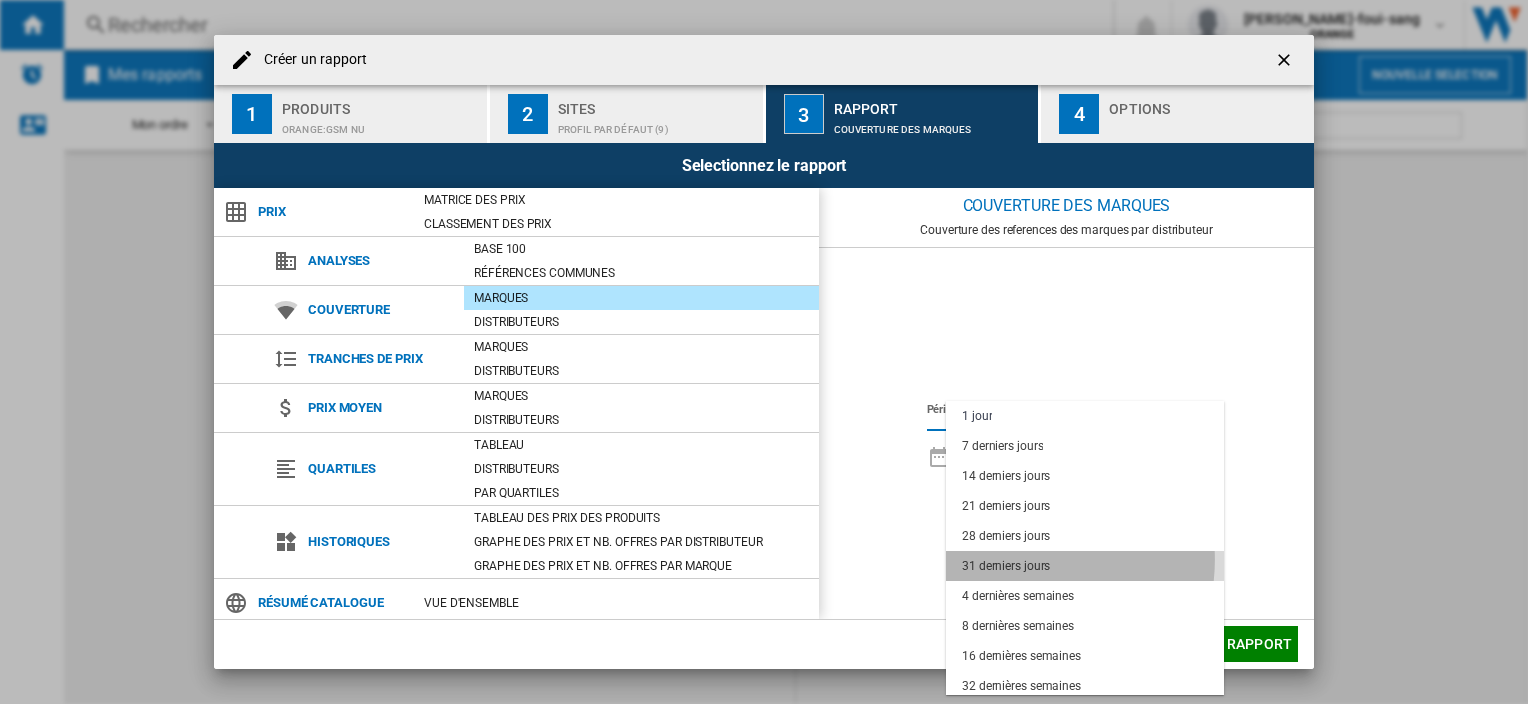 click on "31 derniers jours" at bounding box center [1006, 566] 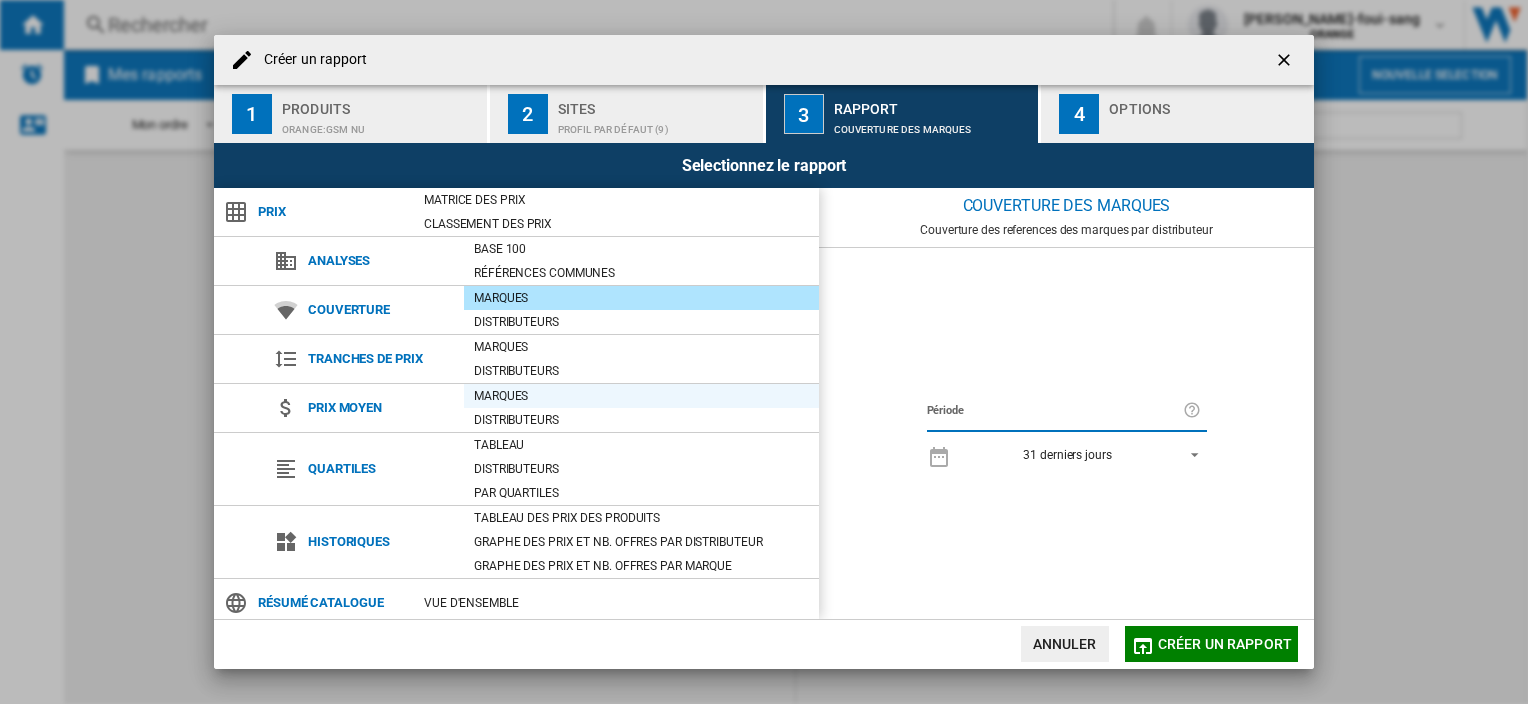 scroll, scrollTop: 104, scrollLeft: 0, axis: vertical 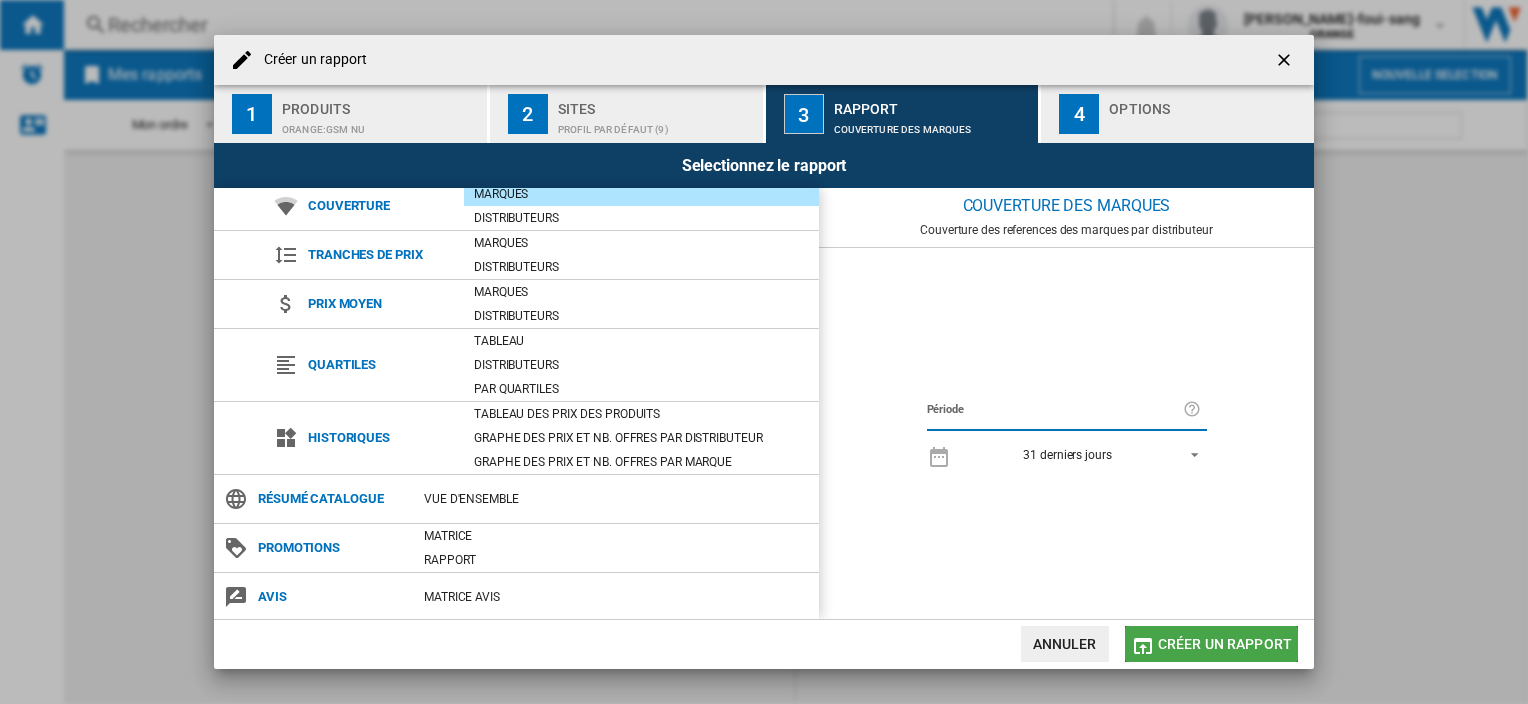 click on "Créer un rapport" 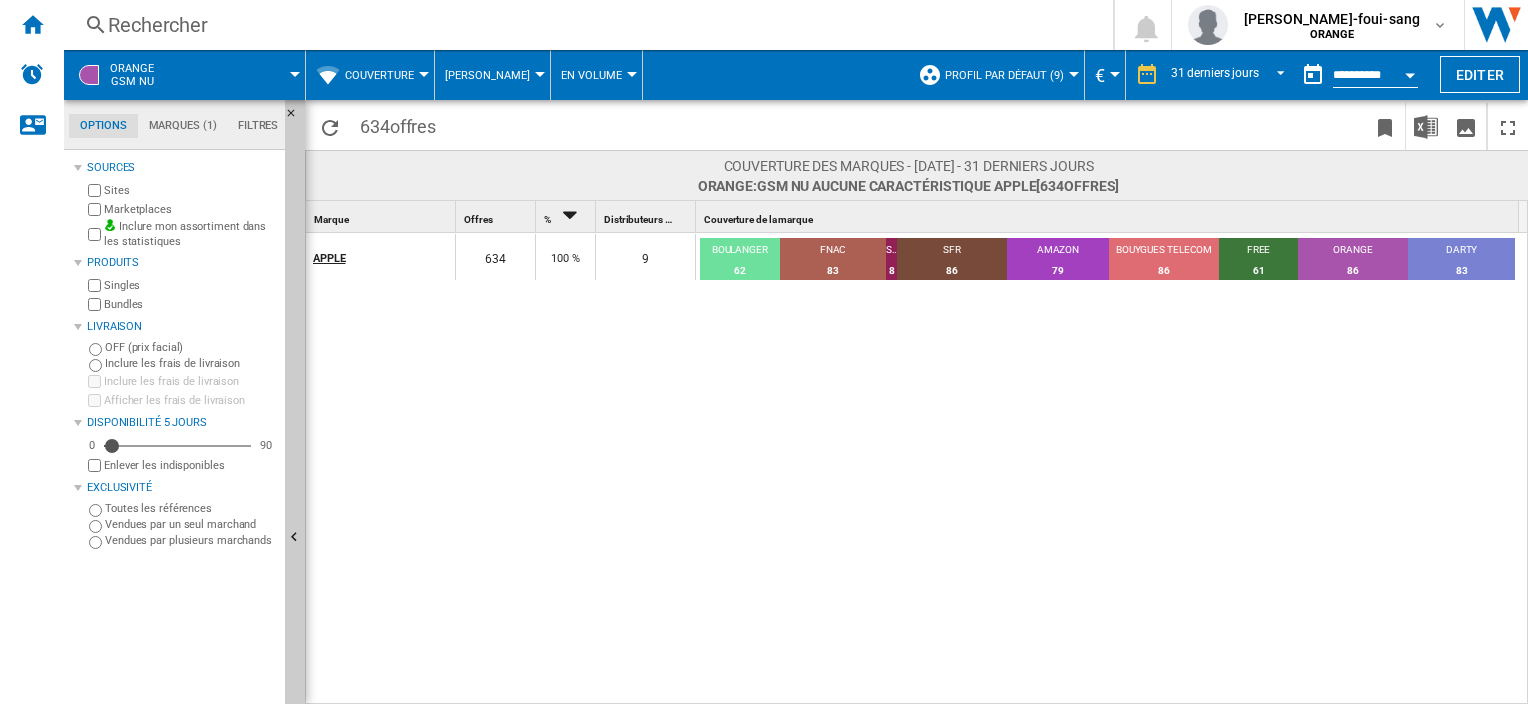 click on "APPLE" at bounding box center (383, 257) 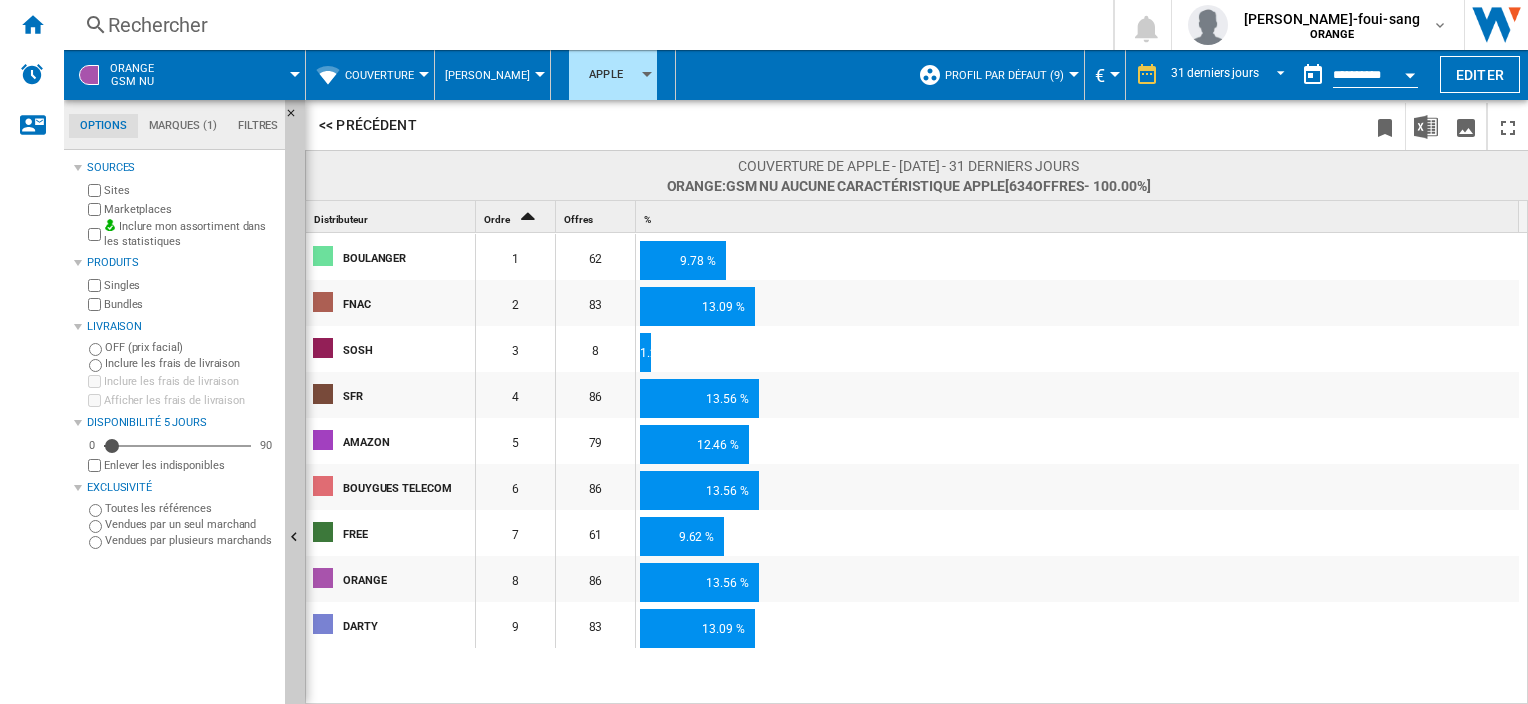 click on "[PERSON_NAME]" at bounding box center [487, 75] 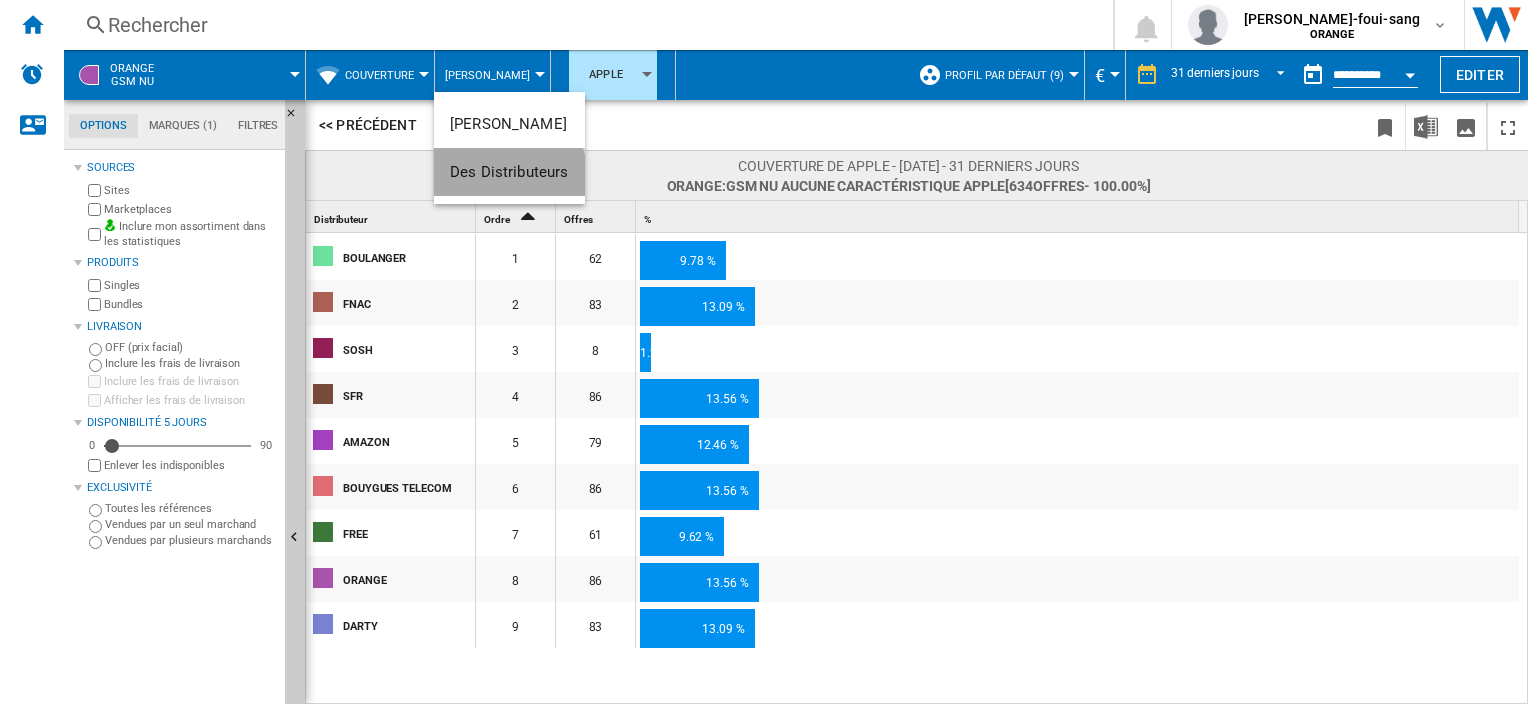 click on "Des Distributeurs" at bounding box center [509, 172] 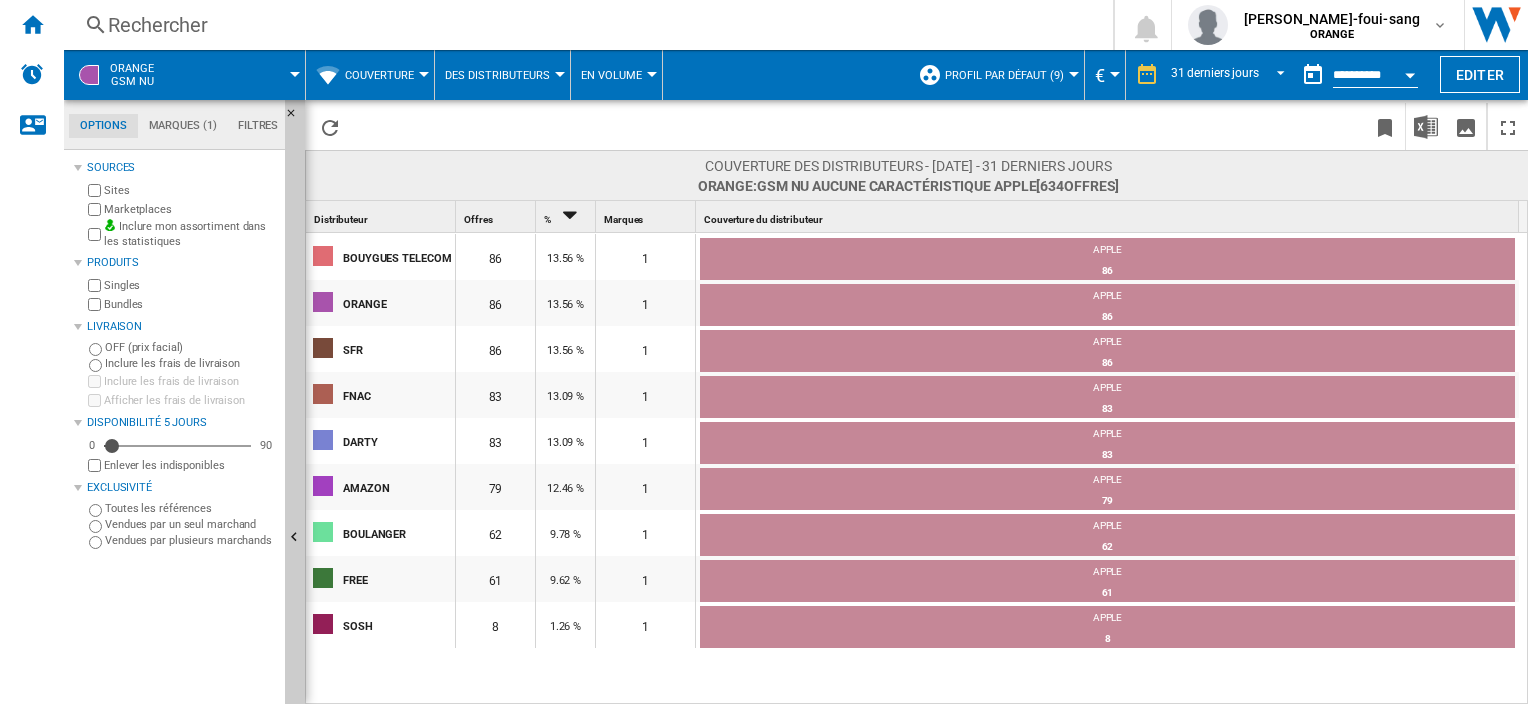 click on "Des Distributeurs" at bounding box center (497, 75) 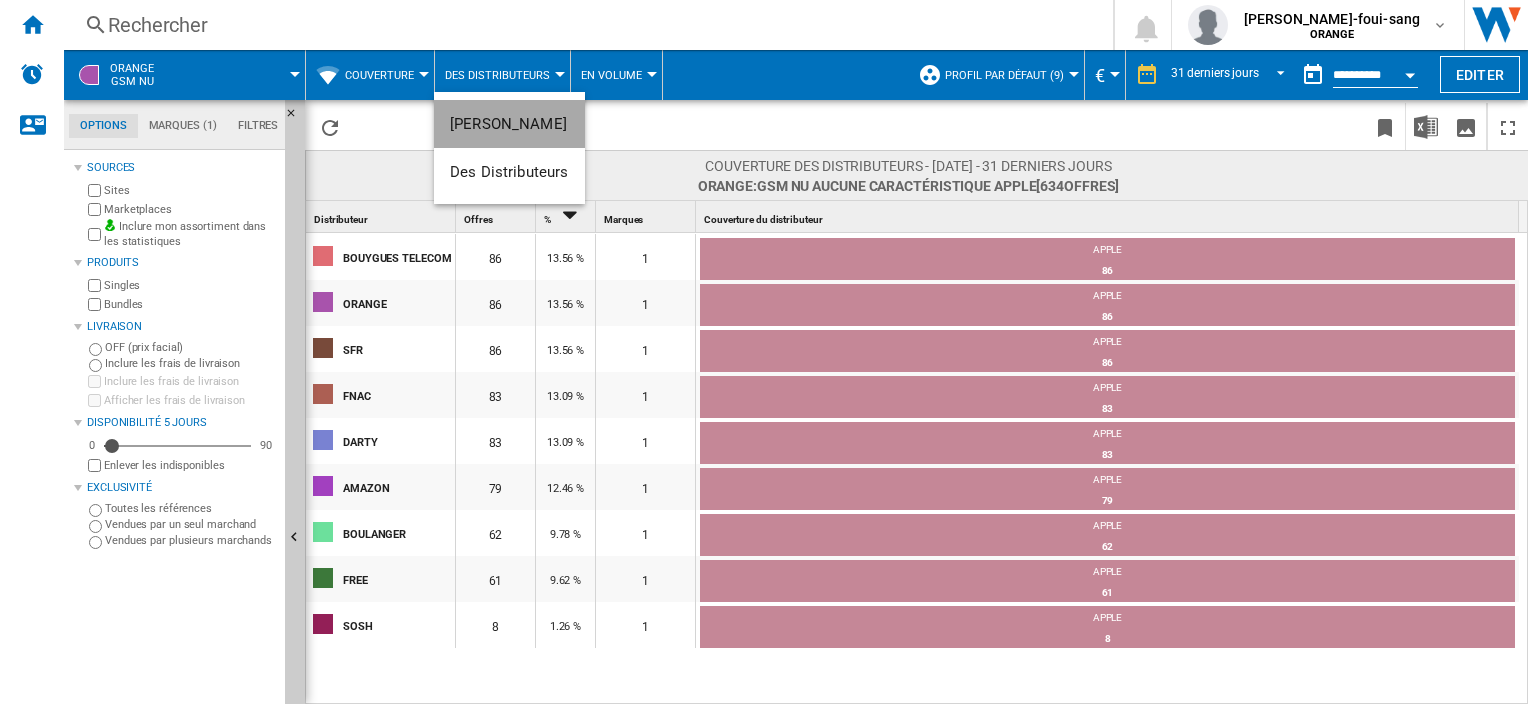 click on "[PERSON_NAME]" at bounding box center [508, 124] 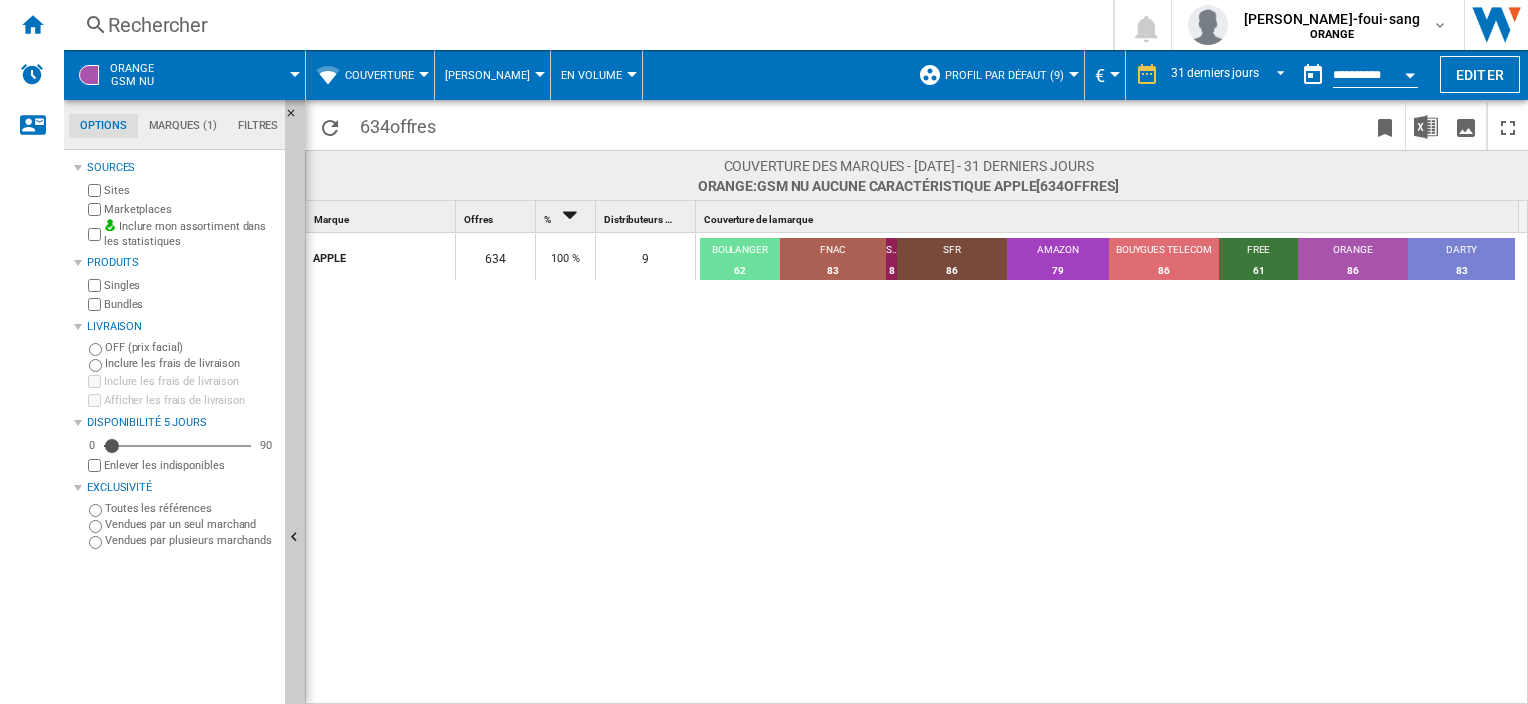 click on "Couverture" at bounding box center (379, 75) 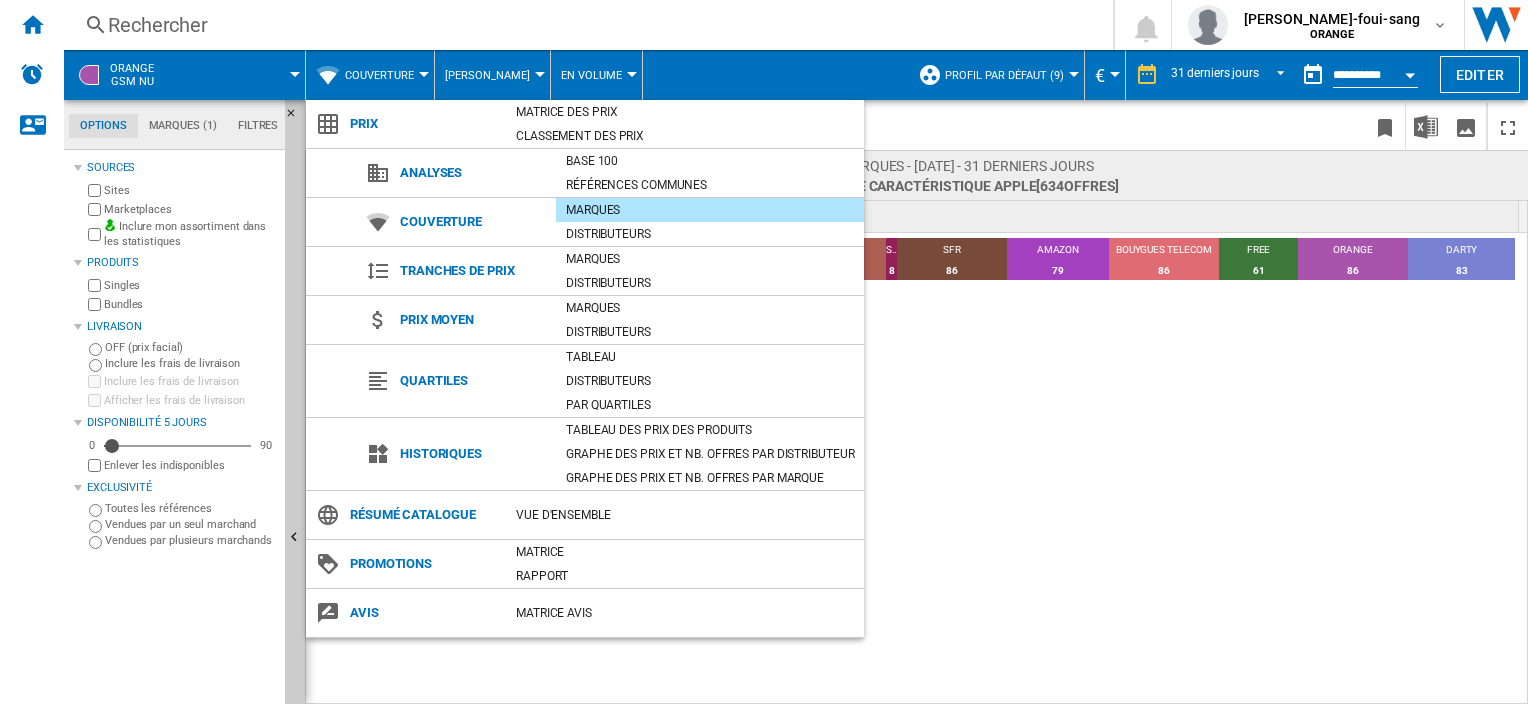 click at bounding box center (764, 352) 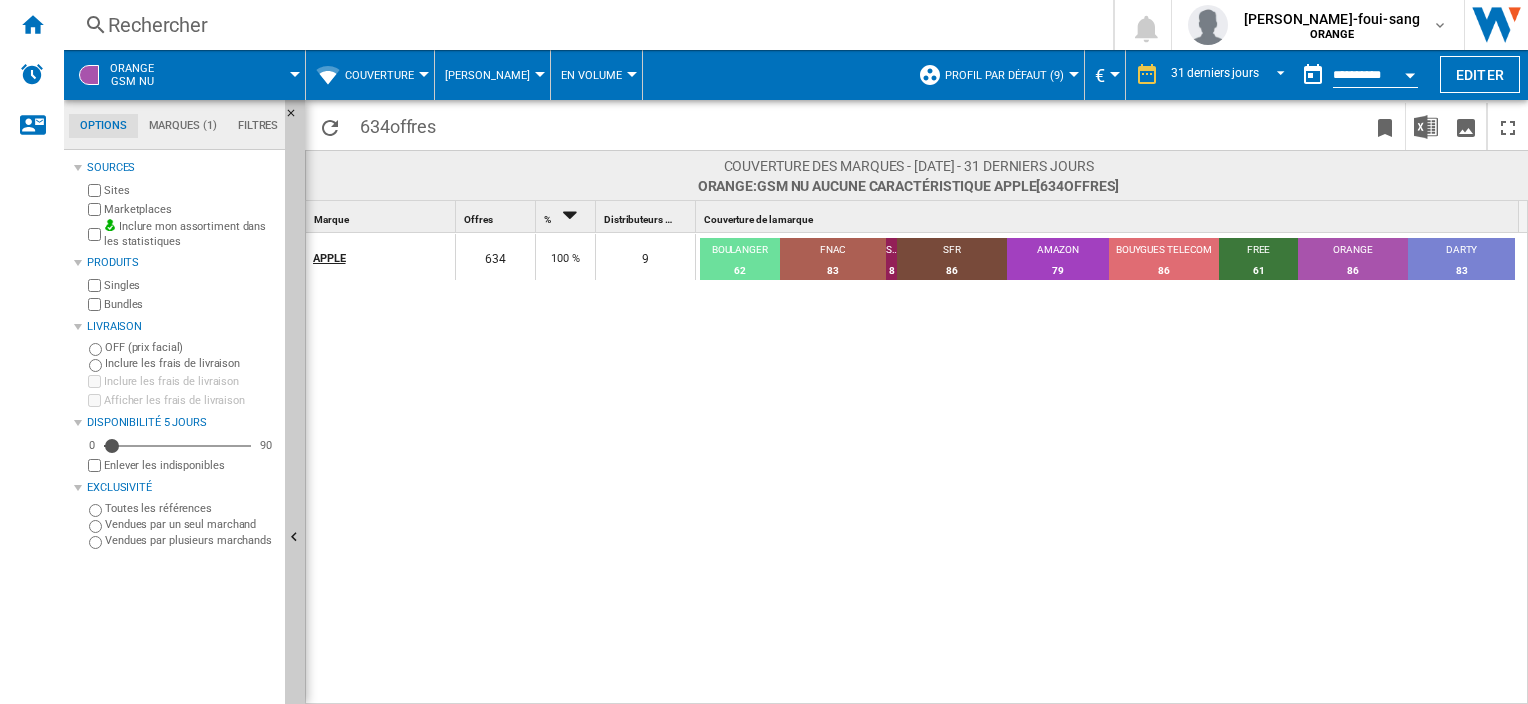 click on "APPLE" at bounding box center (383, 257) 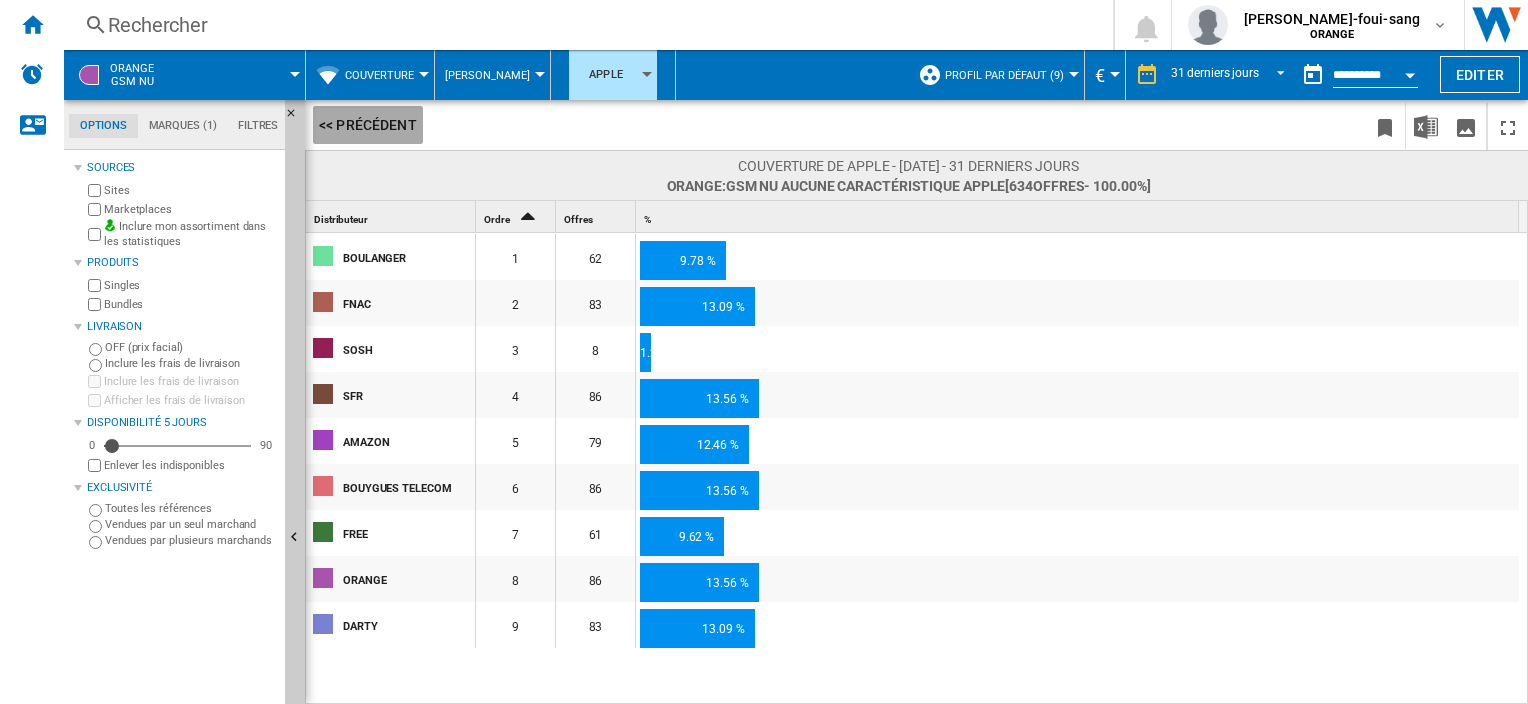 click on "<< Précédent" at bounding box center [368, 125] 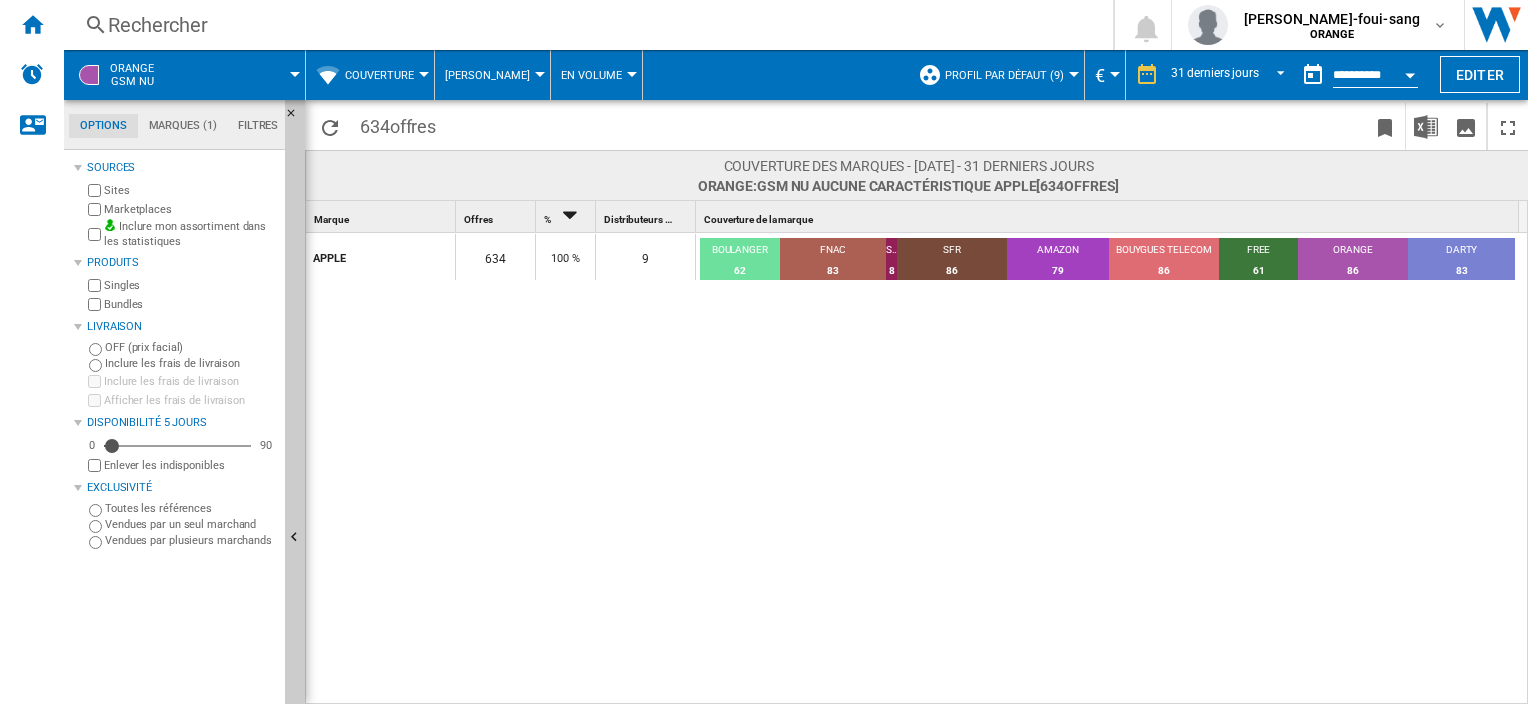 click on "[PERSON_NAME]" at bounding box center (492, 75) 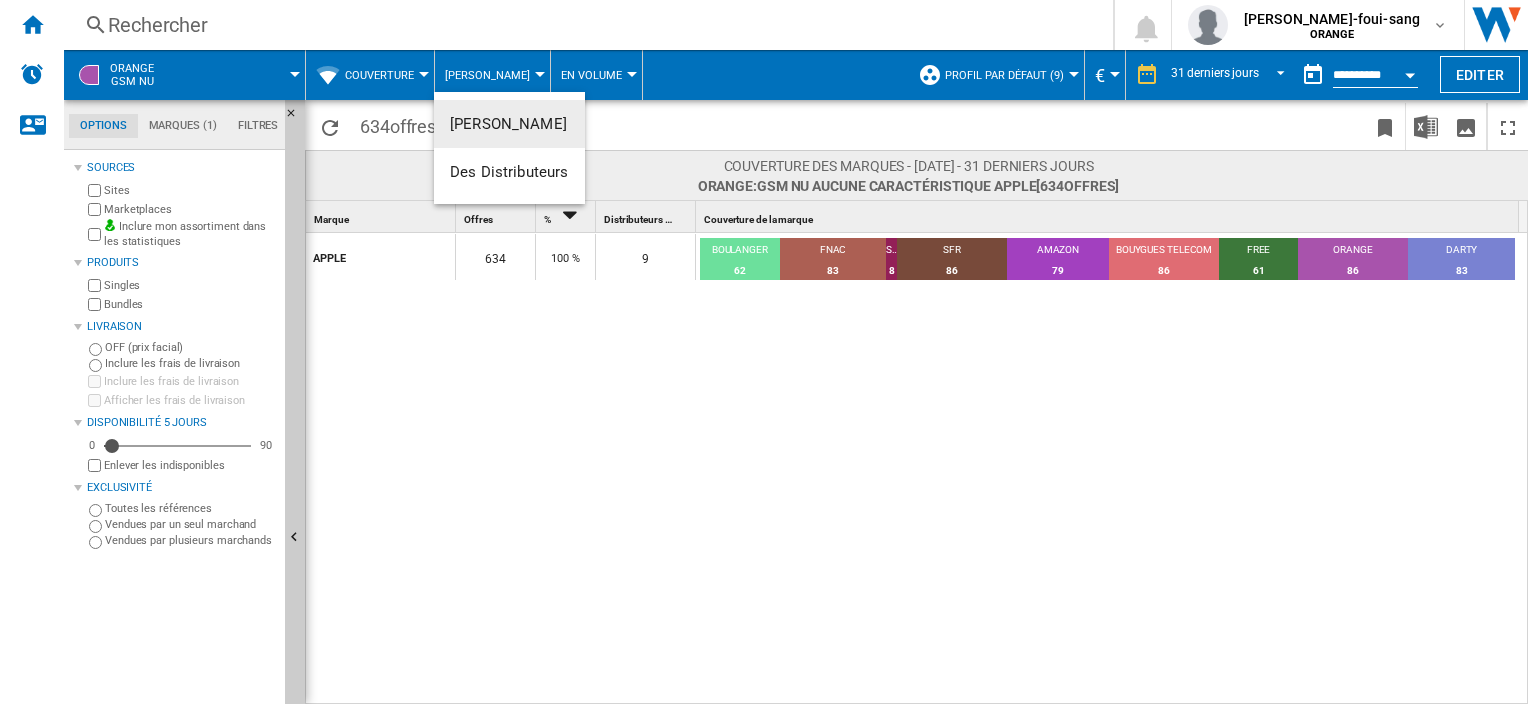 click at bounding box center (764, 352) 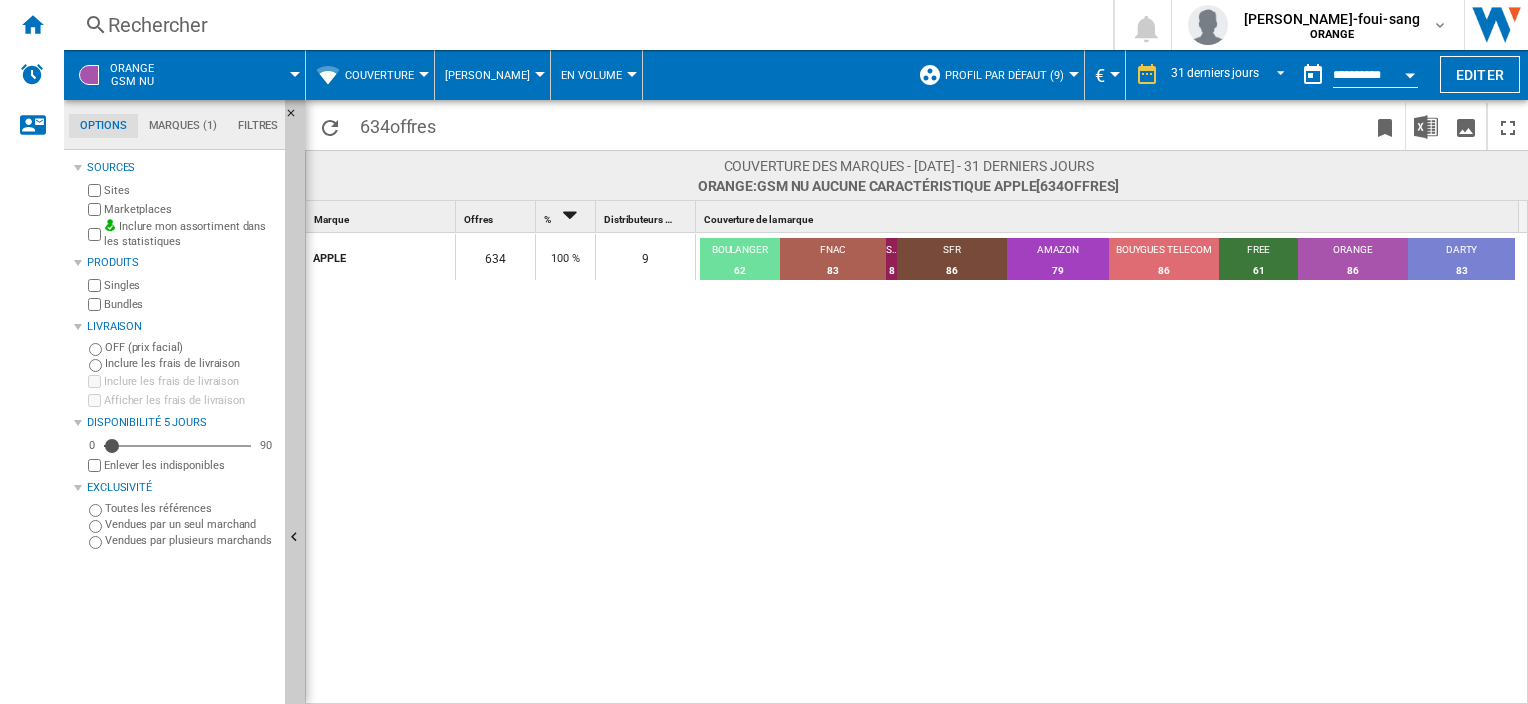 click on "En volume" at bounding box center [591, 75] 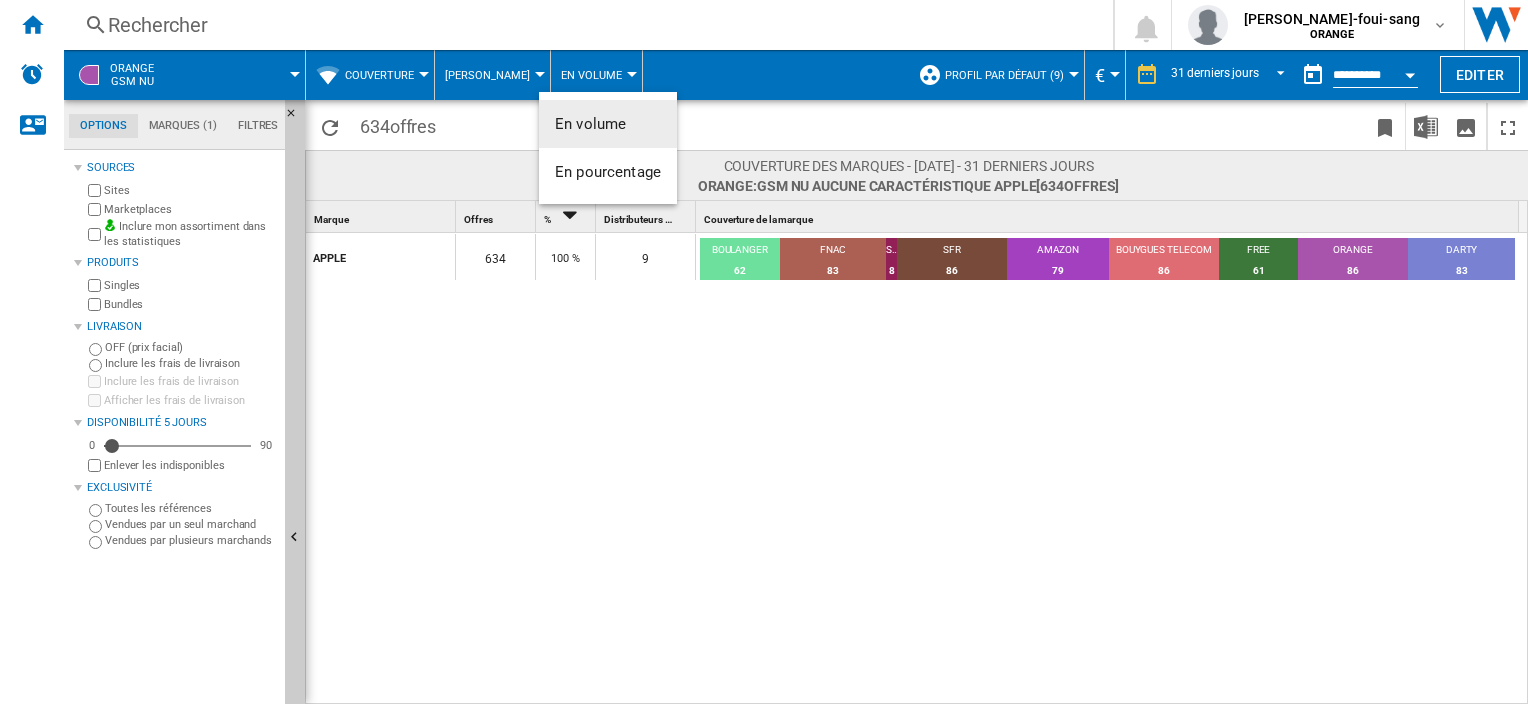 click at bounding box center (764, 352) 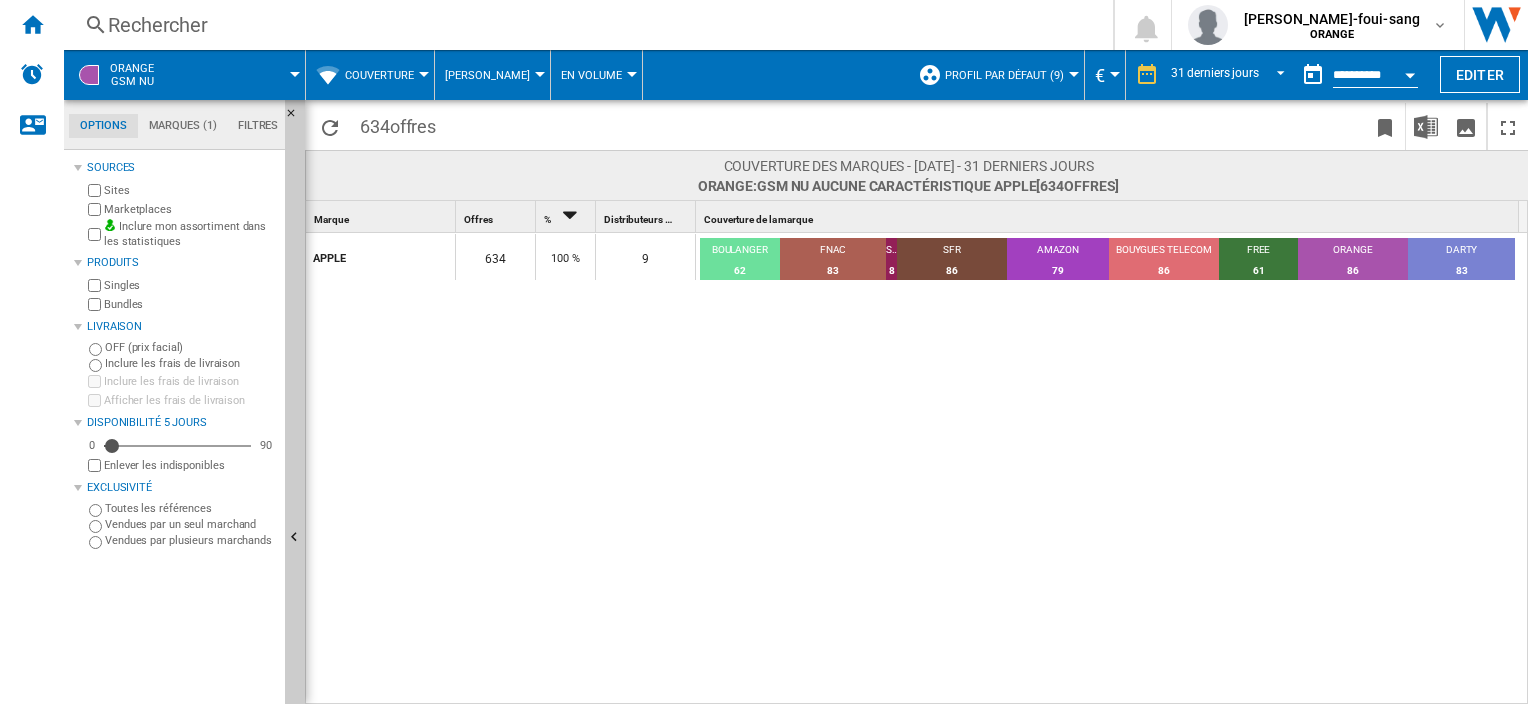 click on "Couverture" at bounding box center (384, 75) 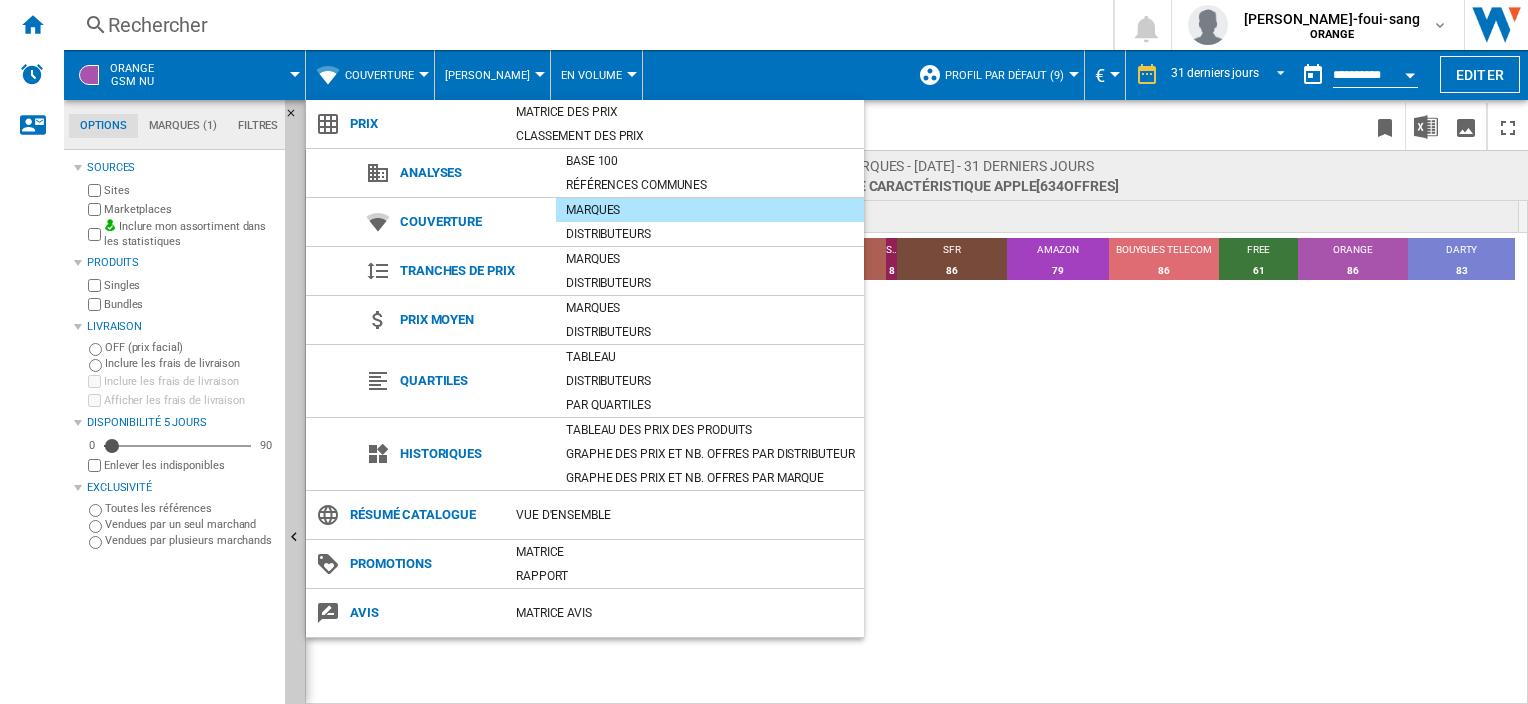click at bounding box center [764, 352] 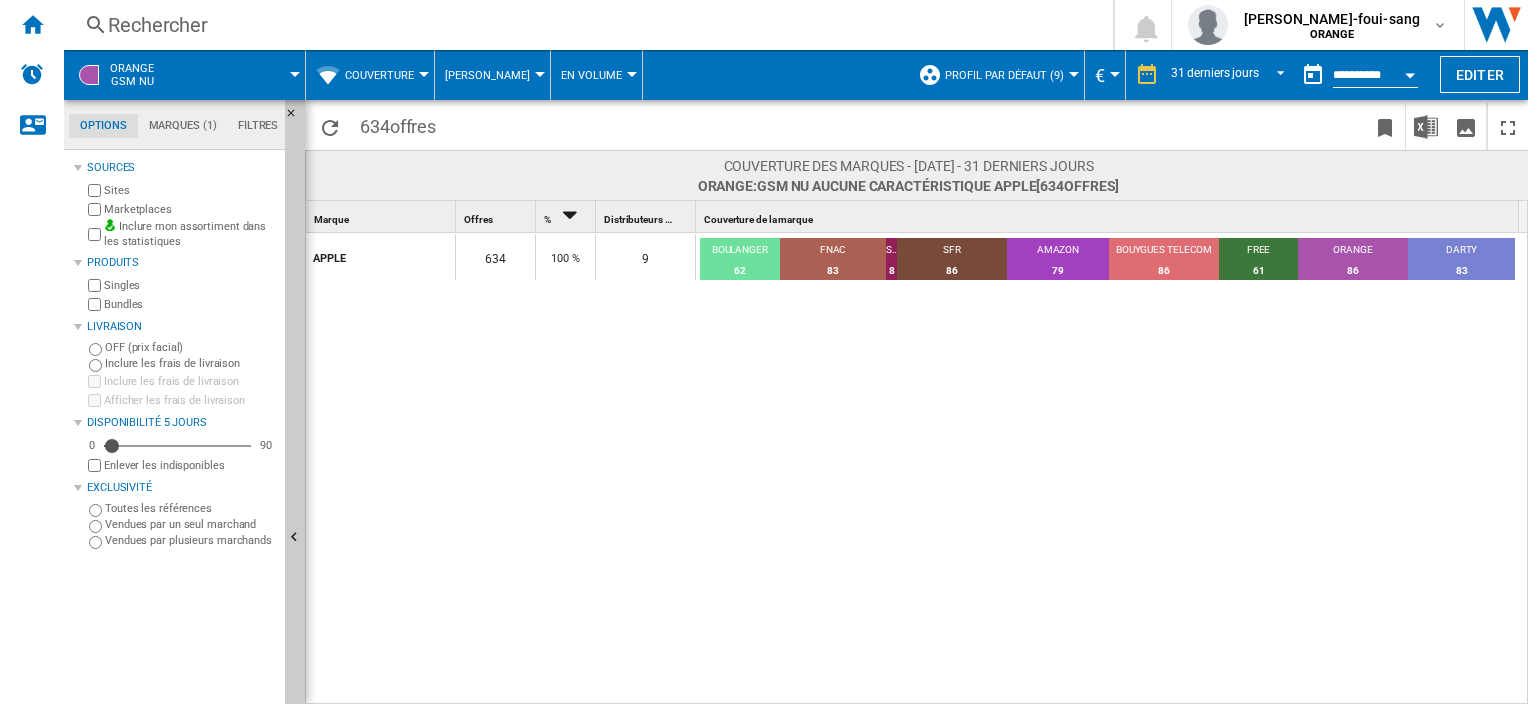 click at bounding box center [238, 75] 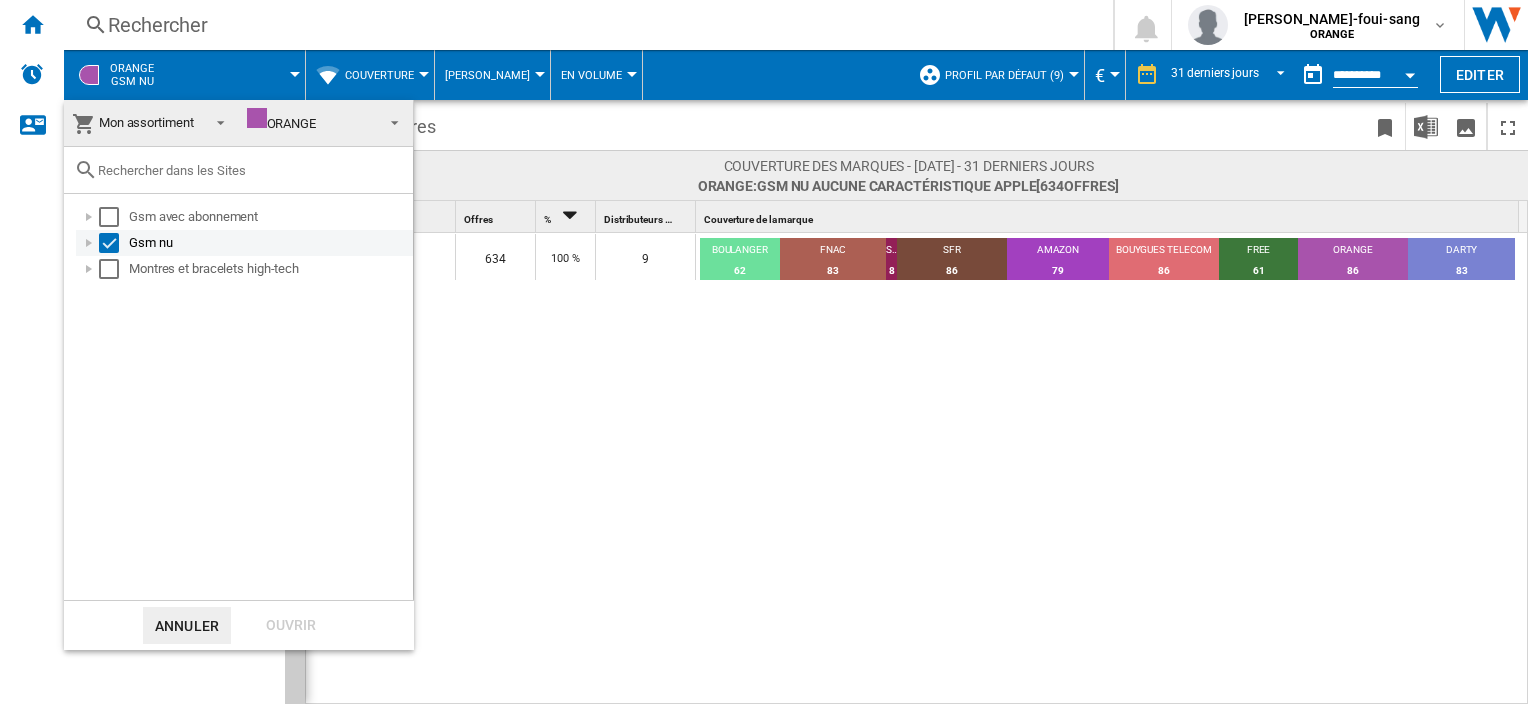 click at bounding box center [89, 243] 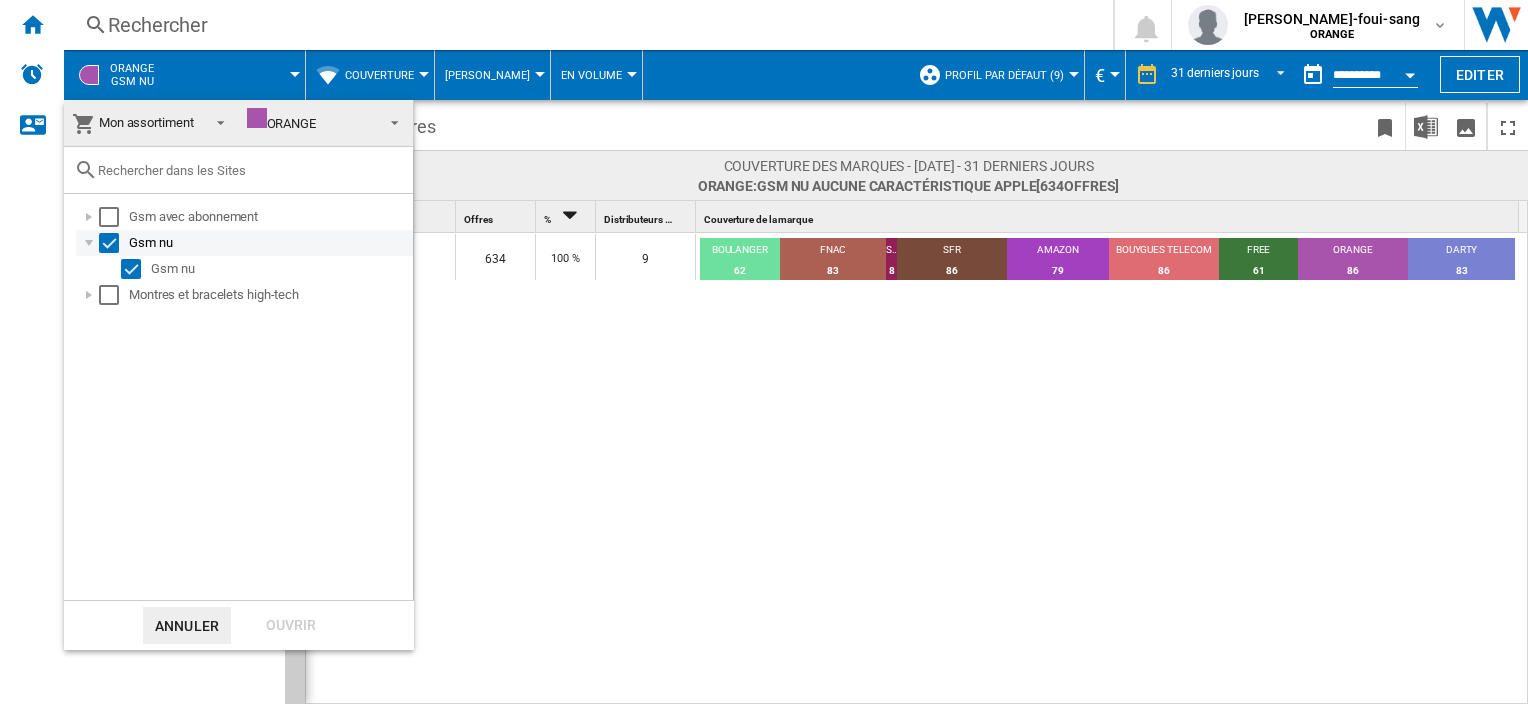 click at bounding box center (89, 243) 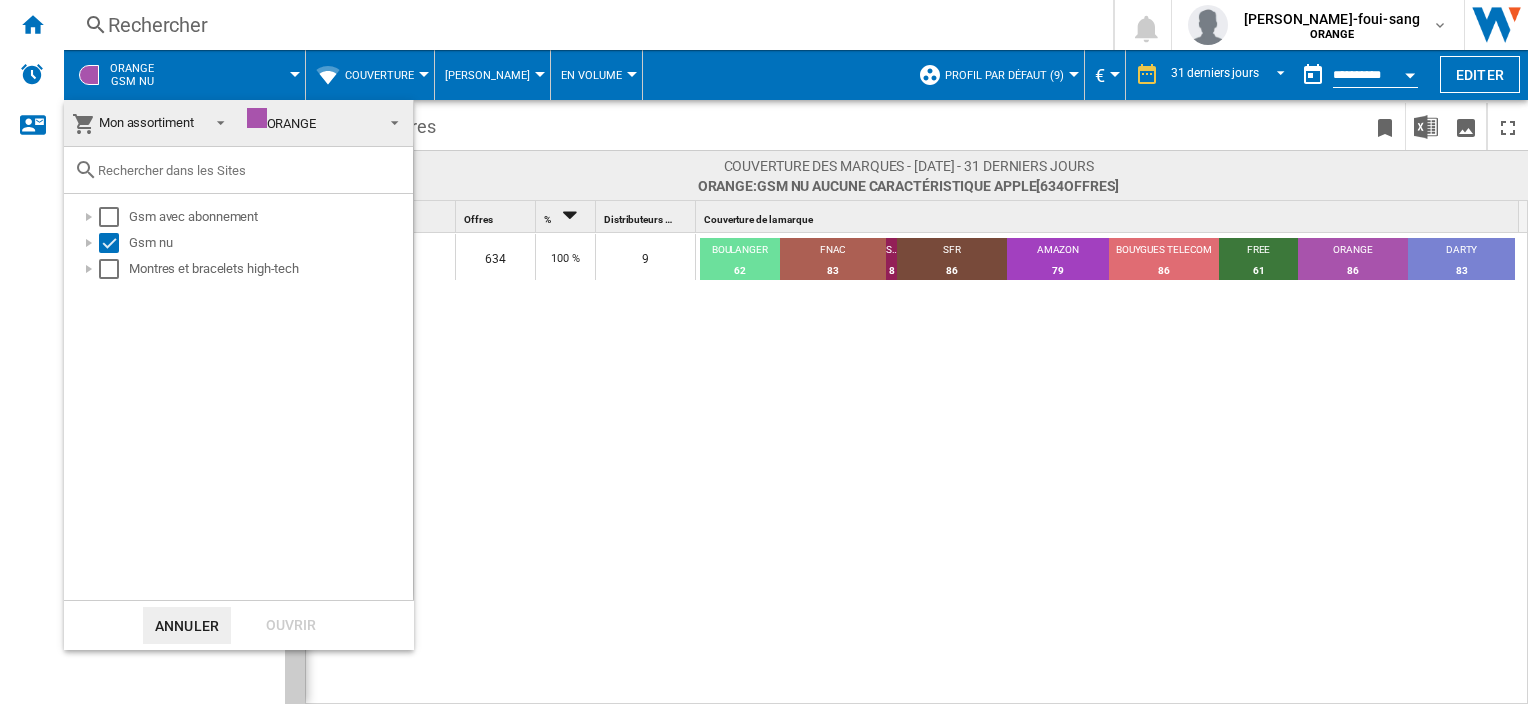 click on "ORANGE" at bounding box center [310, 123] 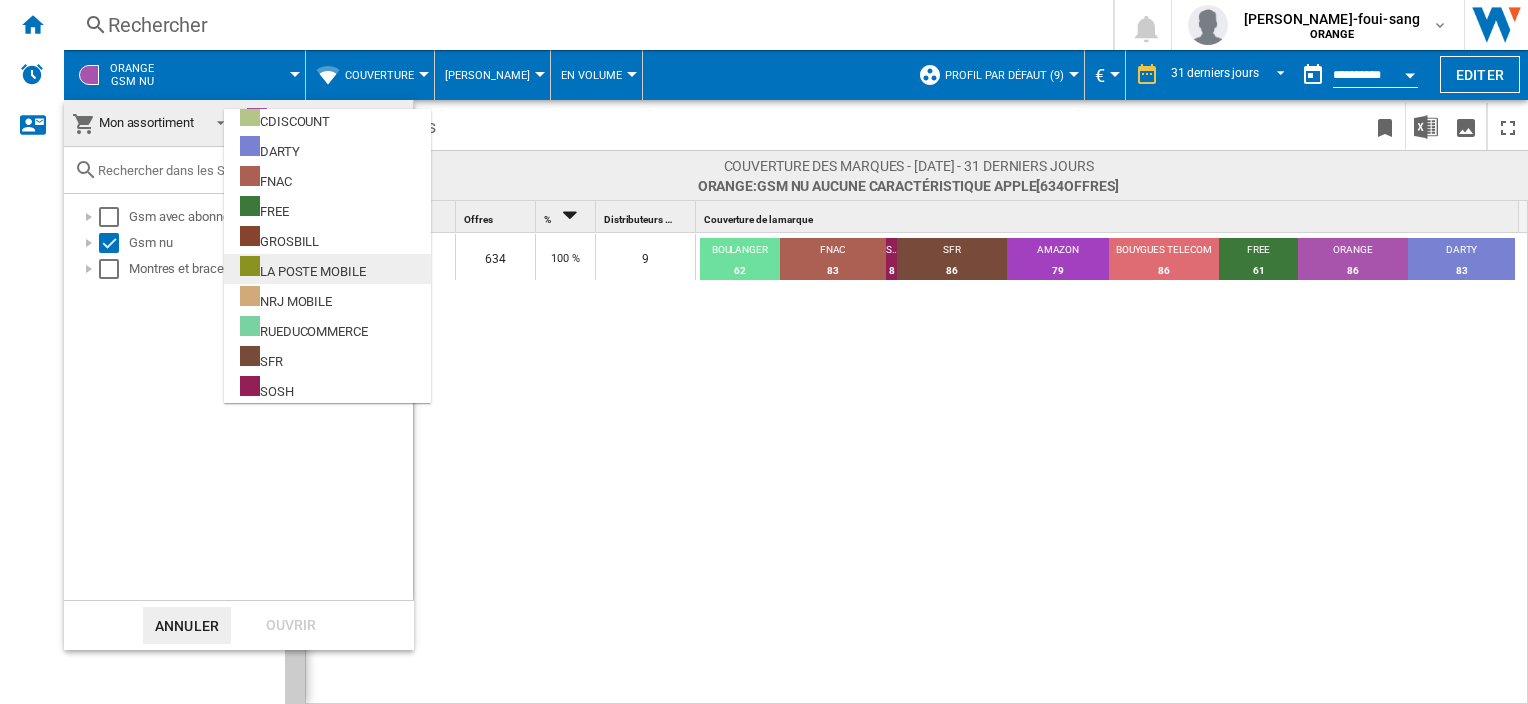 scroll, scrollTop: 0, scrollLeft: 0, axis: both 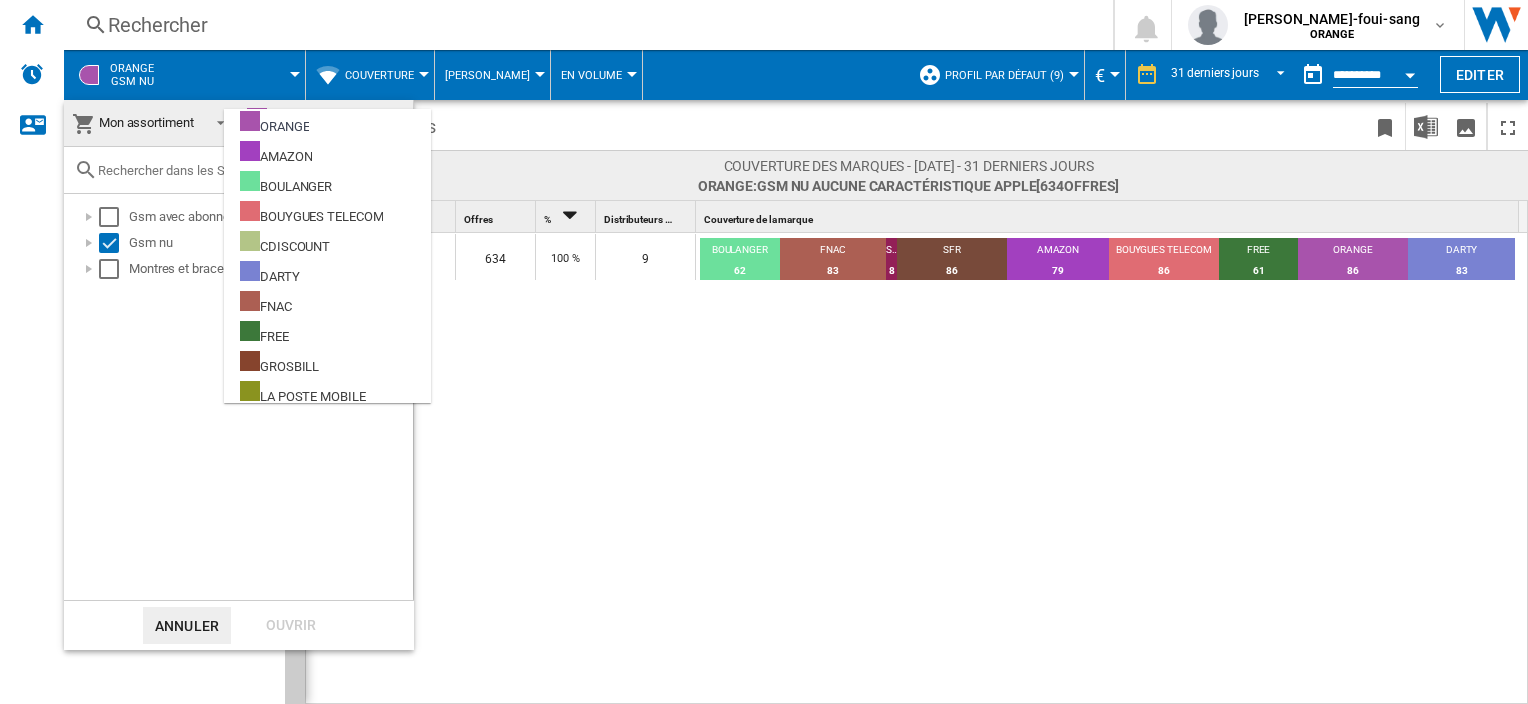 click at bounding box center [764, 352] 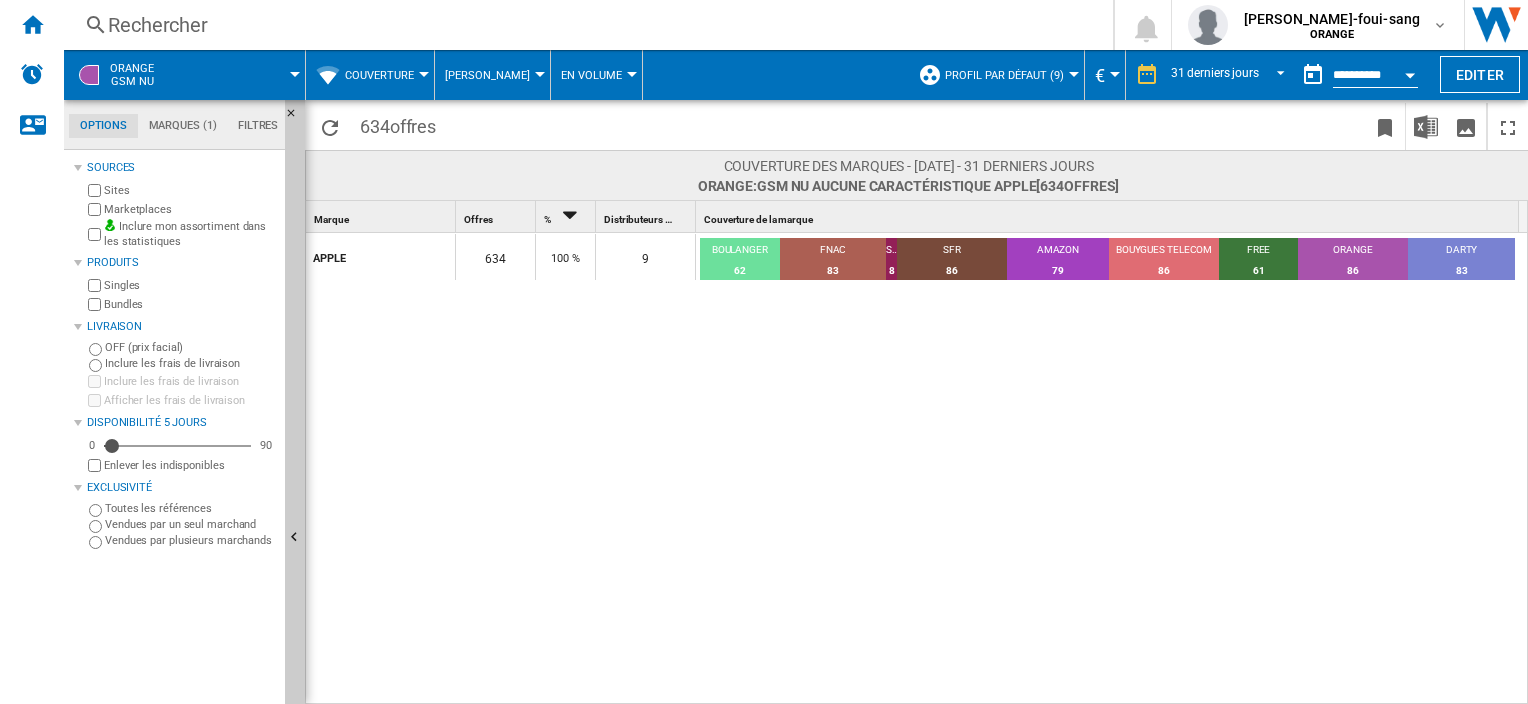 click at bounding box center [1074, 74] 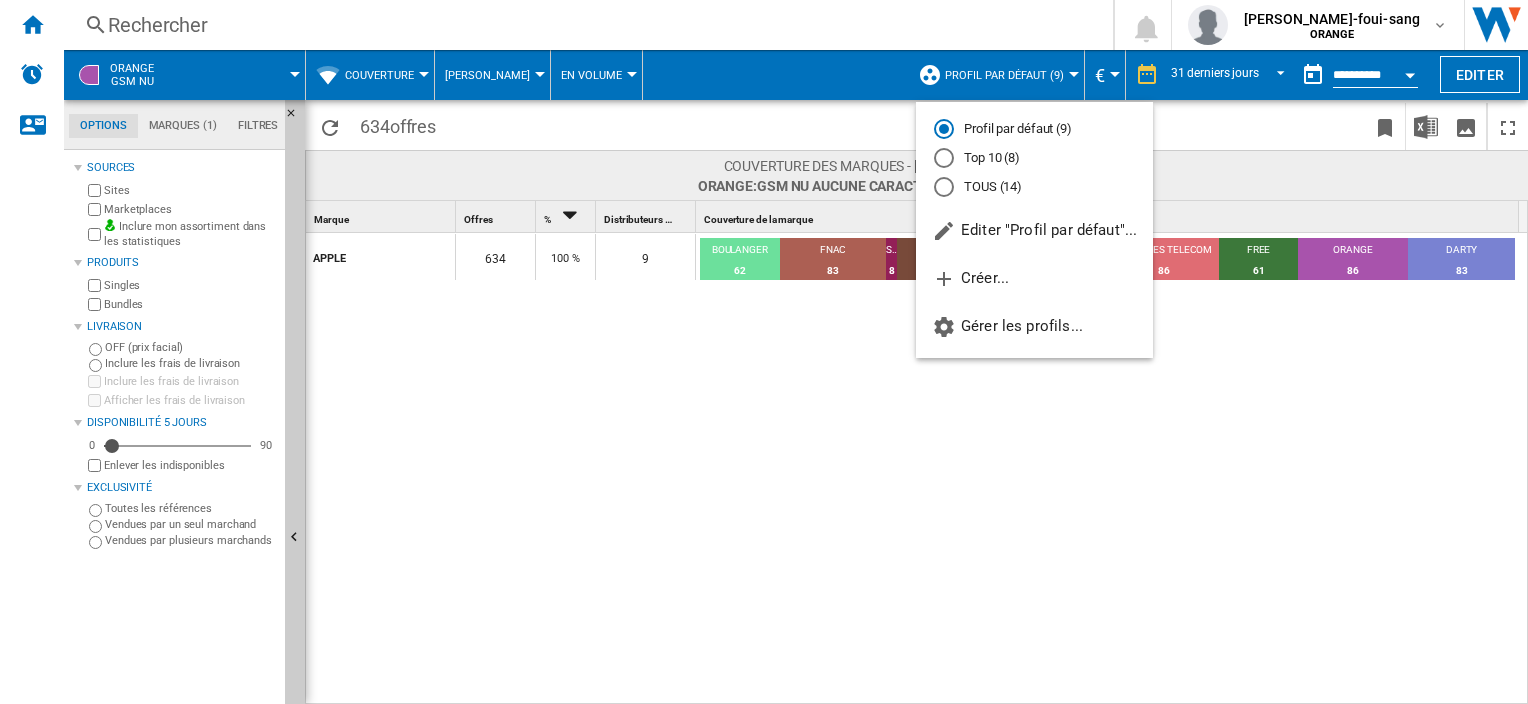click at bounding box center [764, 352] 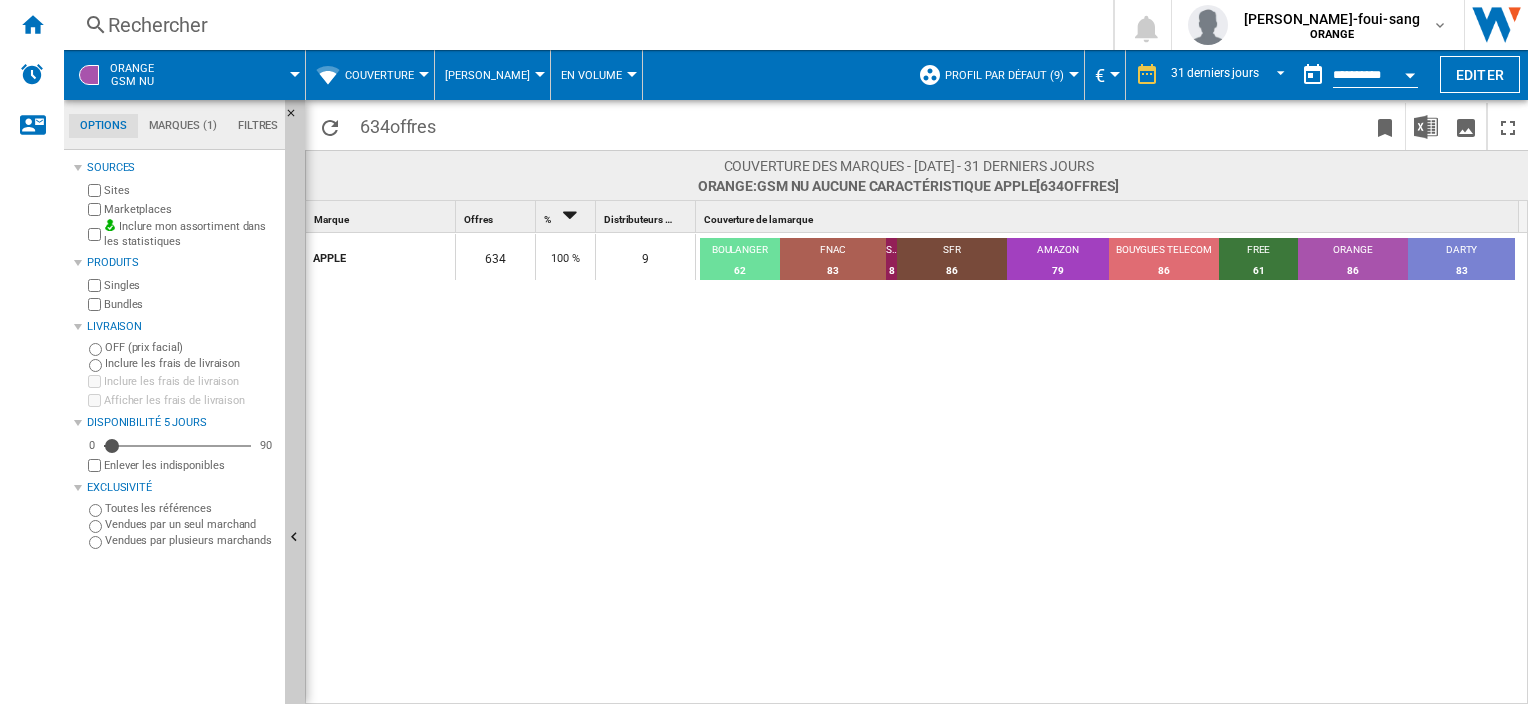 click at bounding box center (775, 75) 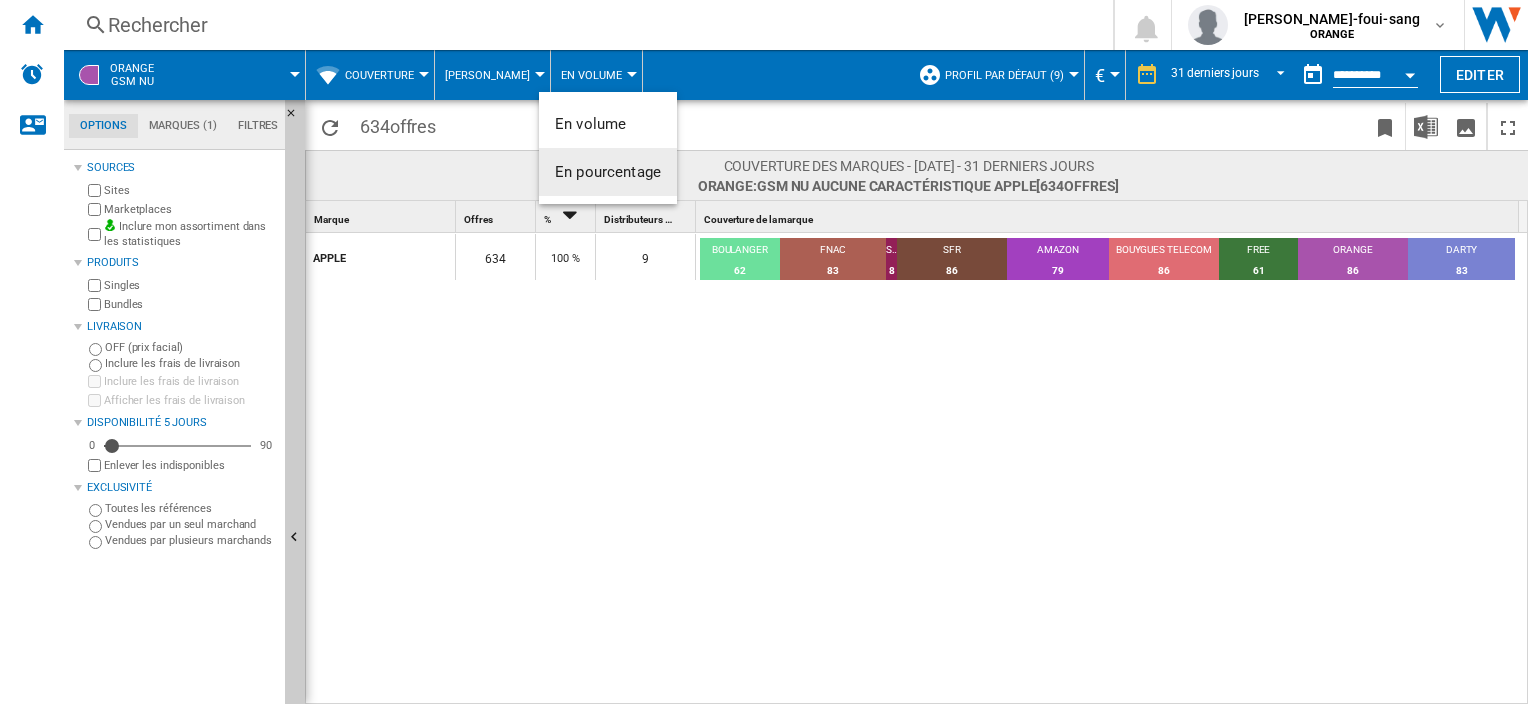 click on "En pourcentage" at bounding box center (608, 172) 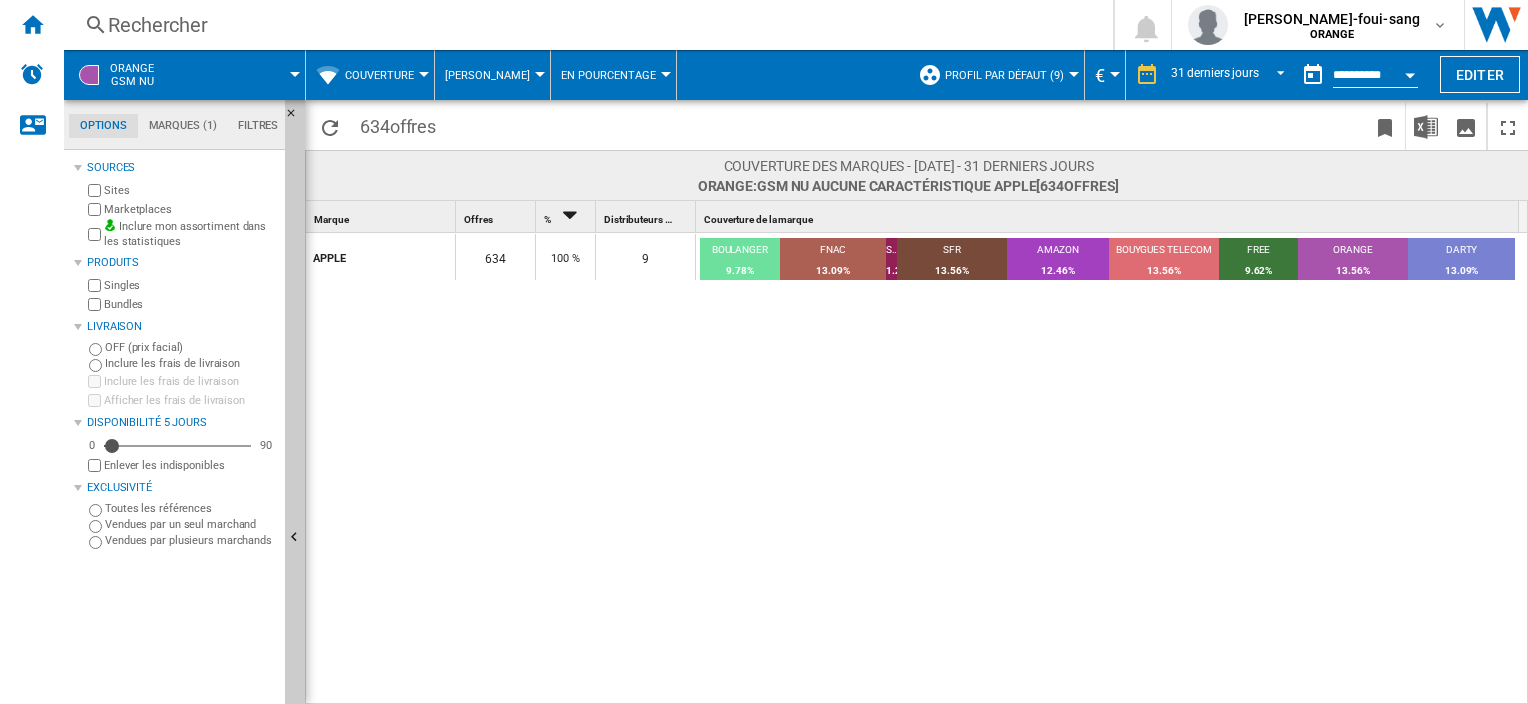 drag, startPoint x: 596, startPoint y: 156, endPoint x: 433, endPoint y: 119, distance: 167.14664 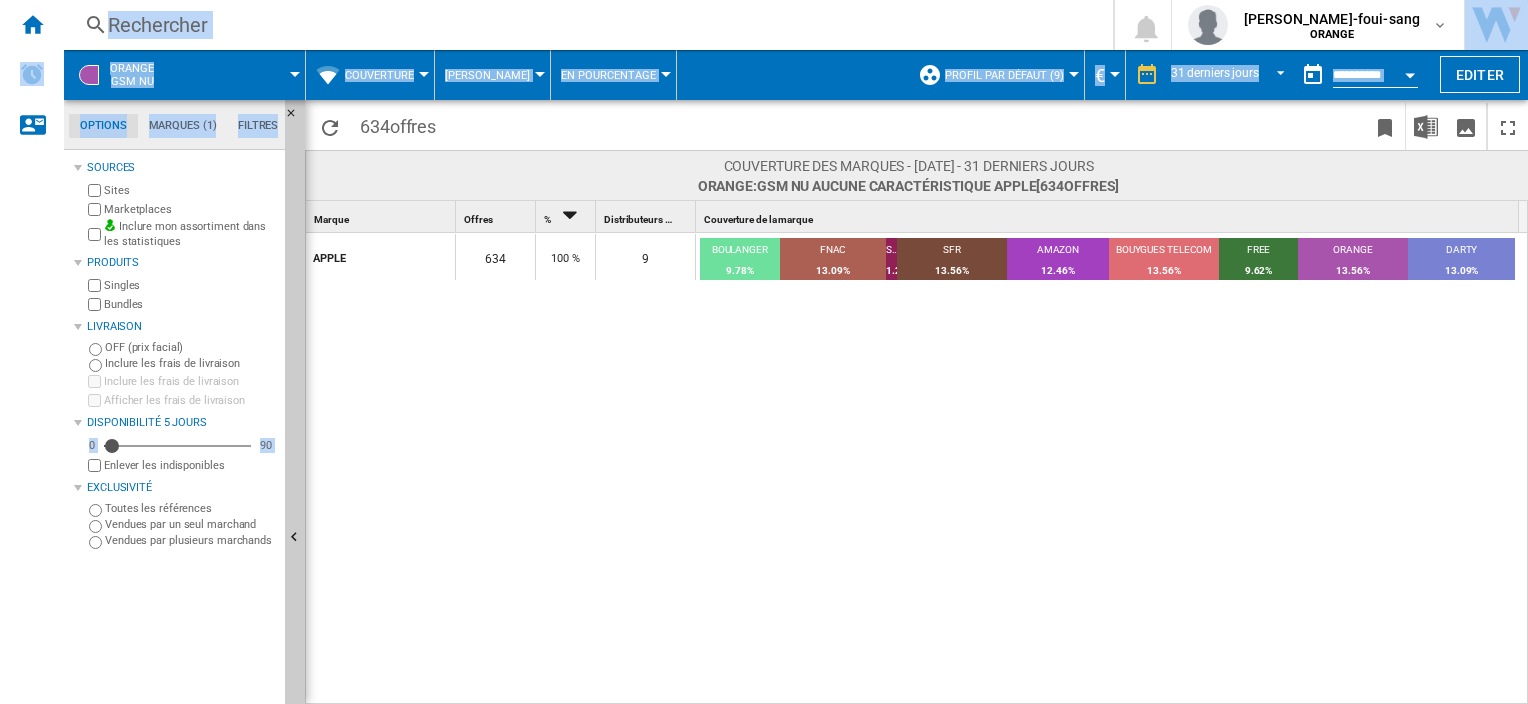 drag, startPoint x: 433, startPoint y: 119, endPoint x: 64, endPoint y: 506, distance: 534.72424 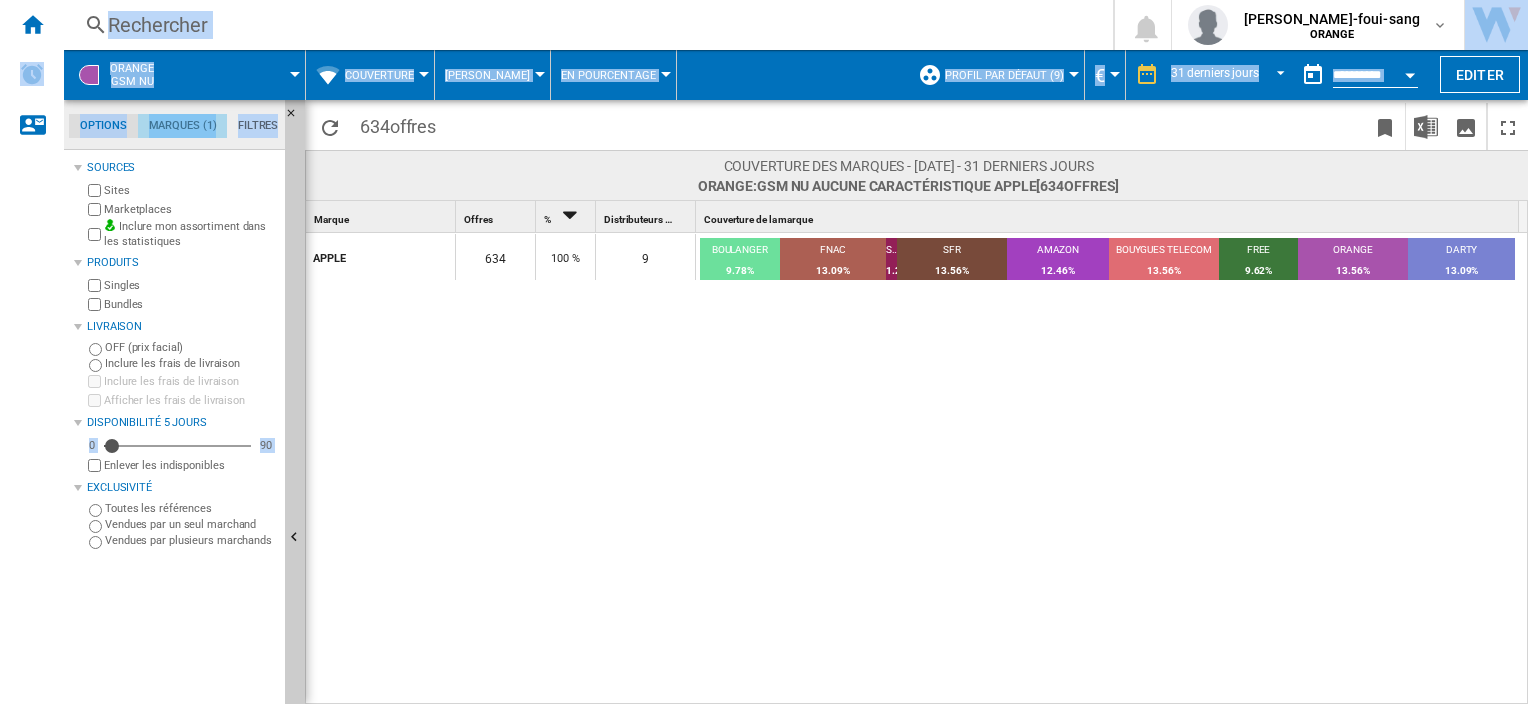 click on "Marques (1)" 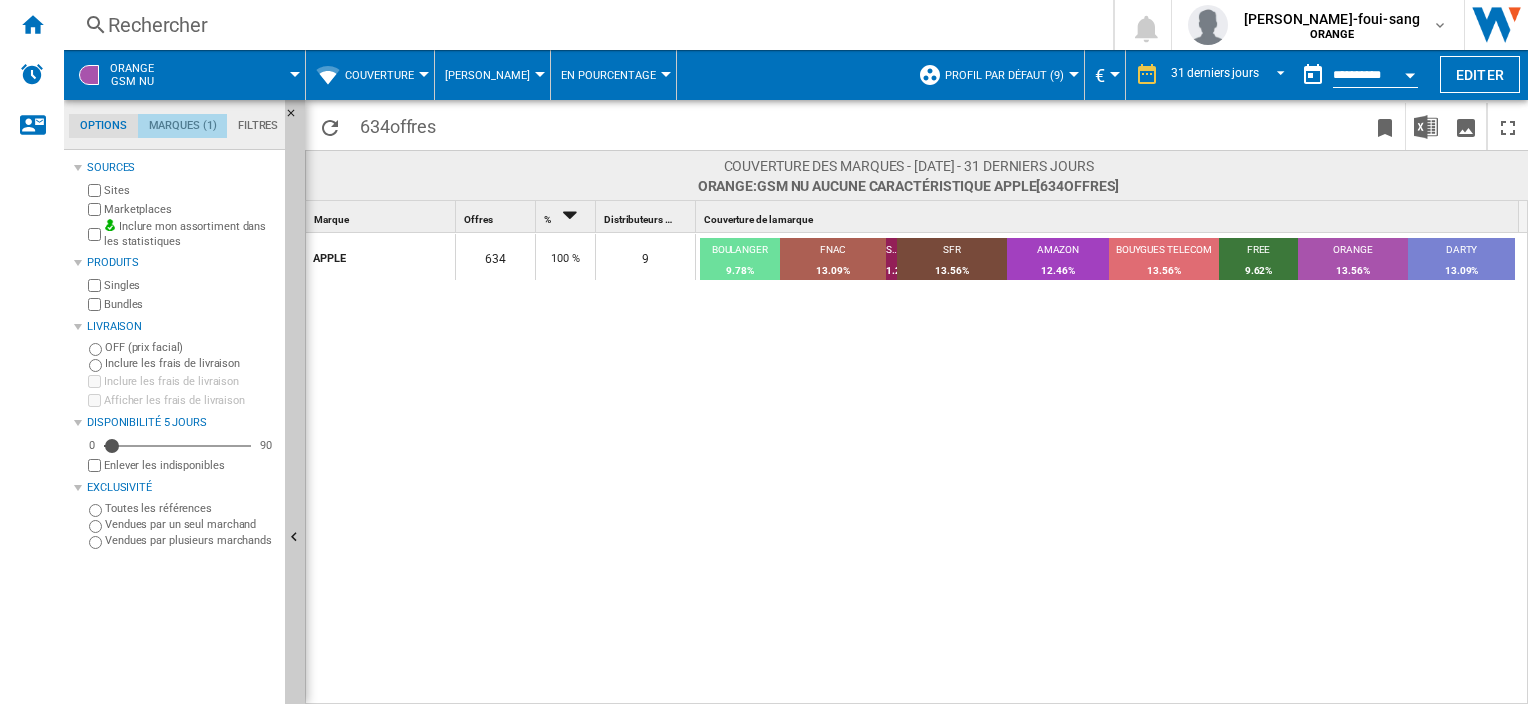 scroll, scrollTop: 76, scrollLeft: 0, axis: vertical 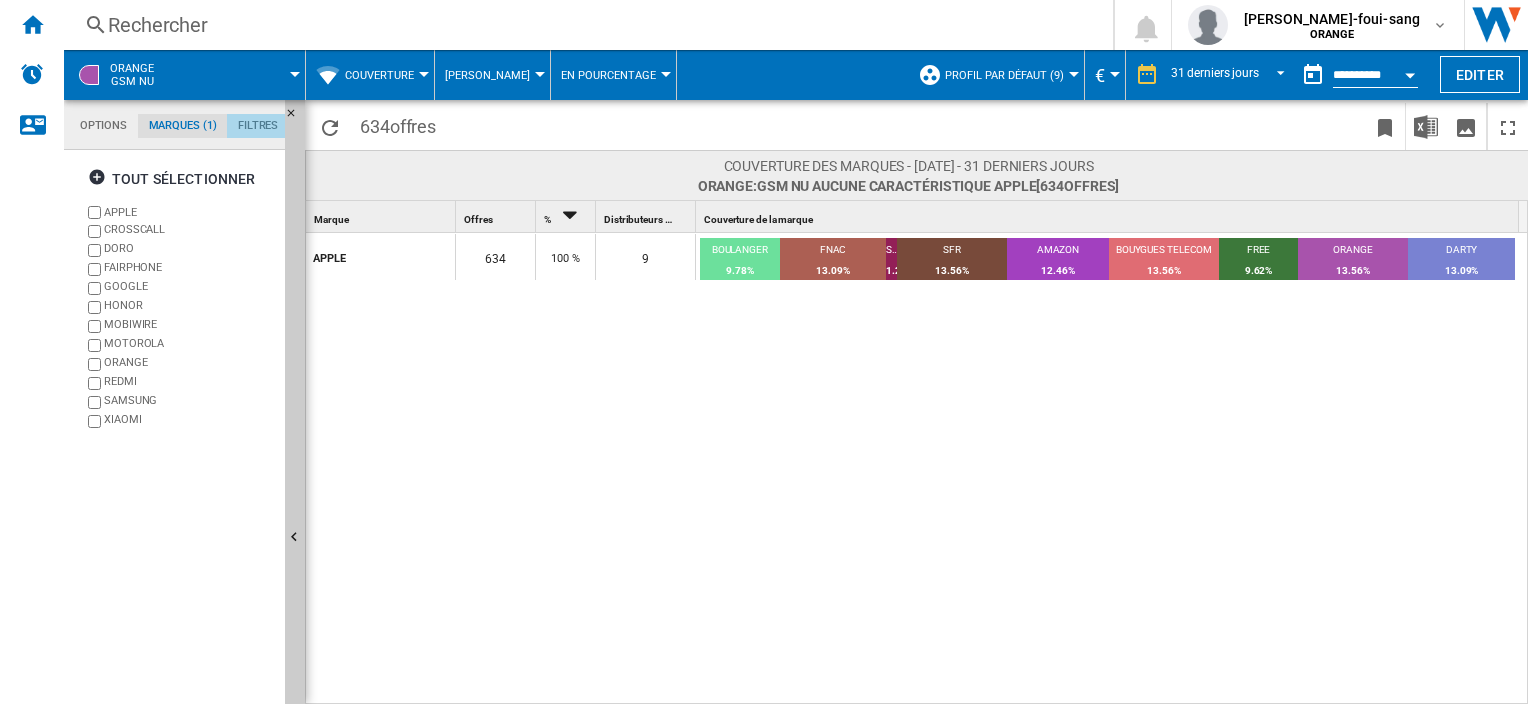 click on "Filtres" 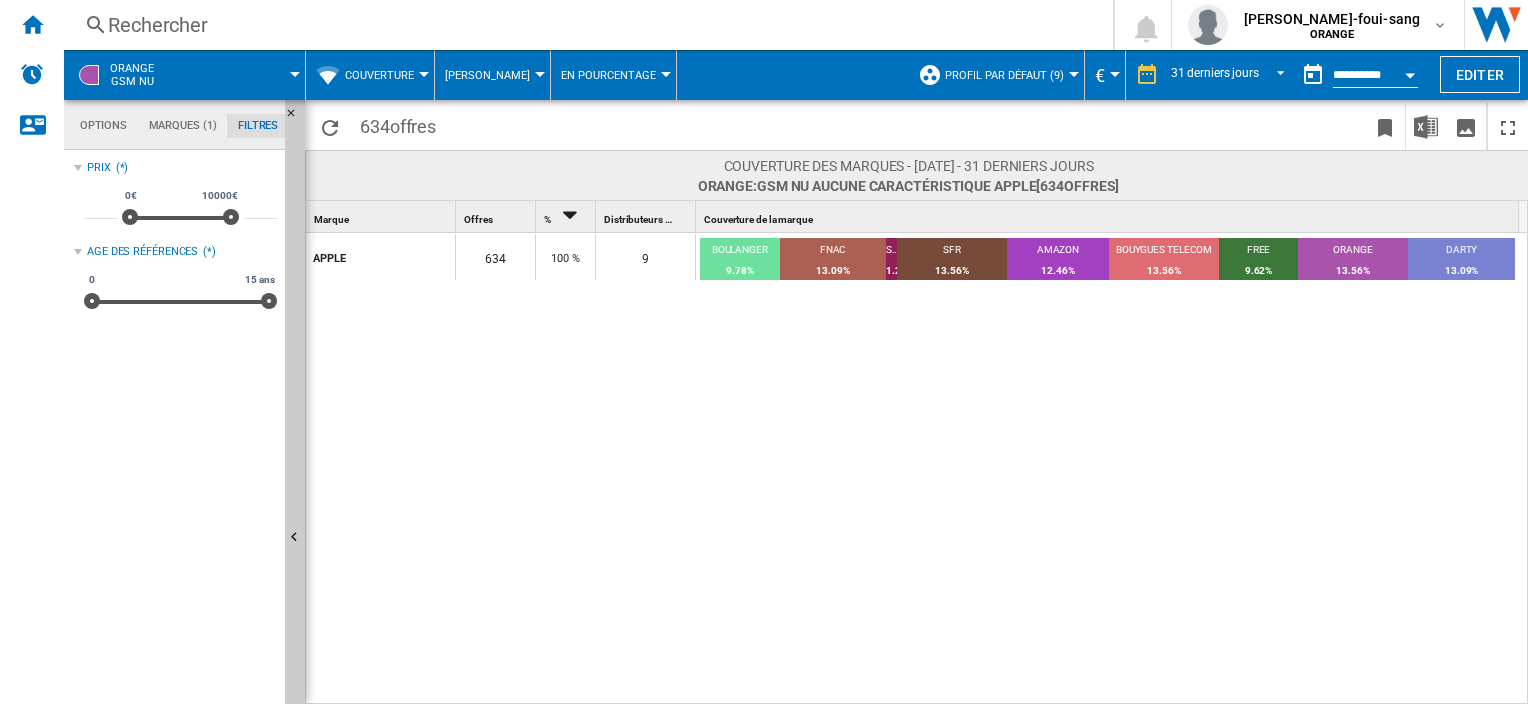 click on "Marques (1)" 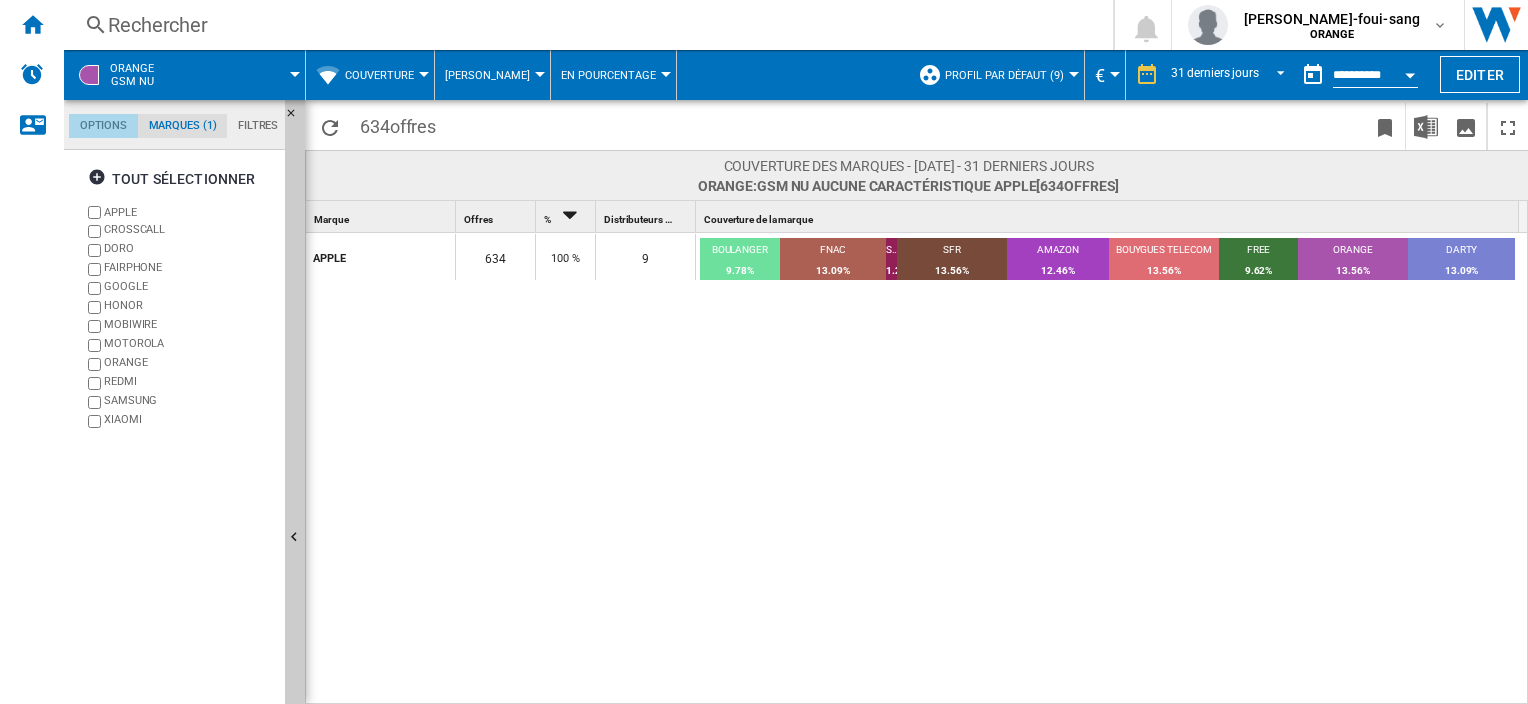 click on "Options" 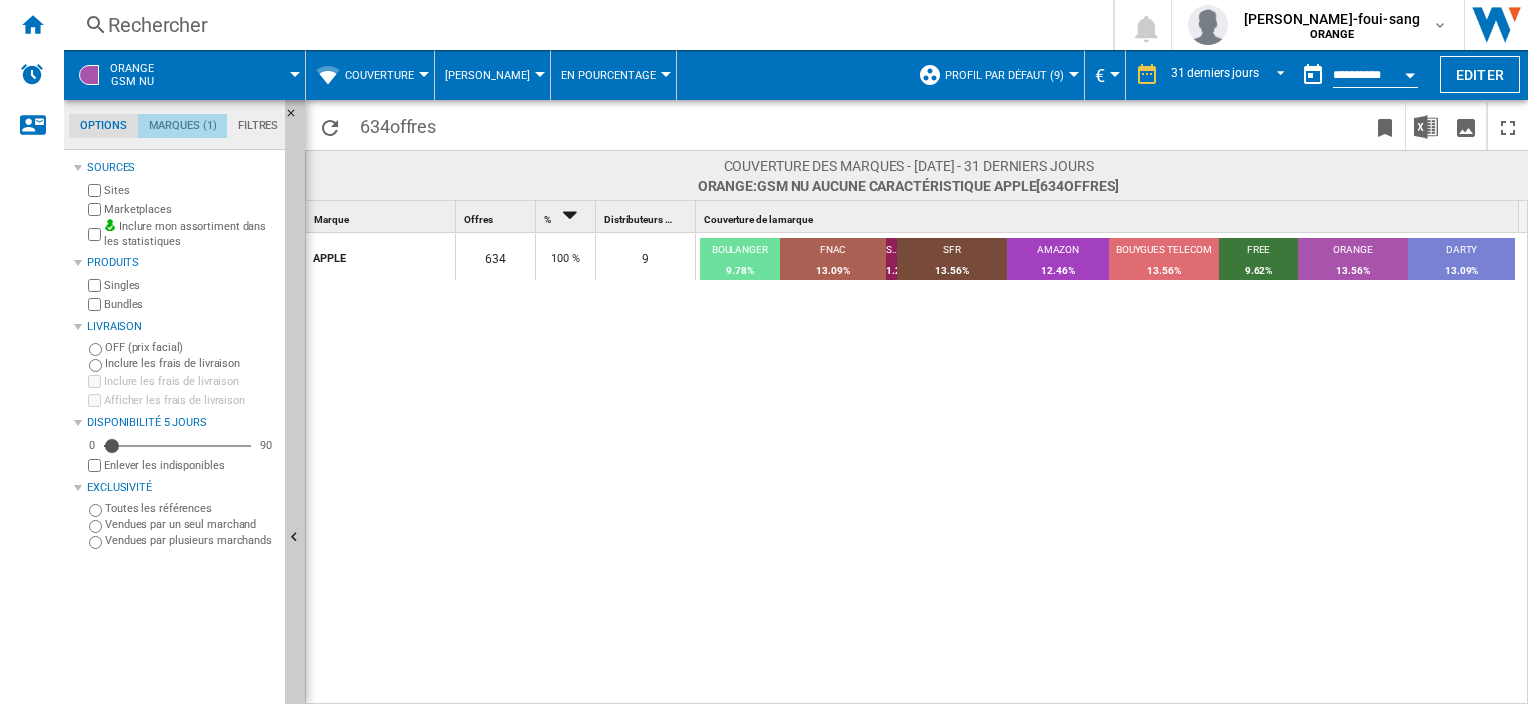 click on "Marques (1)" 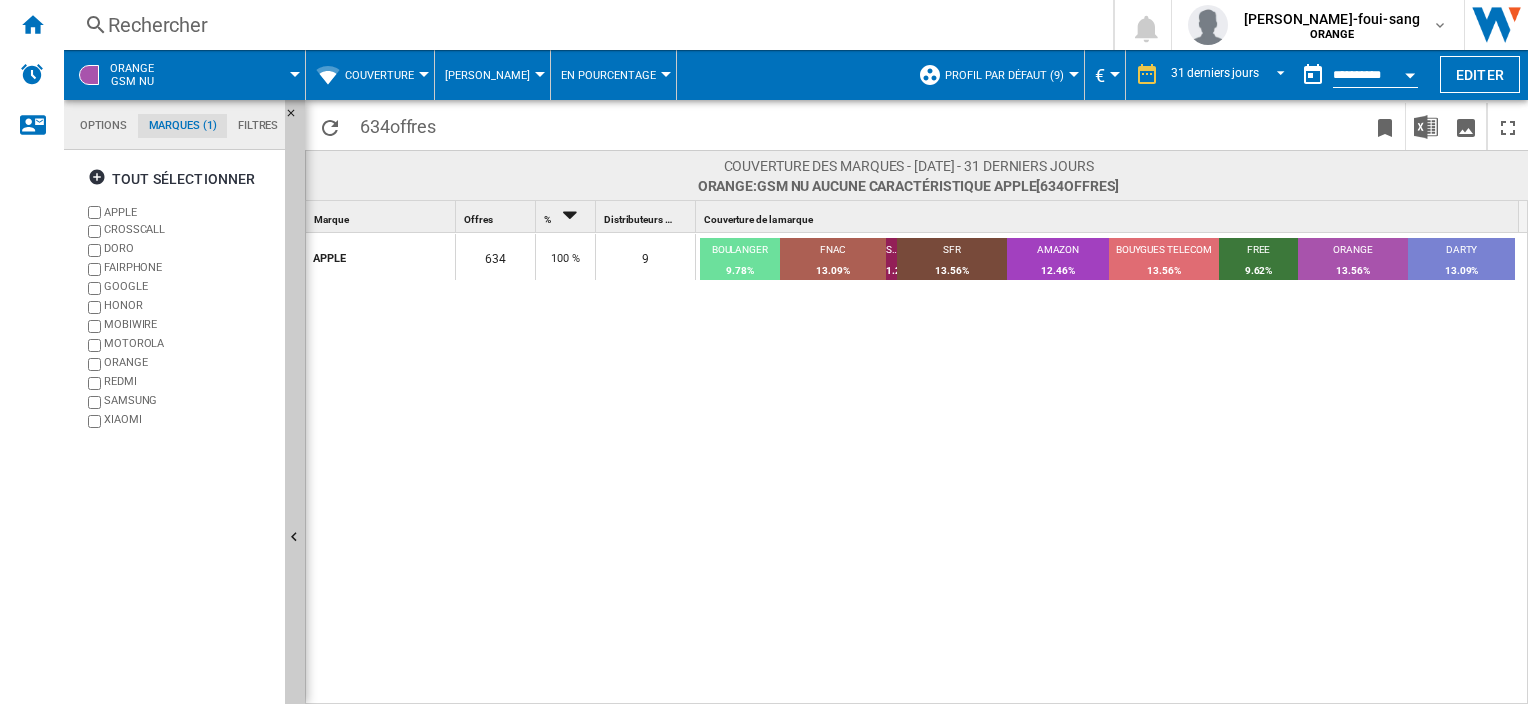 click on "APPLE" at bounding box center (190, 212) 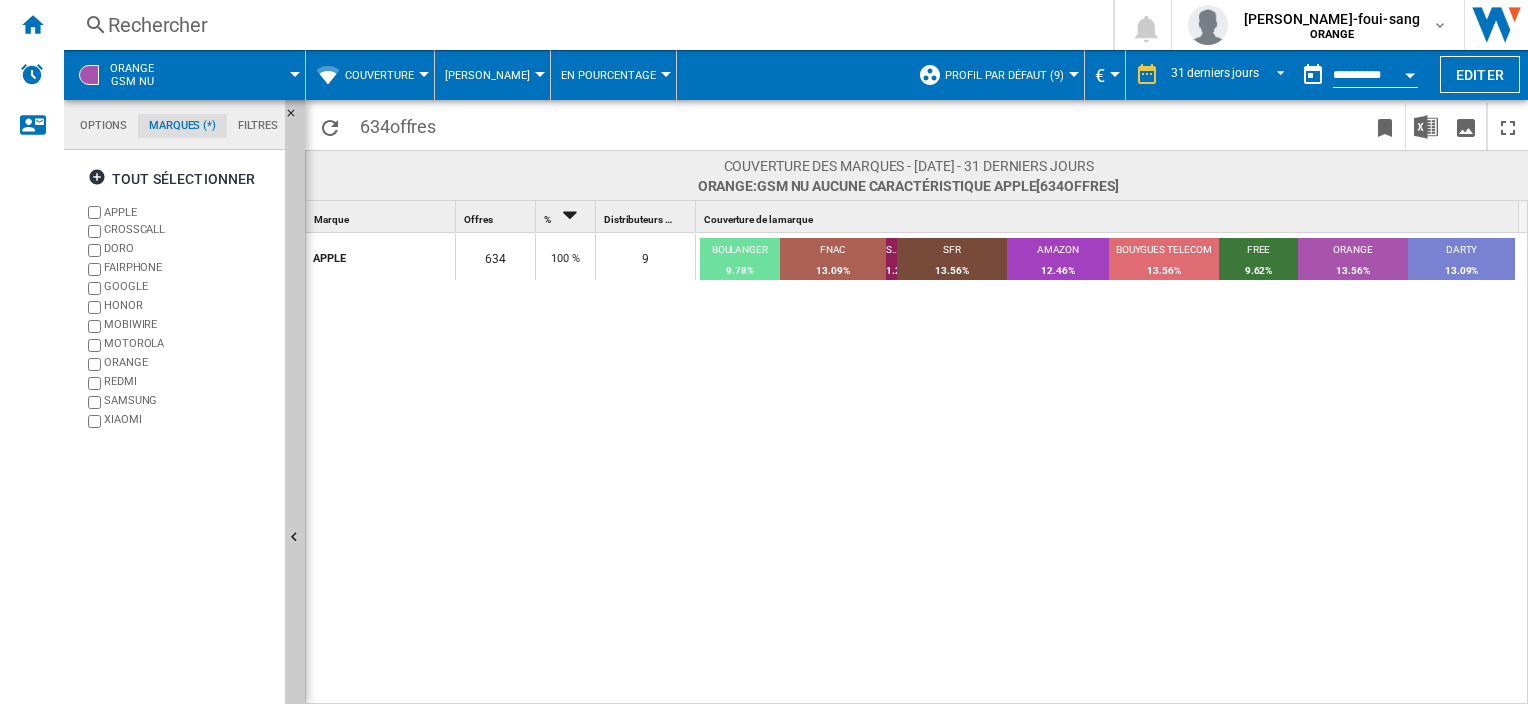 click on "APPLE" at bounding box center [190, 212] 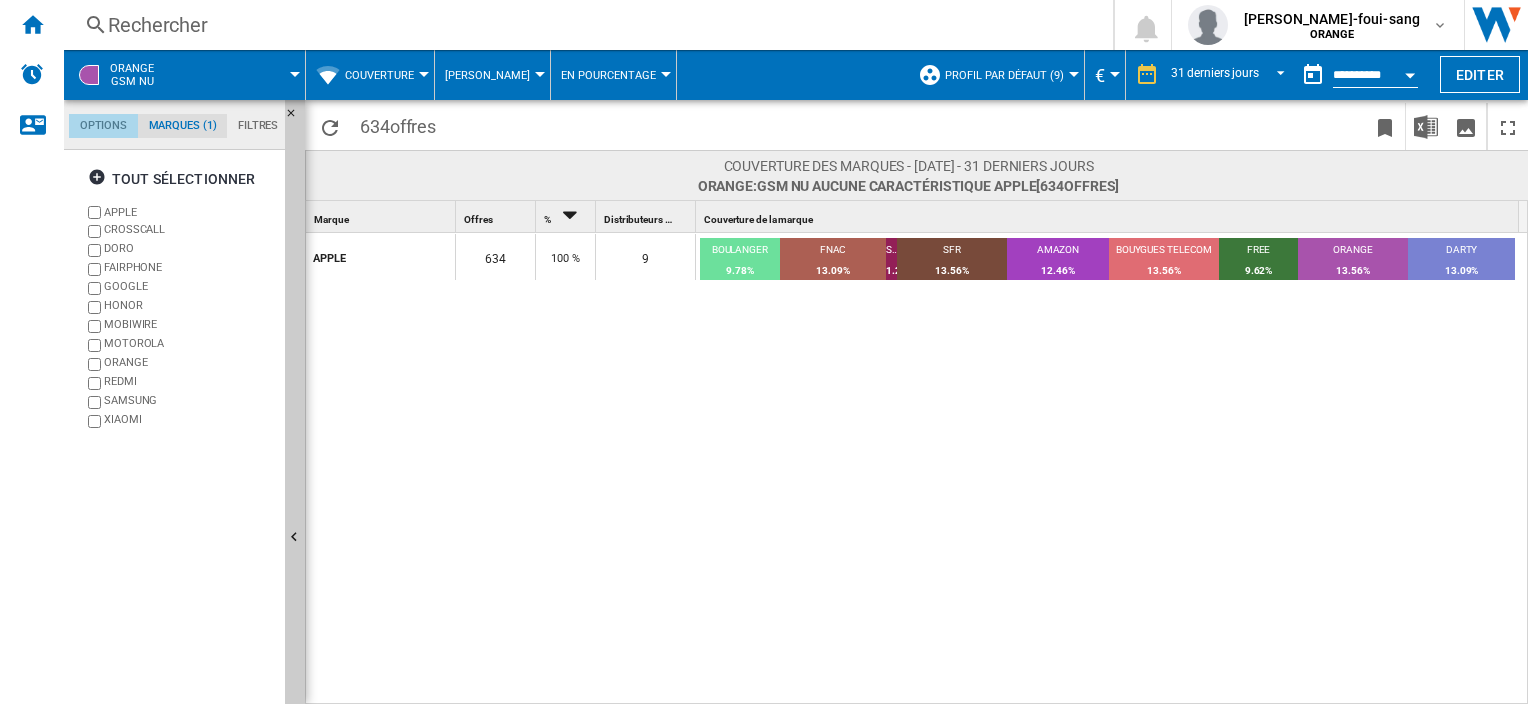click on "Options" 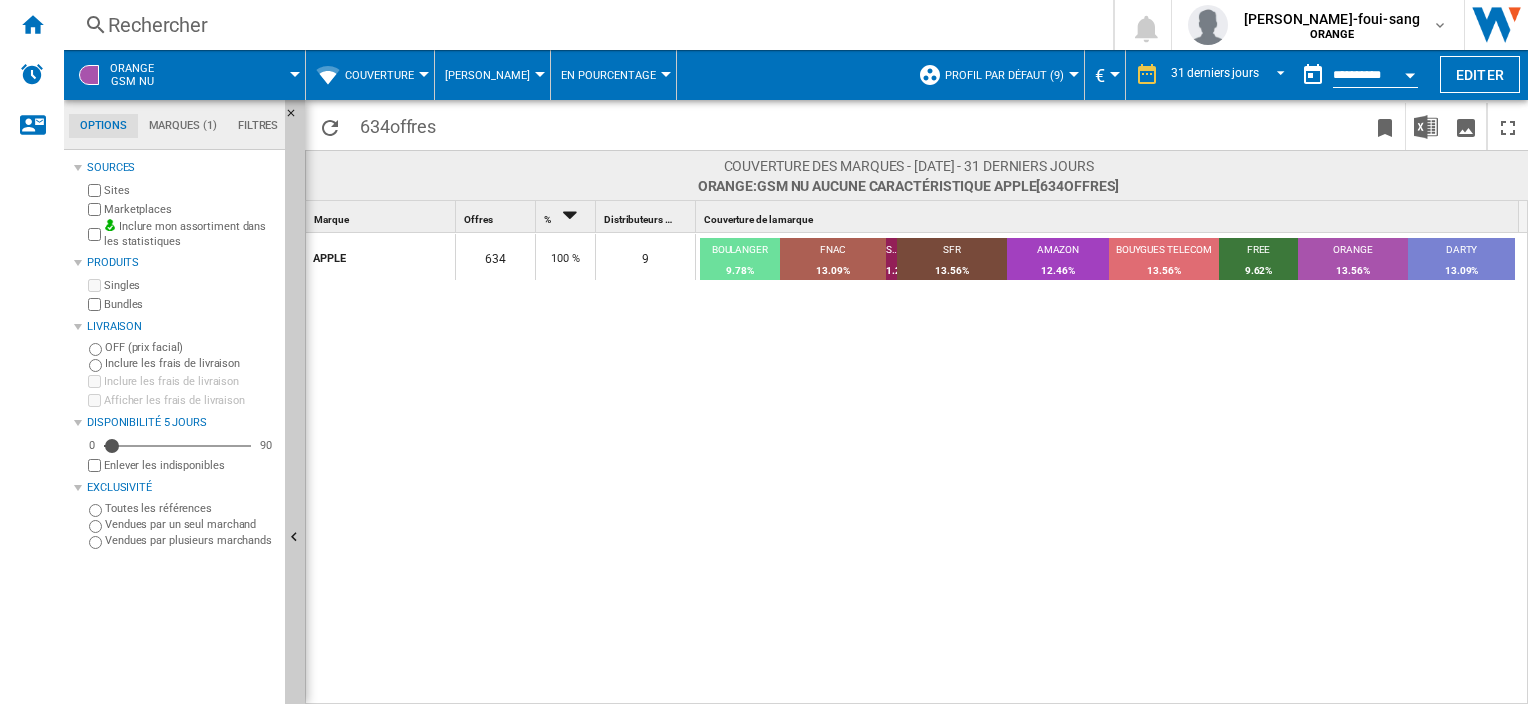 click on "ORANGE:Gsm nu Aucune caractéristique APPLE  [634  offres ]" at bounding box center (909, 186) 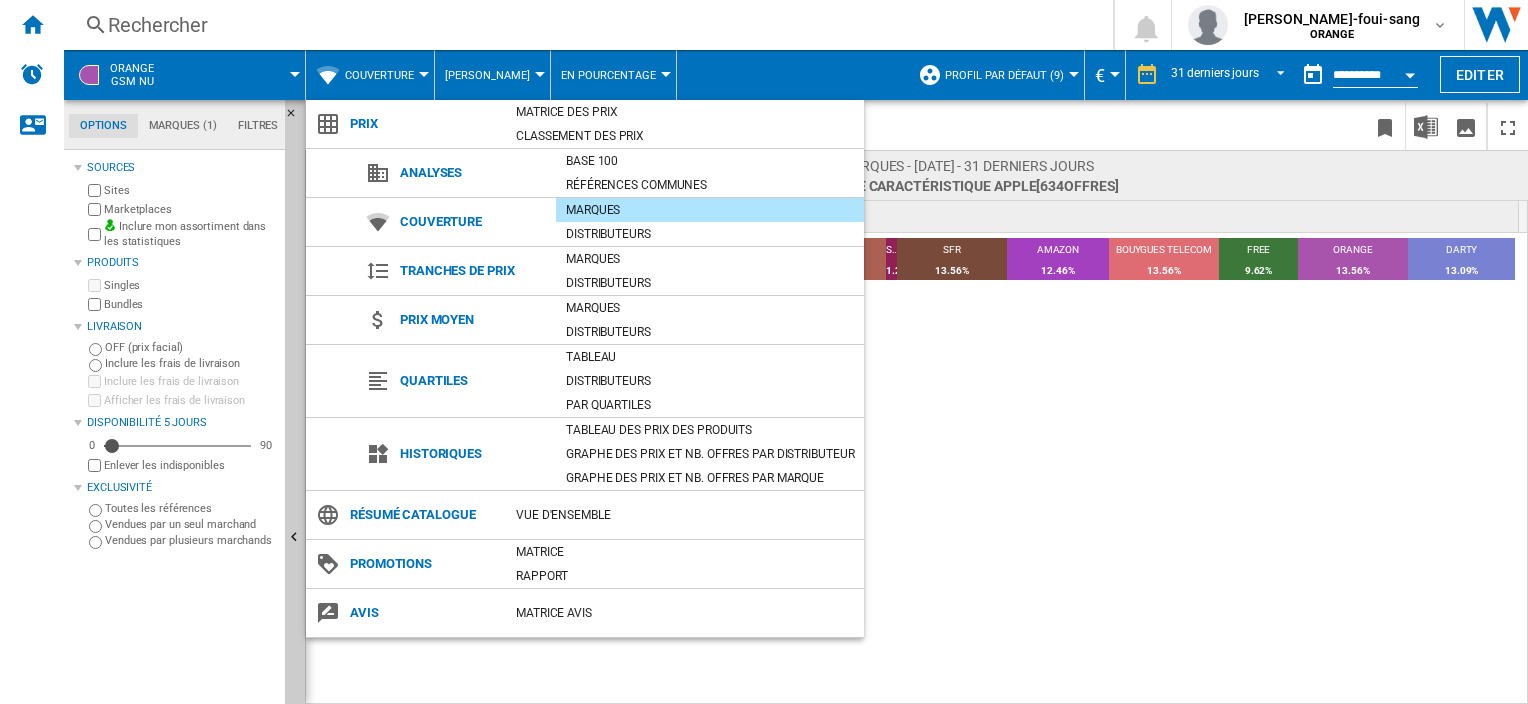 click at bounding box center [764, 352] 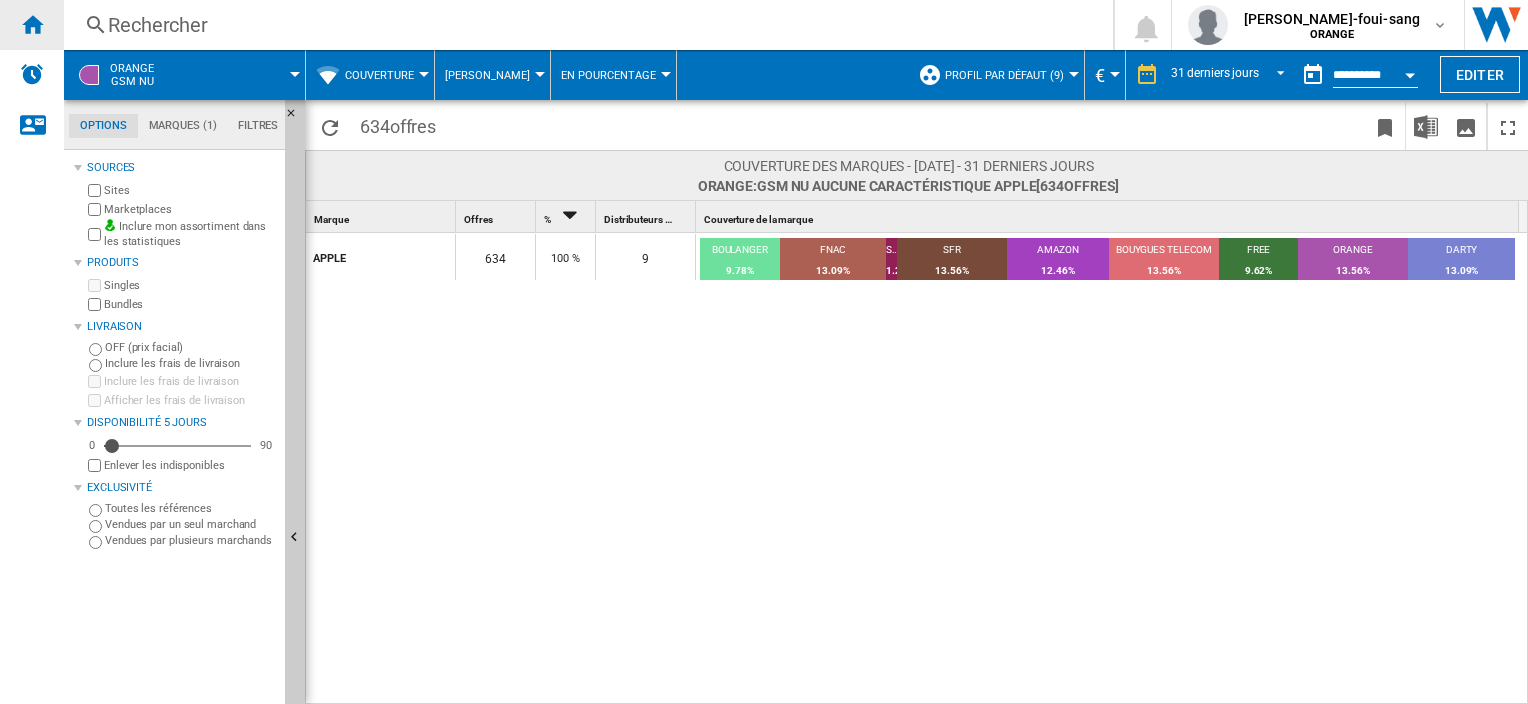 click at bounding box center (32, 25) 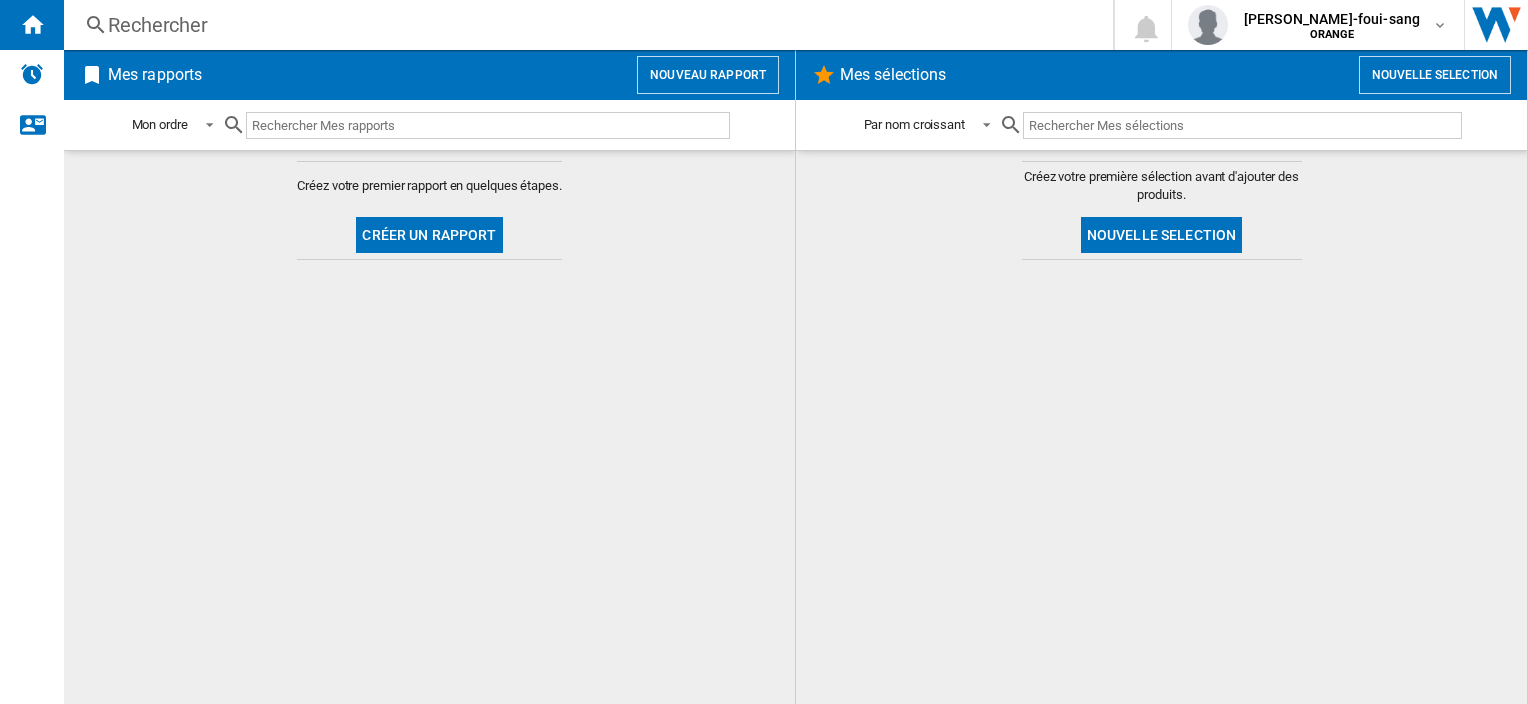 click on "Créer un rapport" 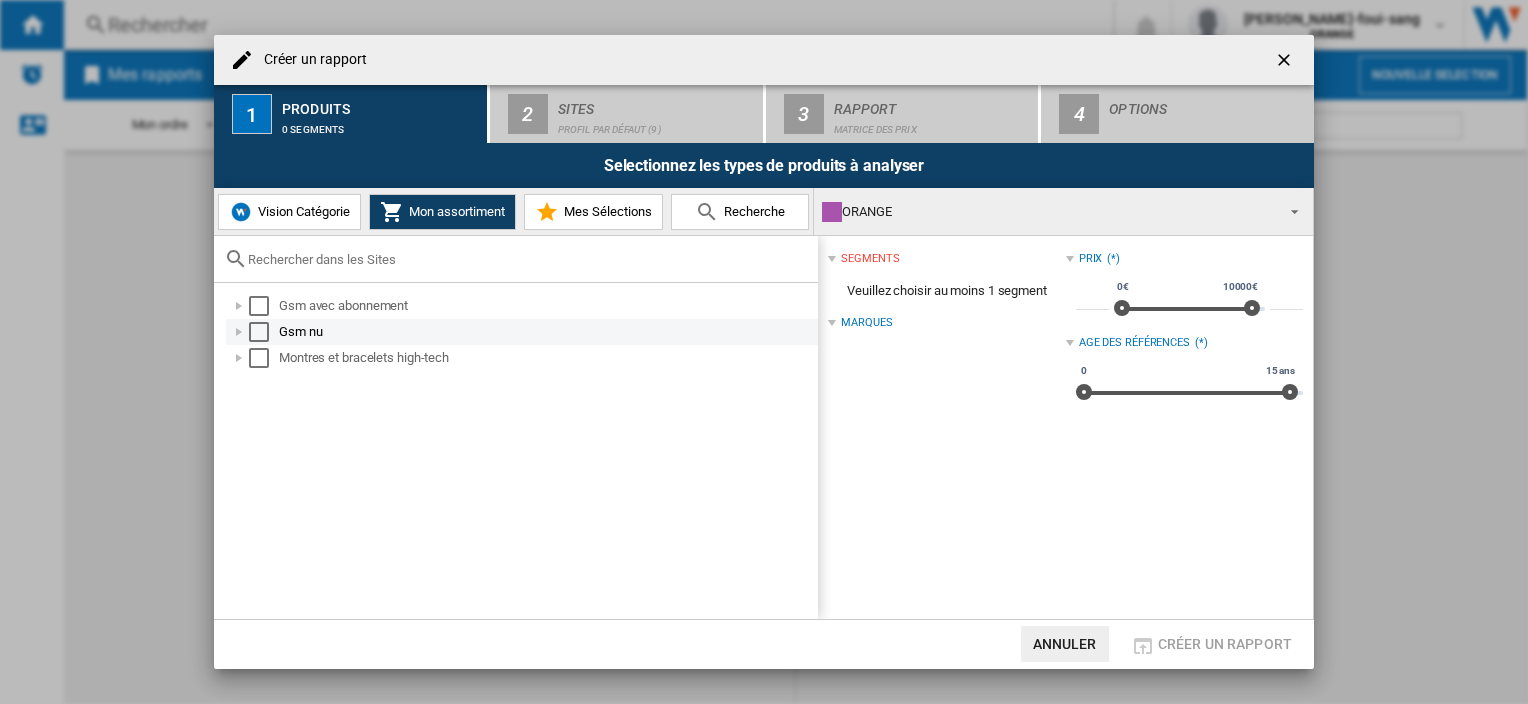 click at bounding box center (239, 332) 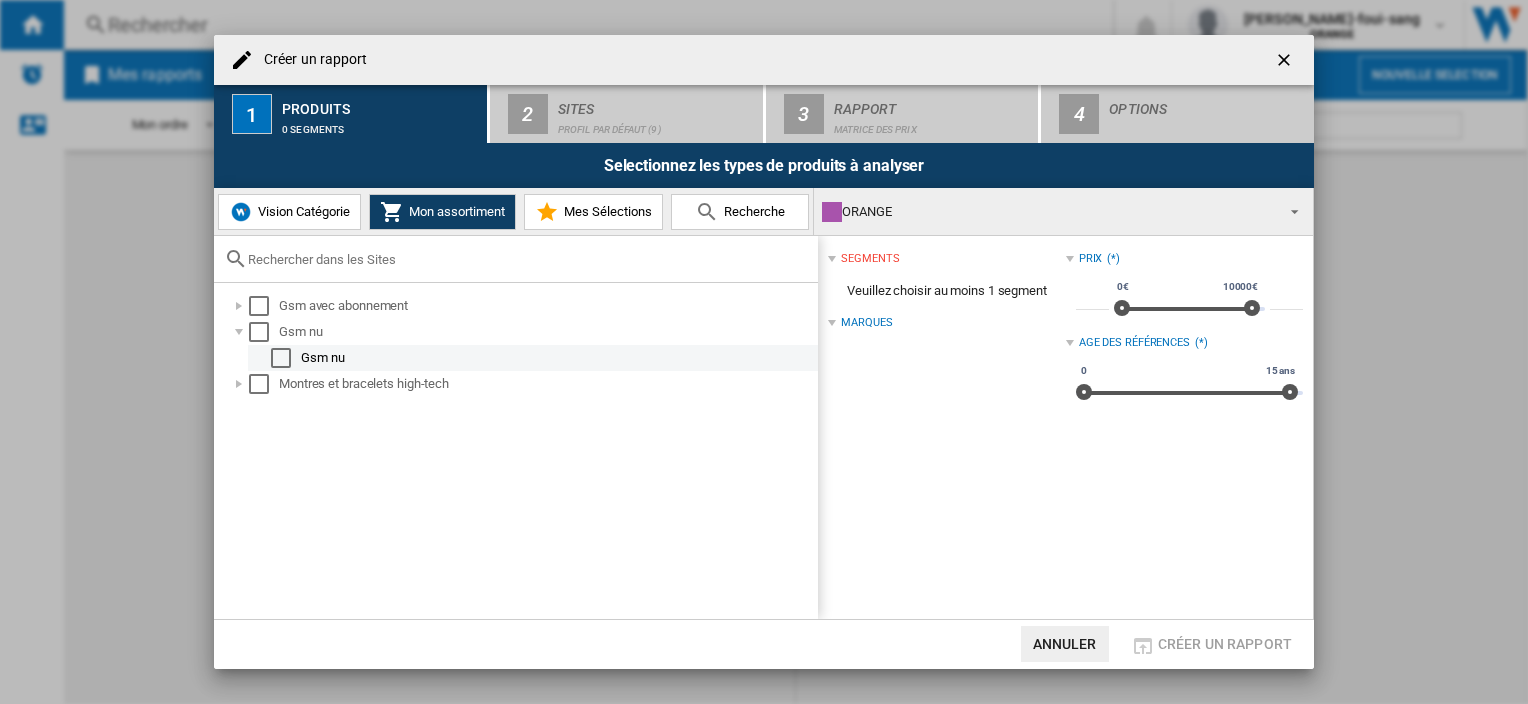 click at bounding box center (281, 358) 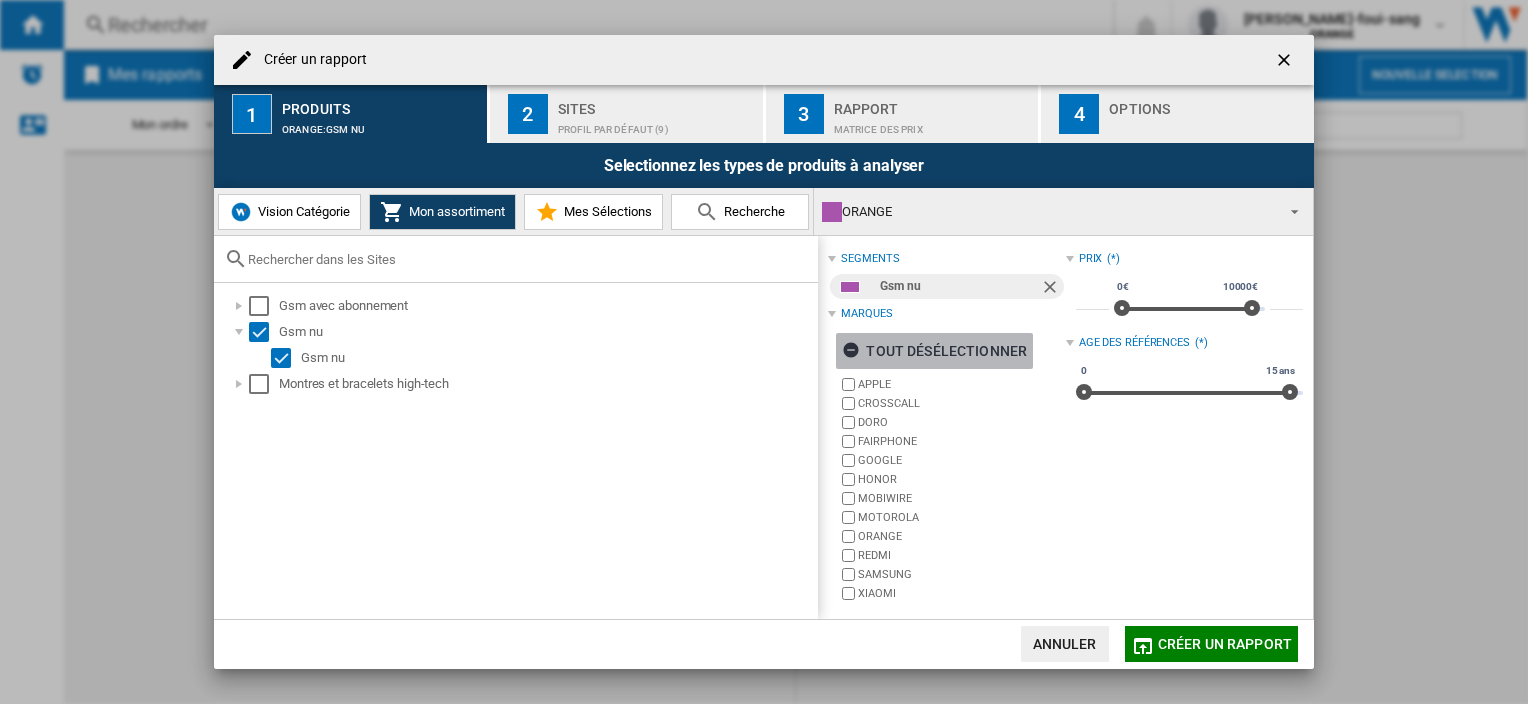 click on "tout désélectionner" at bounding box center (934, 351) 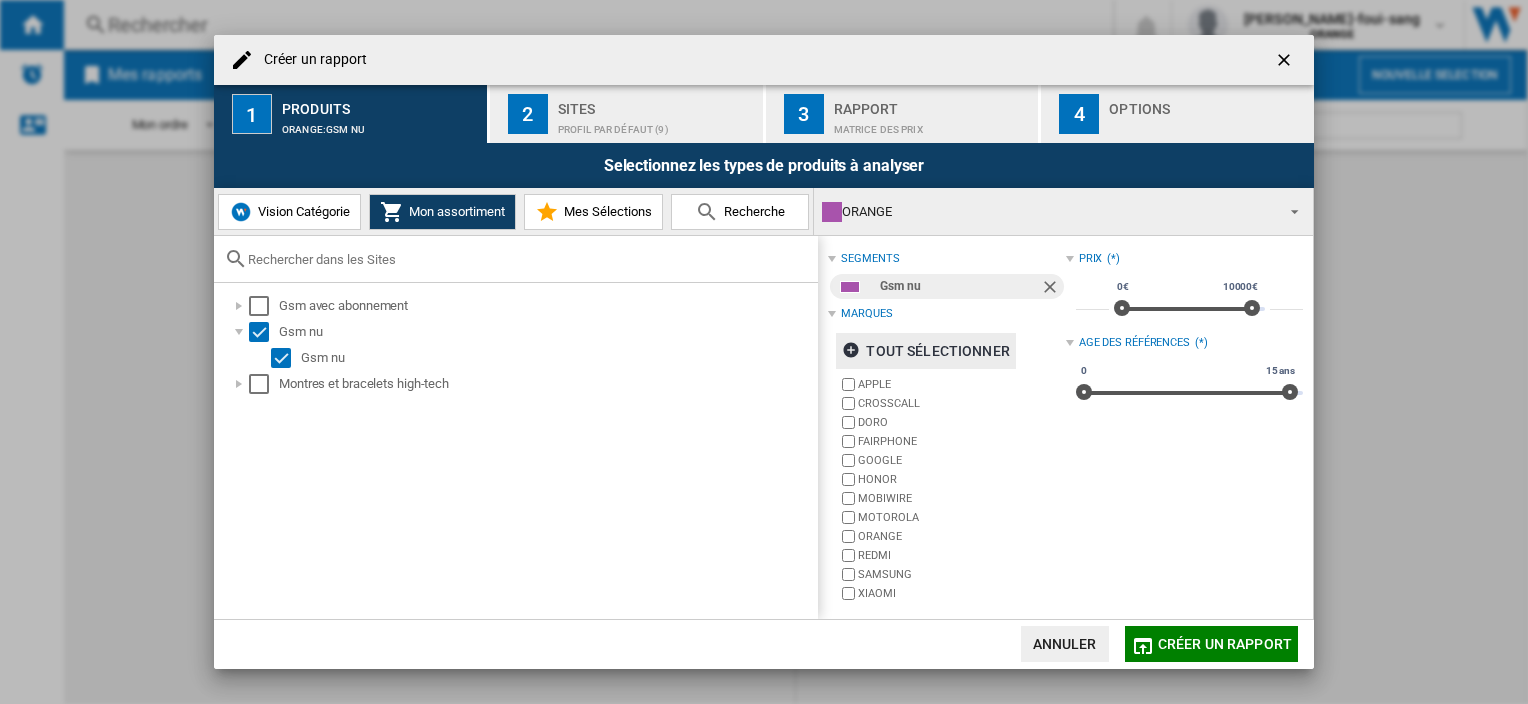 click on "Profil par défaut (9)" at bounding box center (656, 124) 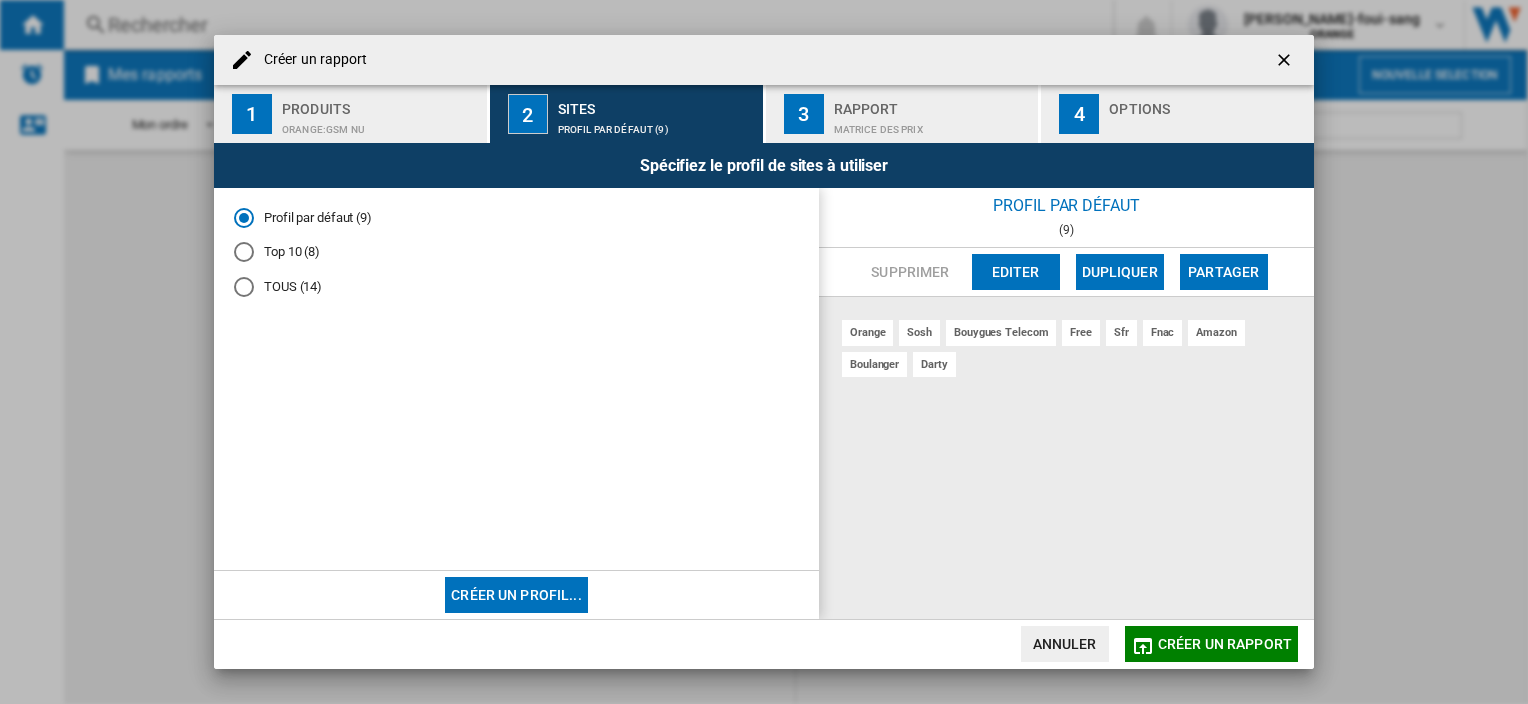click on "orange" at bounding box center [867, 332] 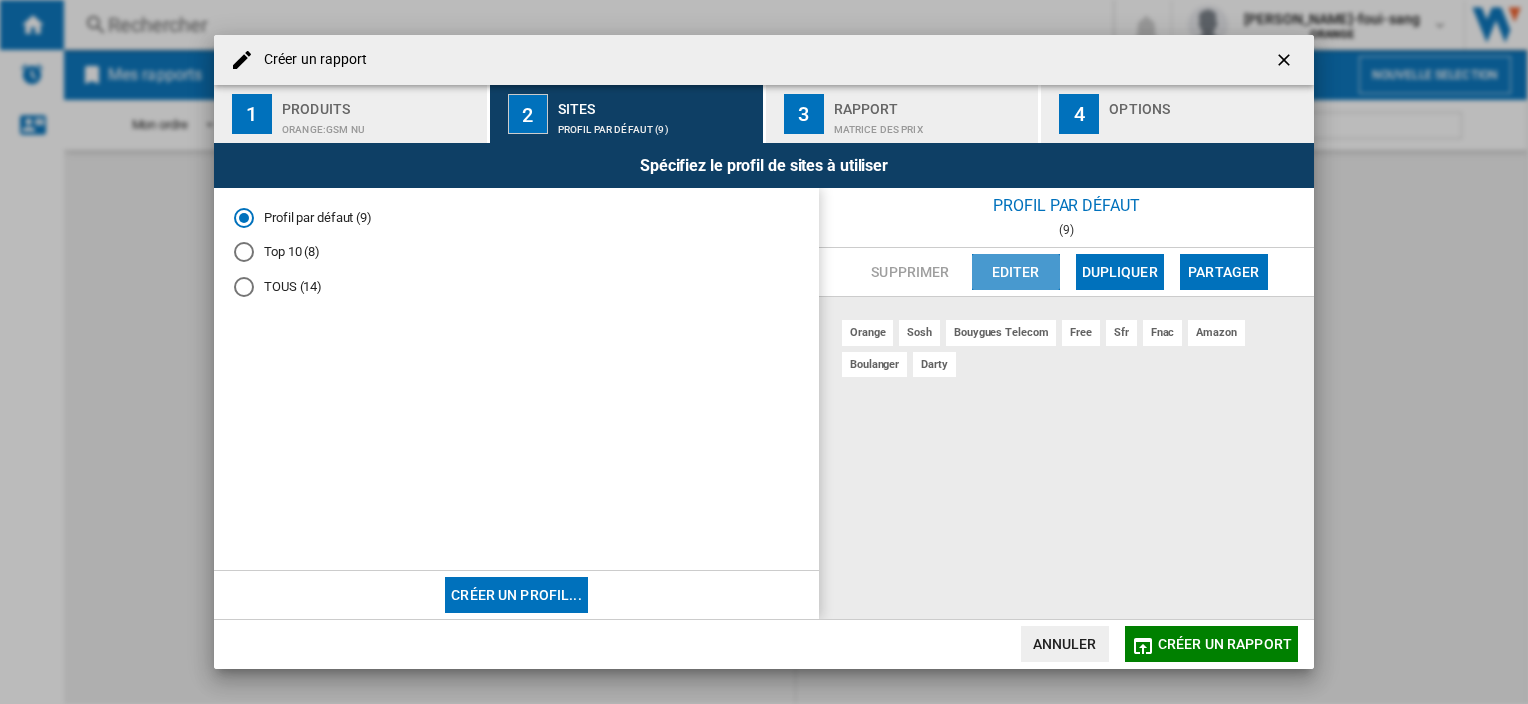 click on "Editer" at bounding box center (1016, 272) 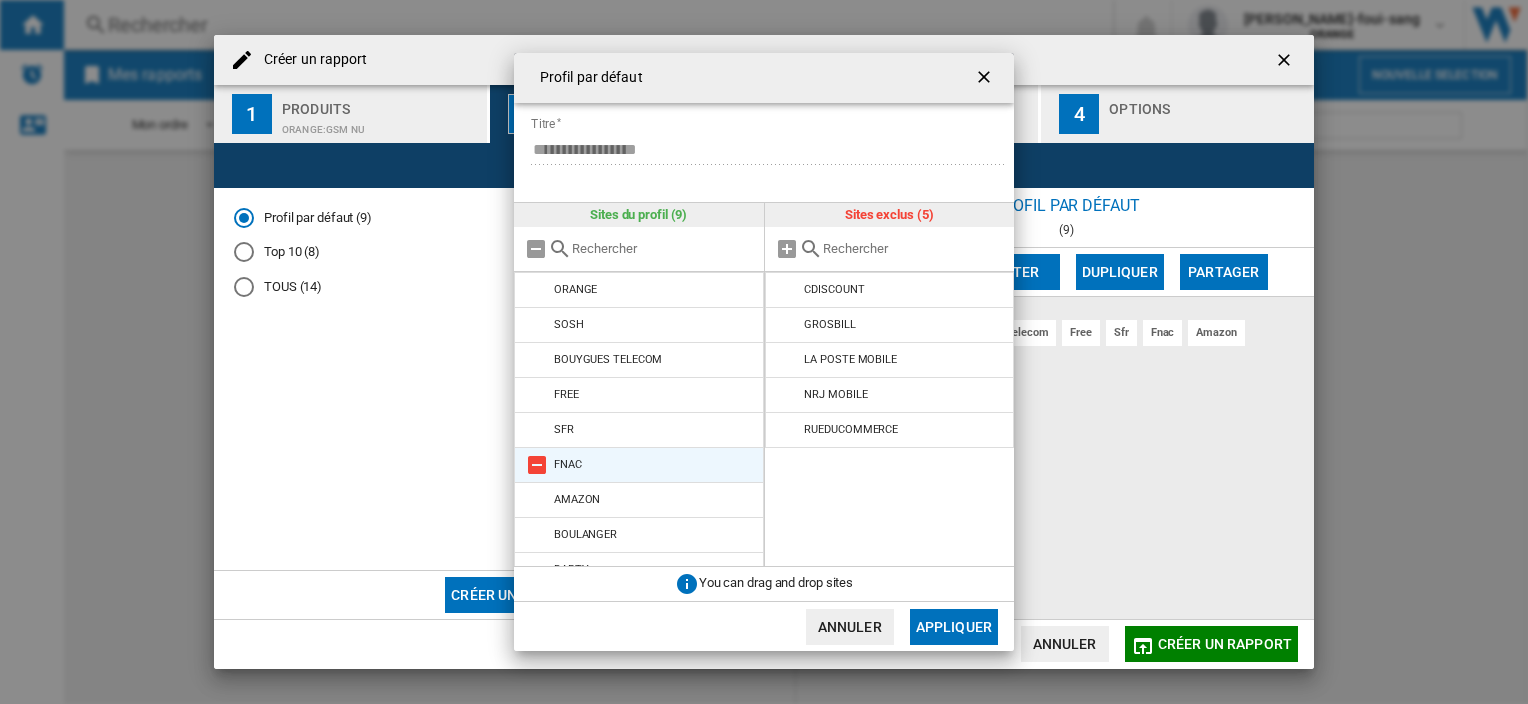 click at bounding box center [537, 465] 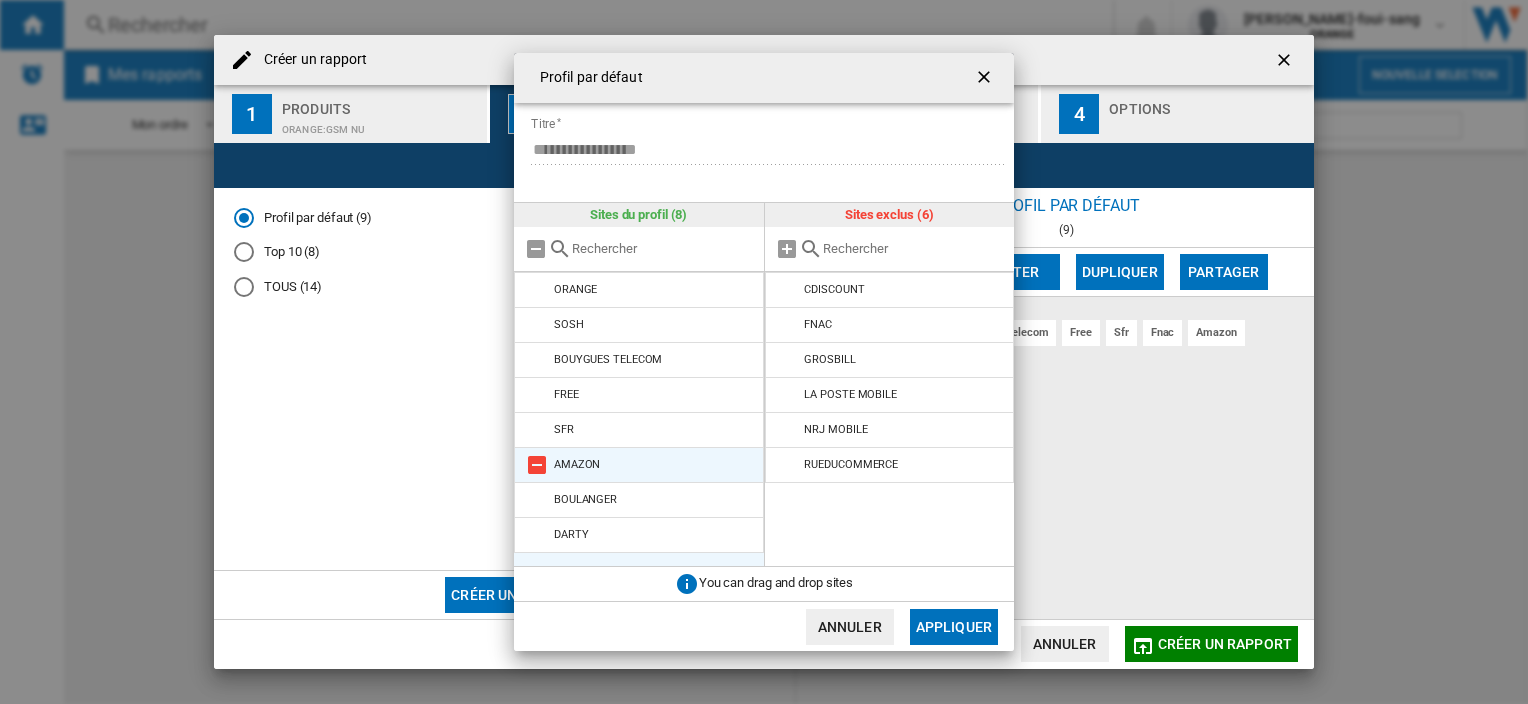click at bounding box center (537, 465) 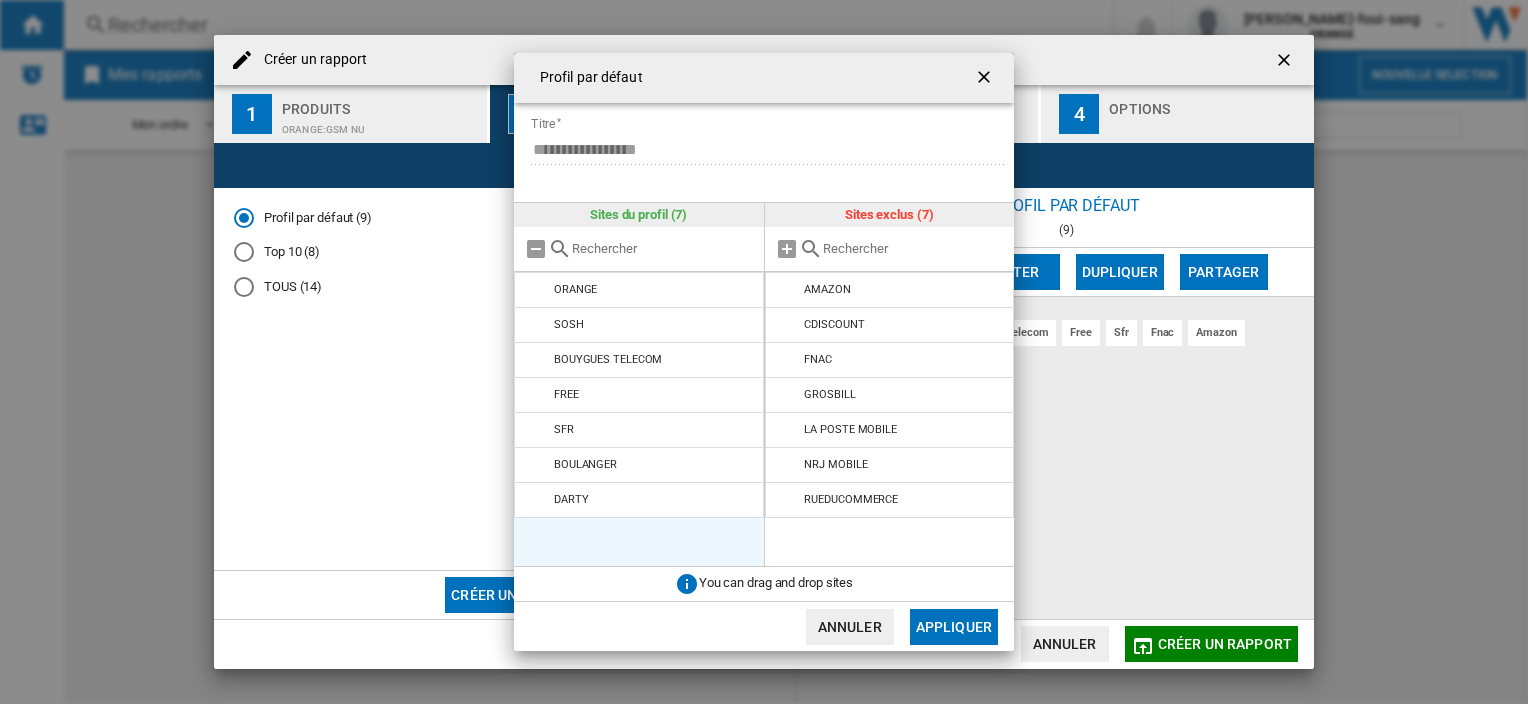 click at bounding box center [537, 465] 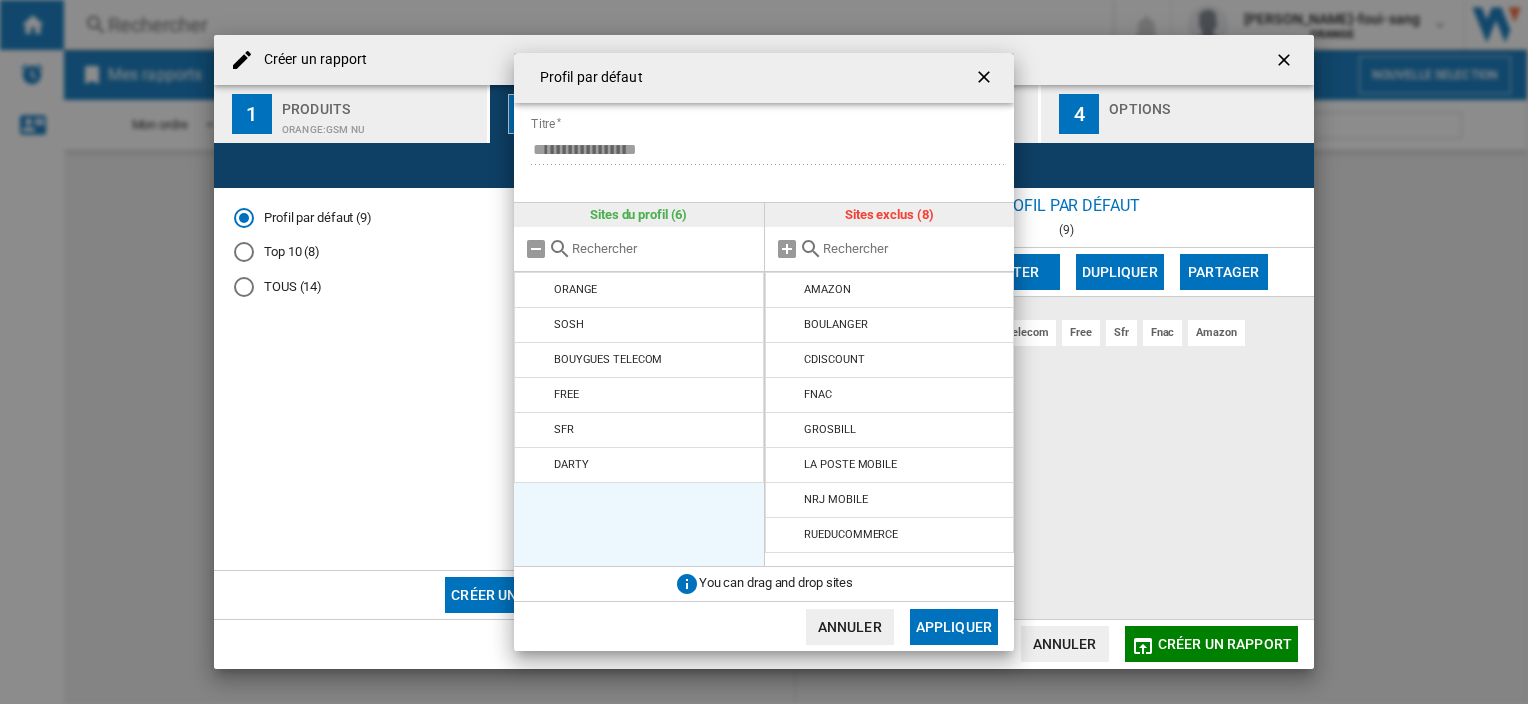 click at bounding box center [537, 465] 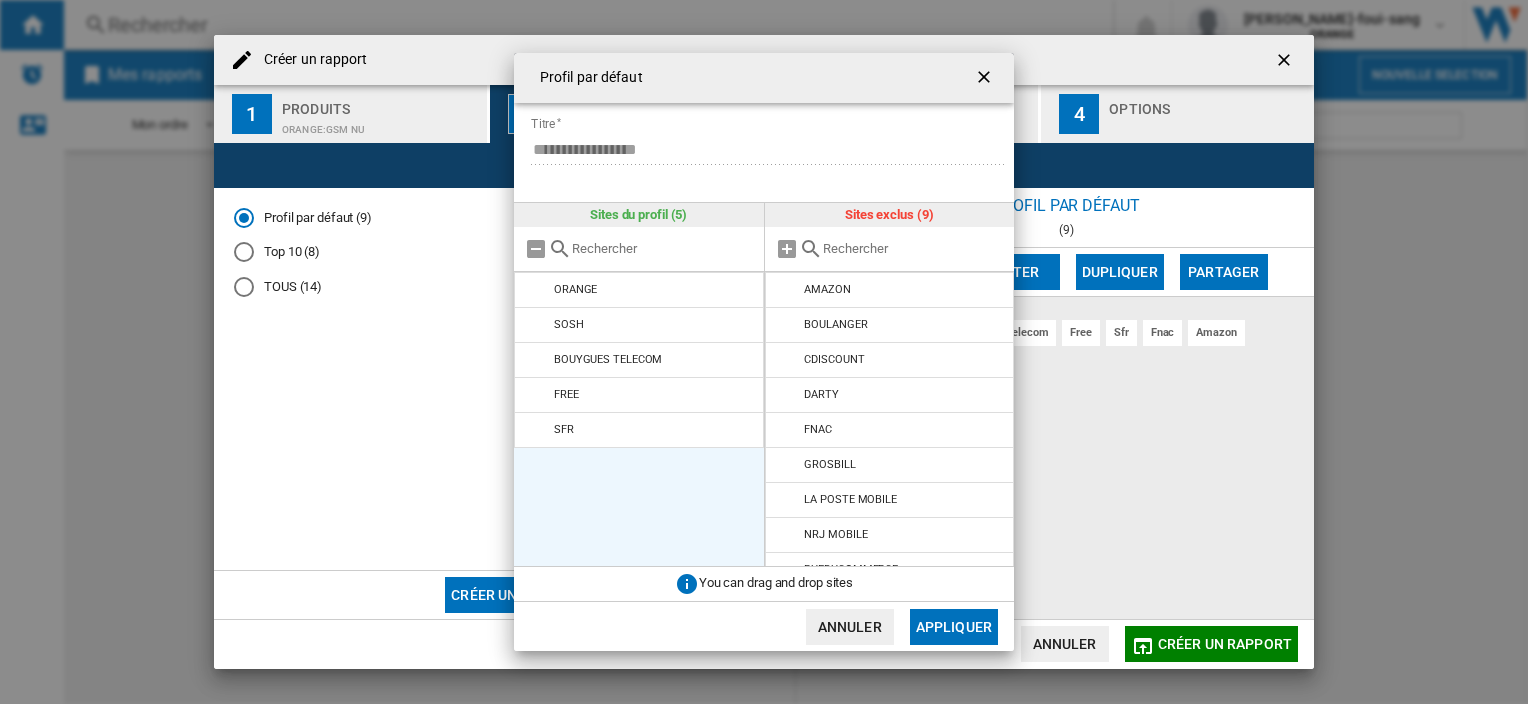 click on "Appliquer" 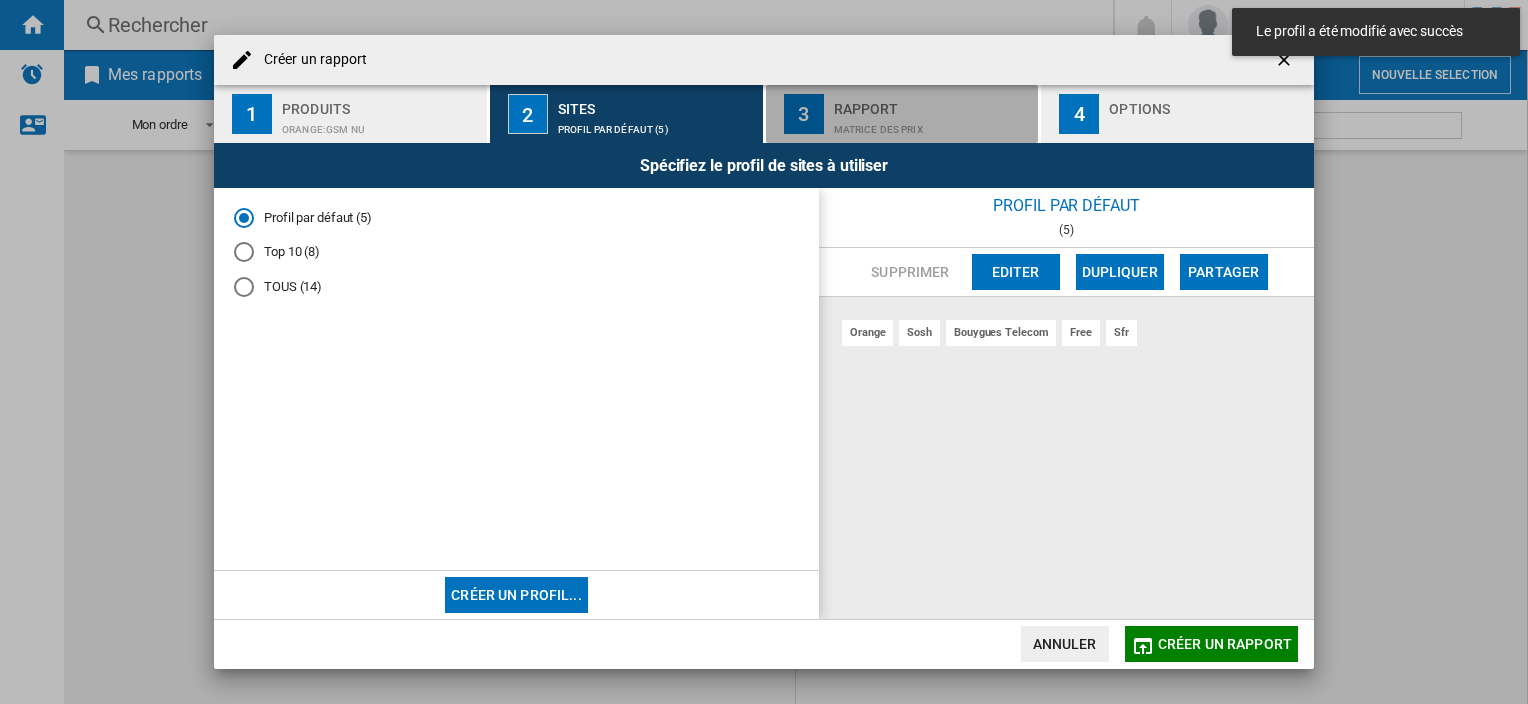 click on "Matrice des prix" at bounding box center (932, 124) 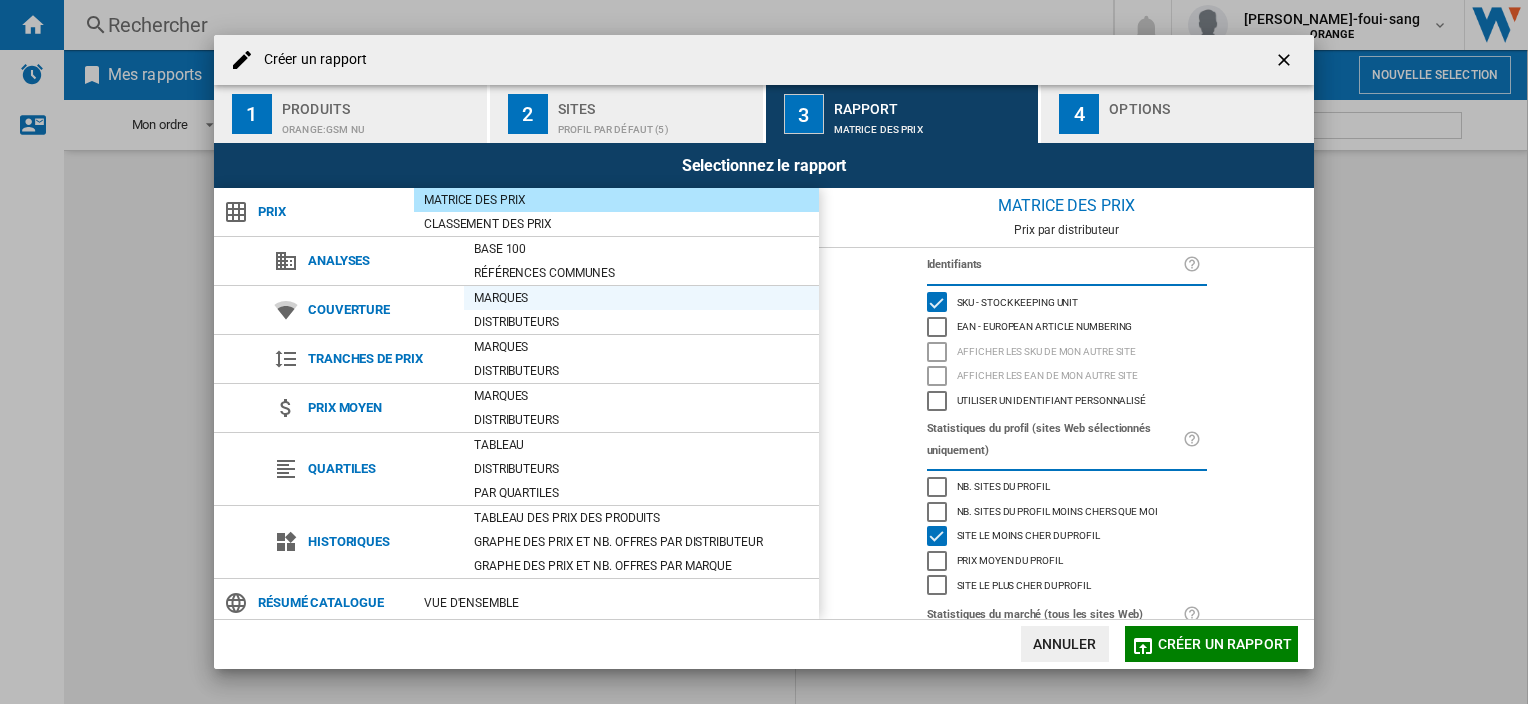 click on "Marques" at bounding box center (641, 298) 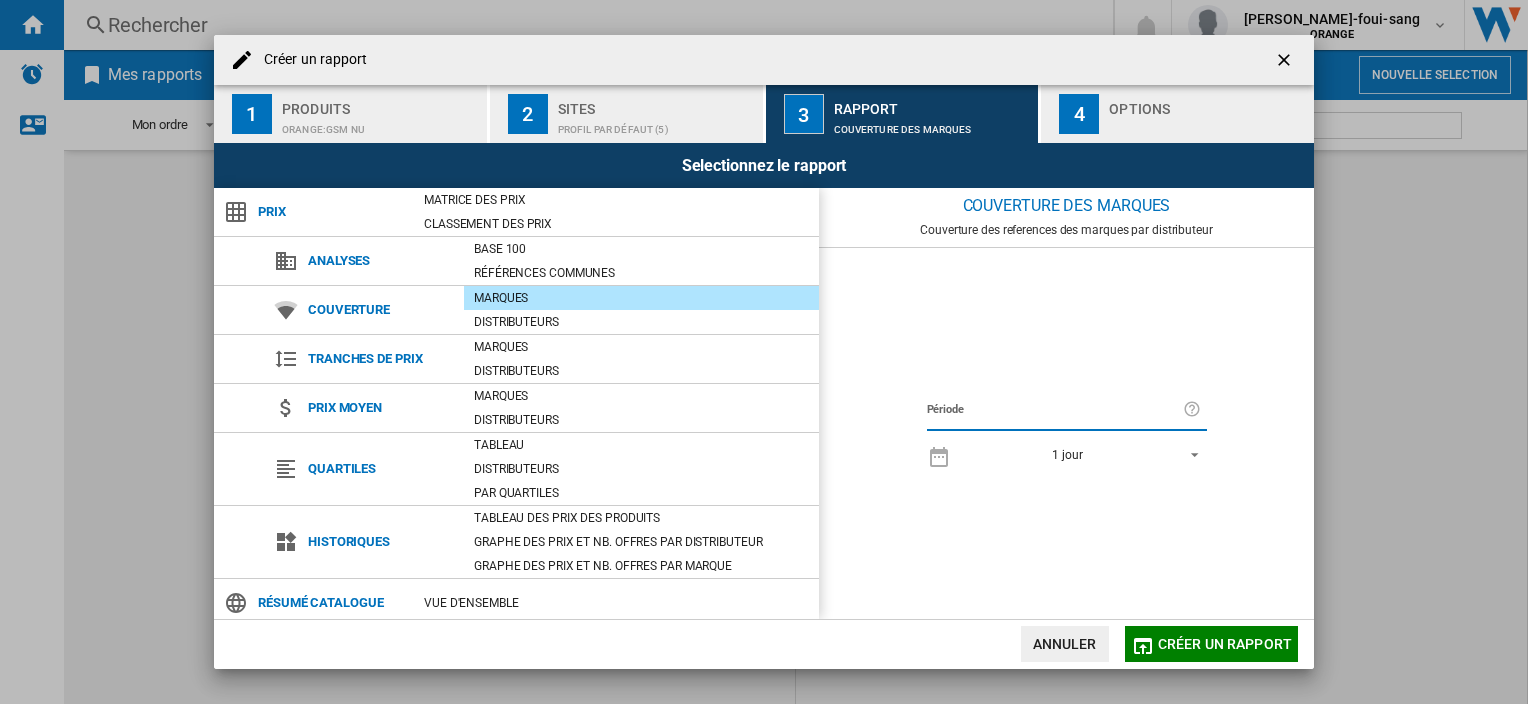 click at bounding box center [1207, 124] 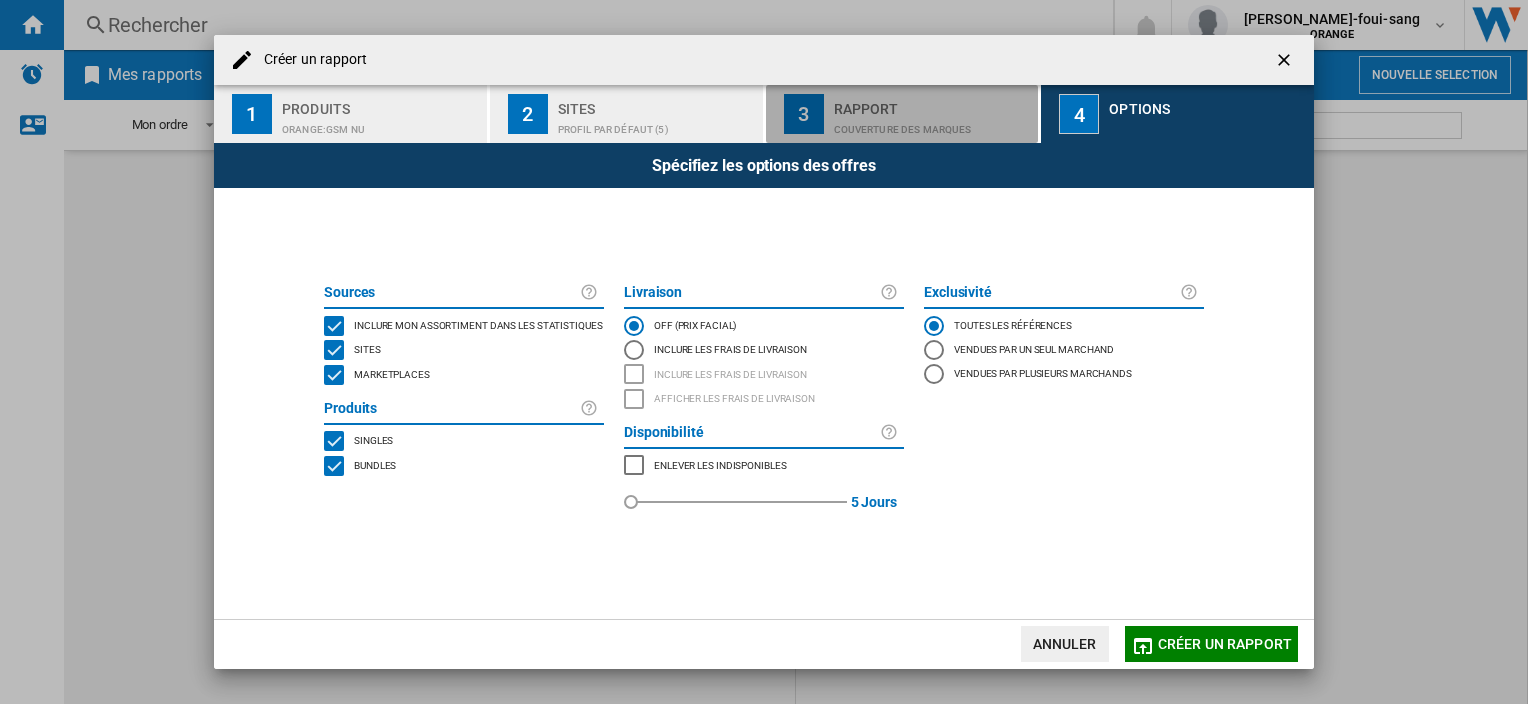 click on "Couverture des marques" at bounding box center [932, 124] 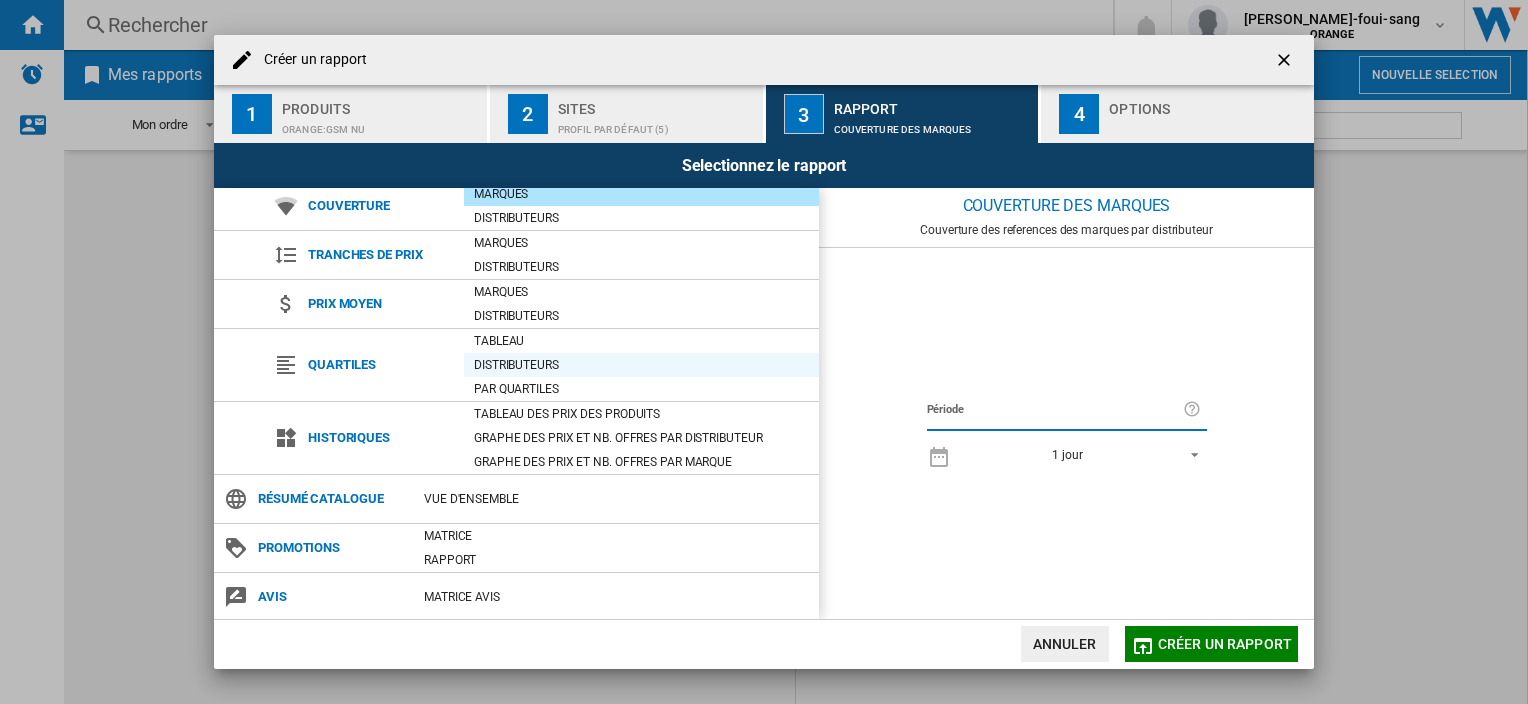 scroll, scrollTop: 0, scrollLeft: 0, axis: both 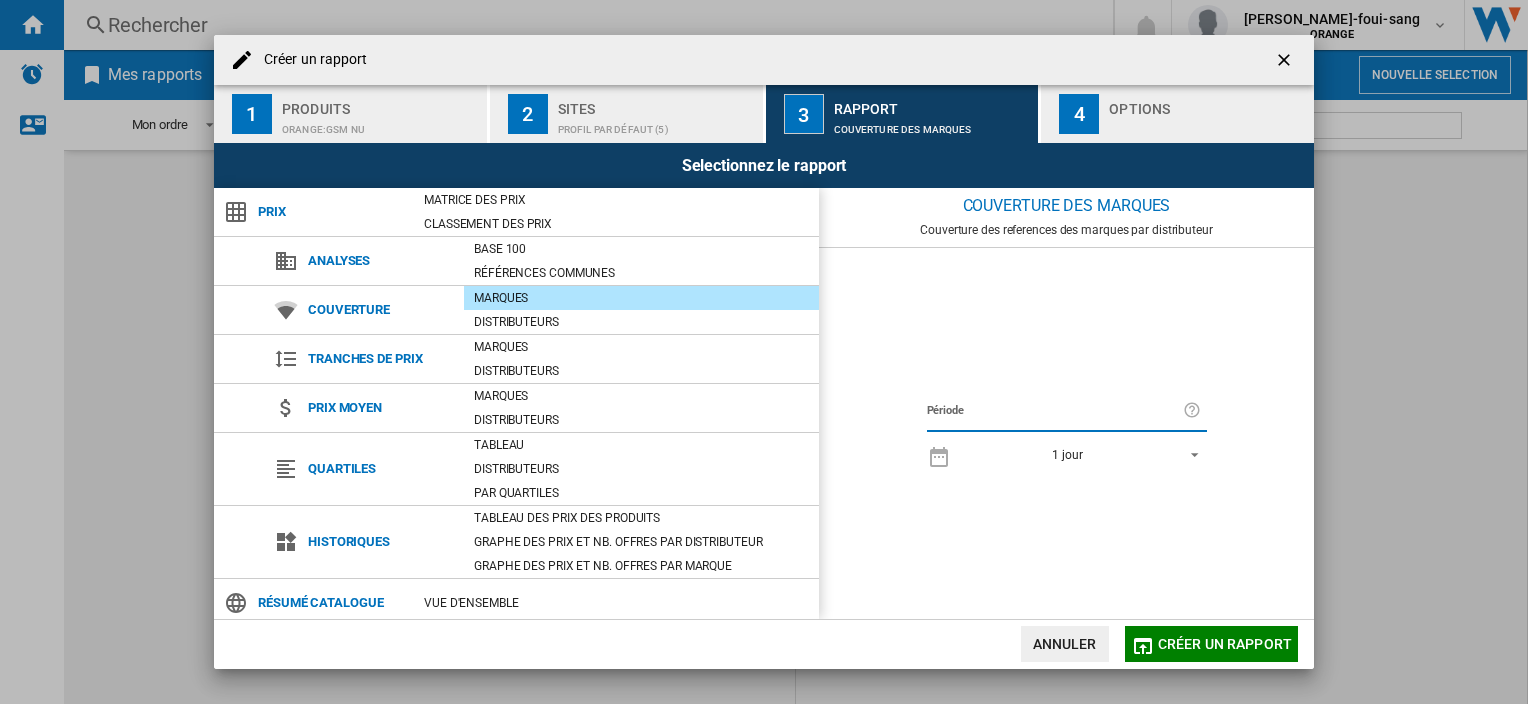 click on "1 jour" at bounding box center [1084, 455] 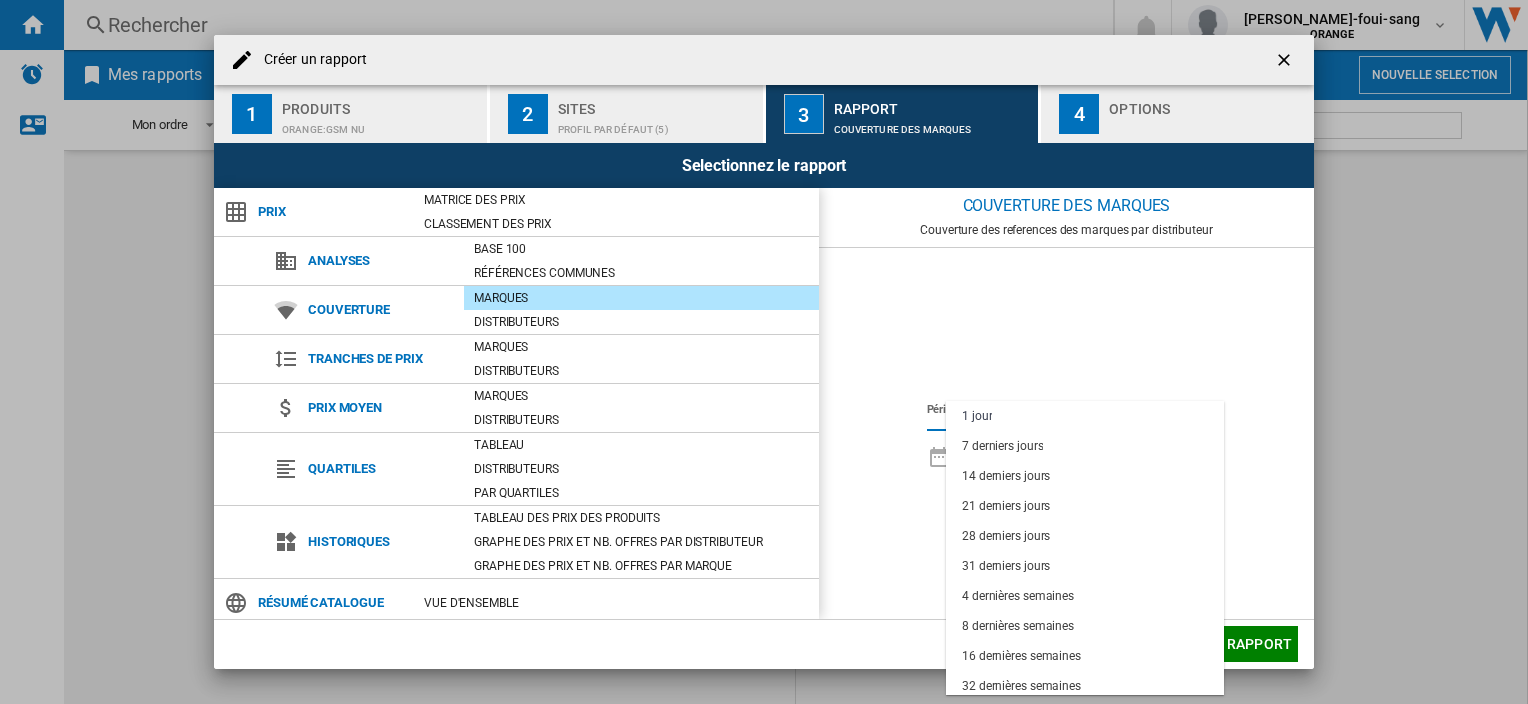 scroll, scrollTop: 90, scrollLeft: 0, axis: vertical 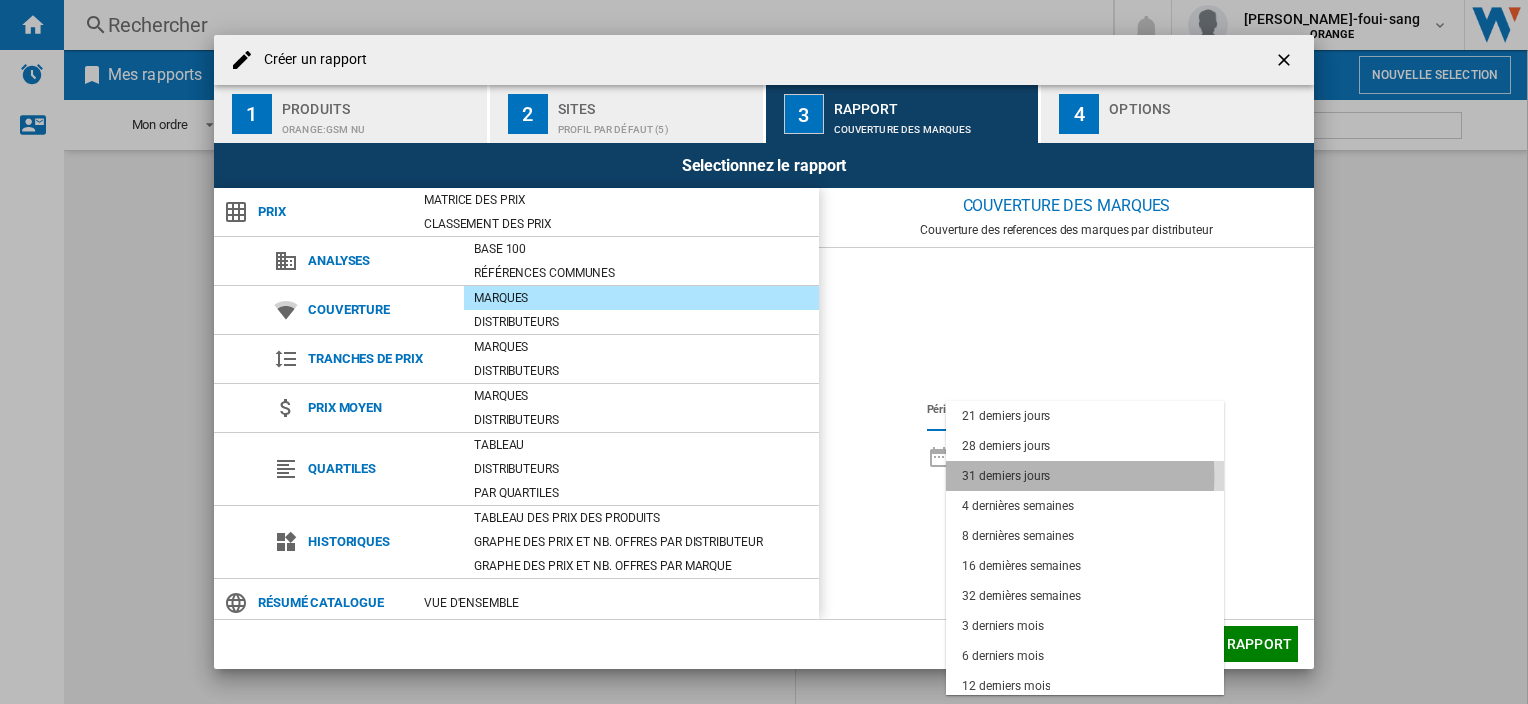 click on "31 derniers jours" at bounding box center [1006, 476] 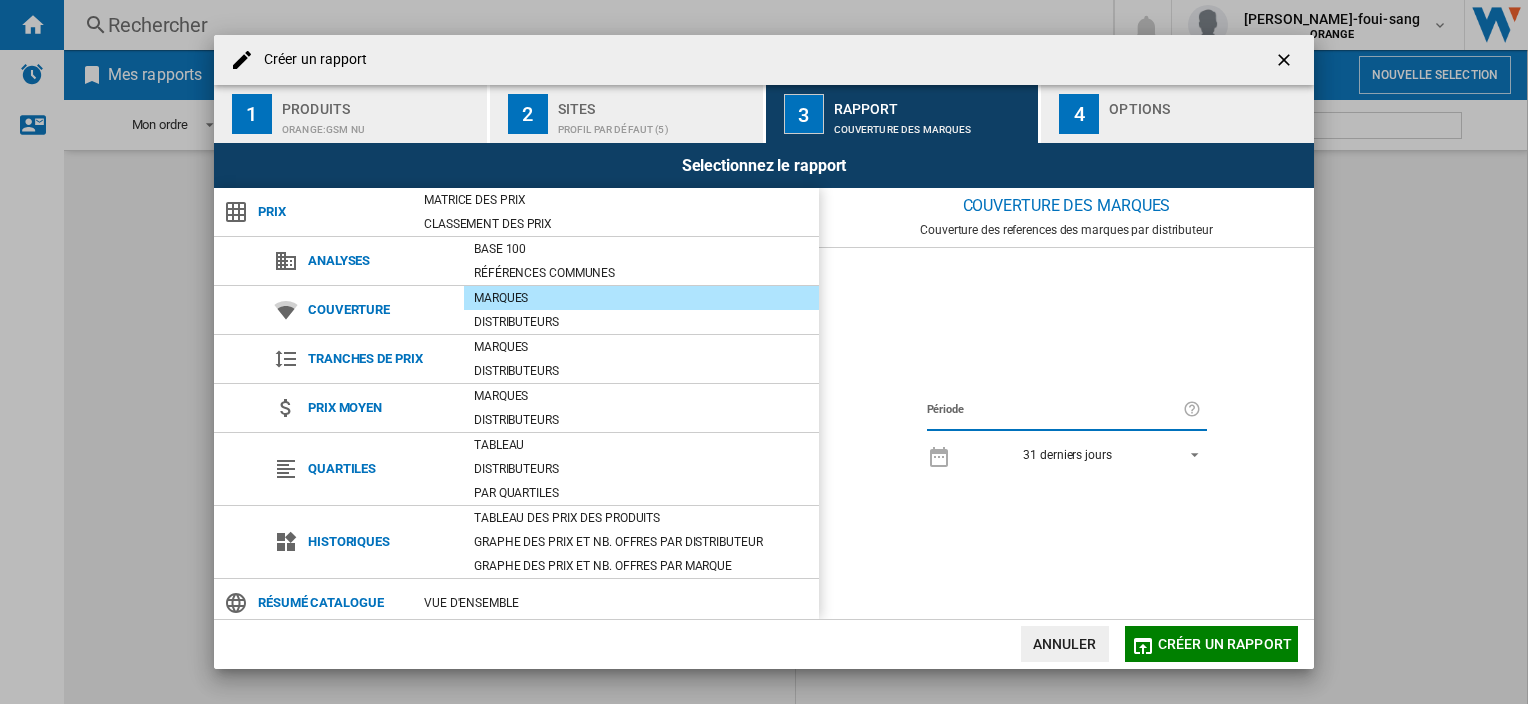 click on "Période
31 derniers jours" at bounding box center [1066, 433] 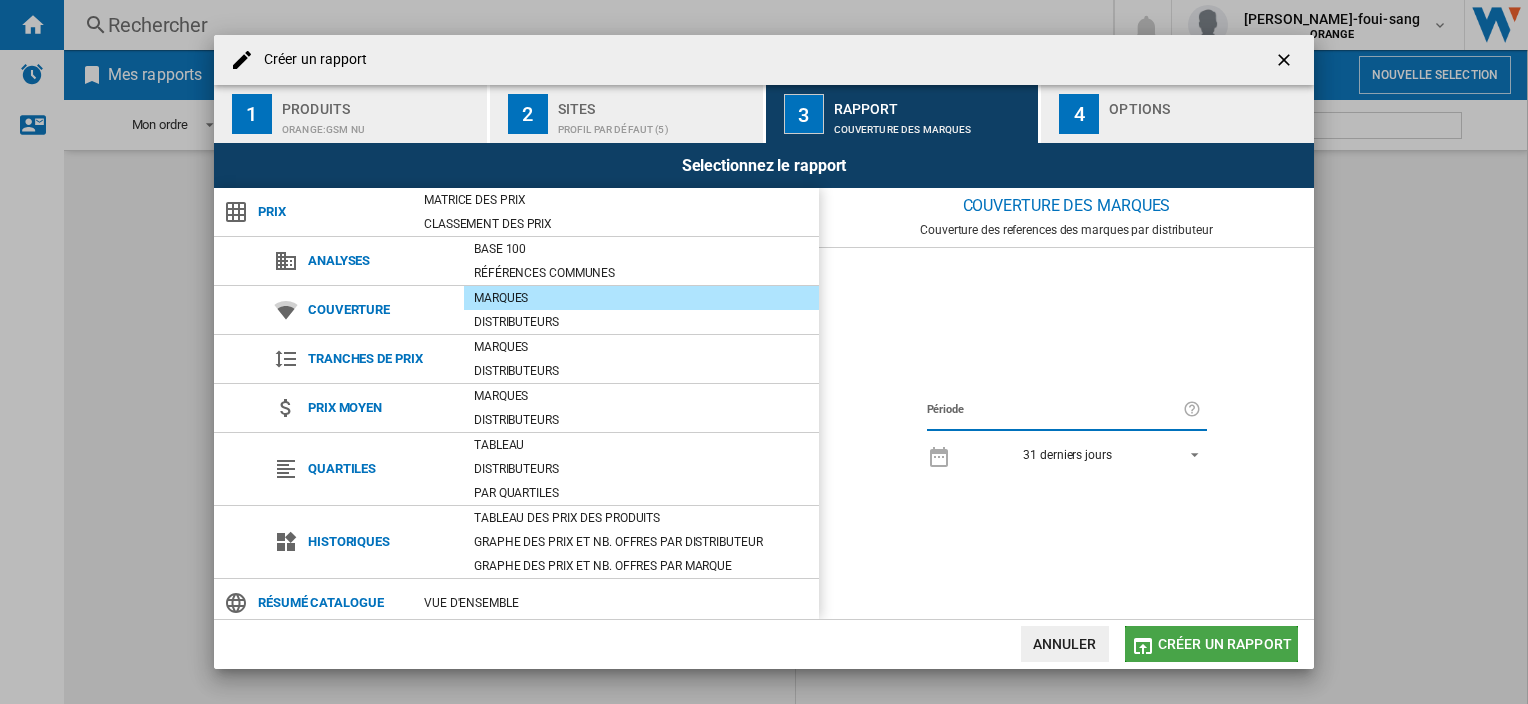 click on "Créer un rapport" 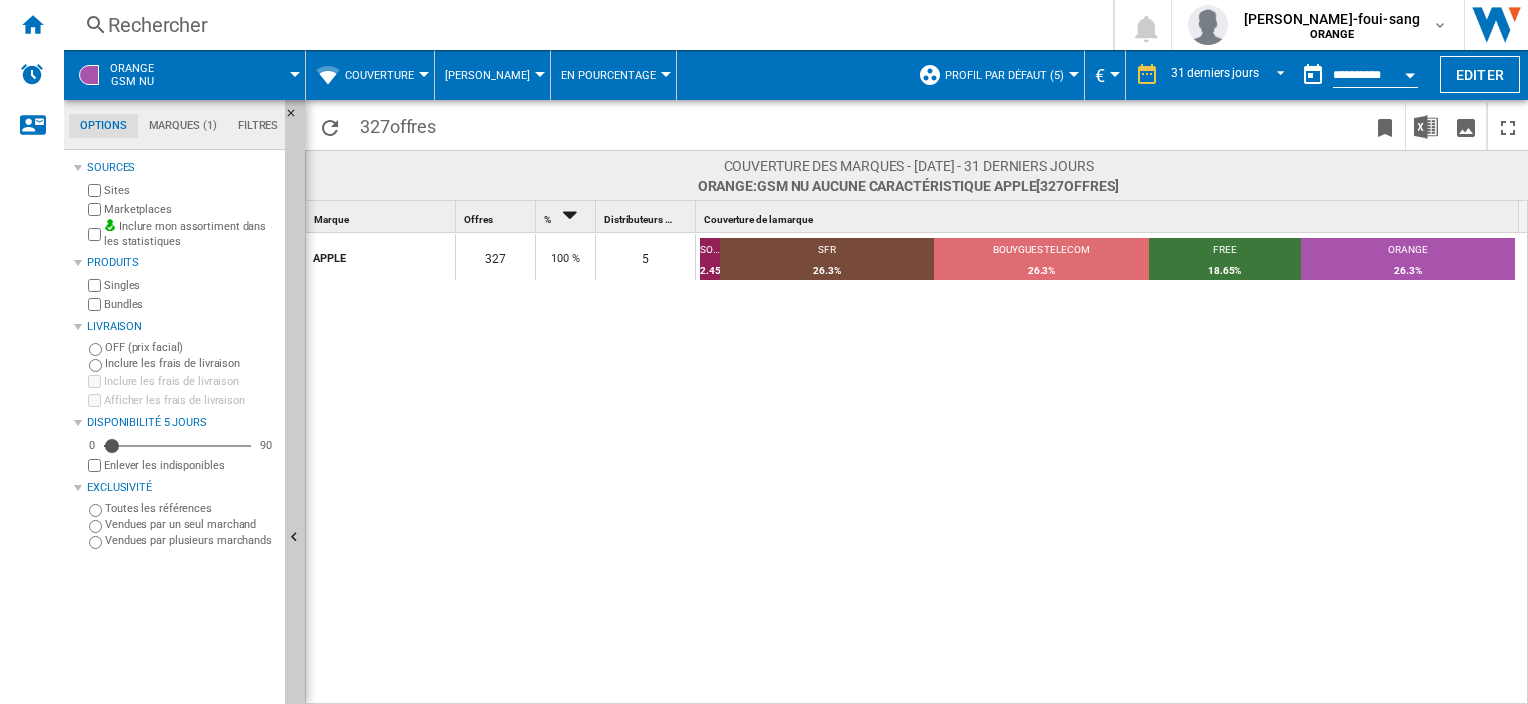 drag, startPoint x: 1307, startPoint y: 203, endPoint x: 1213, endPoint y: 136, distance: 115.43397 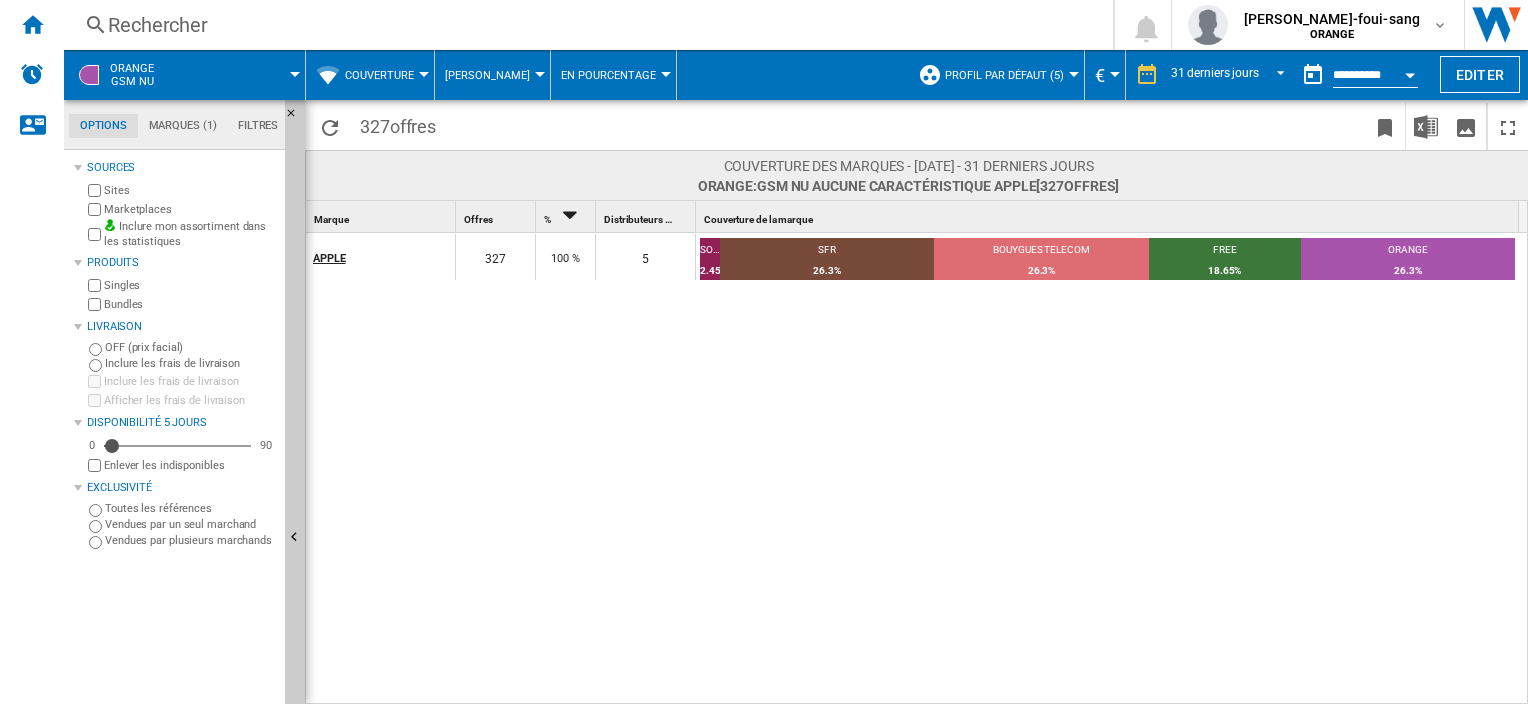 click on "APPLE" at bounding box center [383, 257] 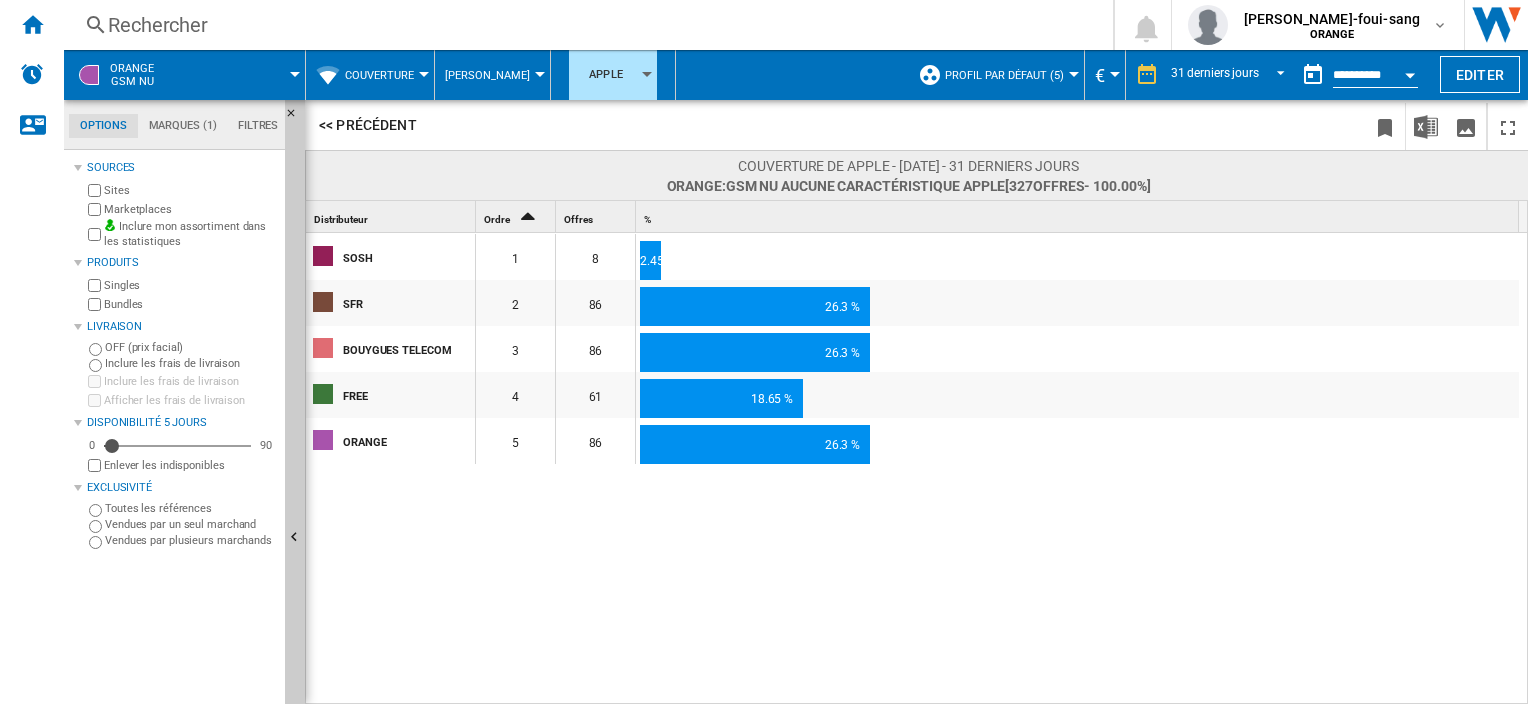 click on "Couverture" at bounding box center (379, 75) 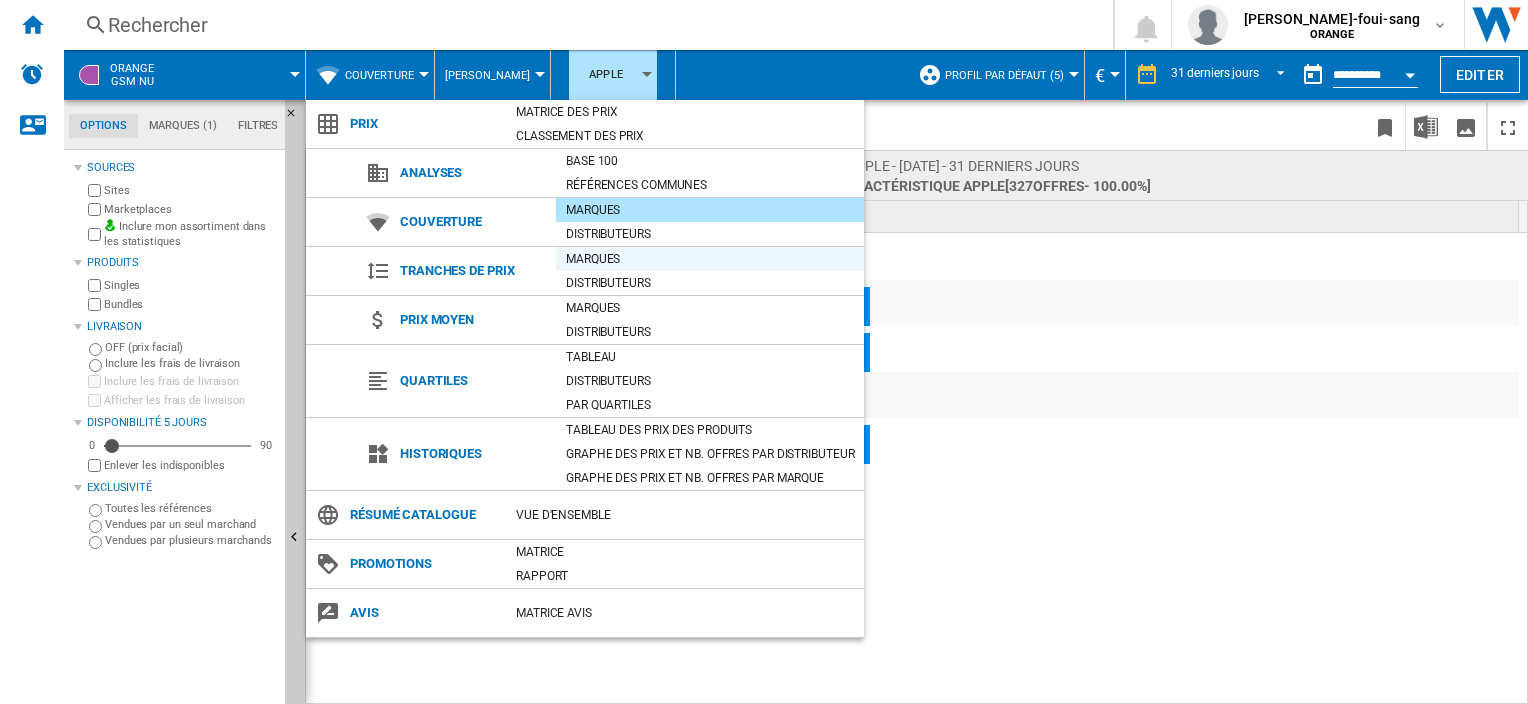 click on "Marques" at bounding box center [710, 259] 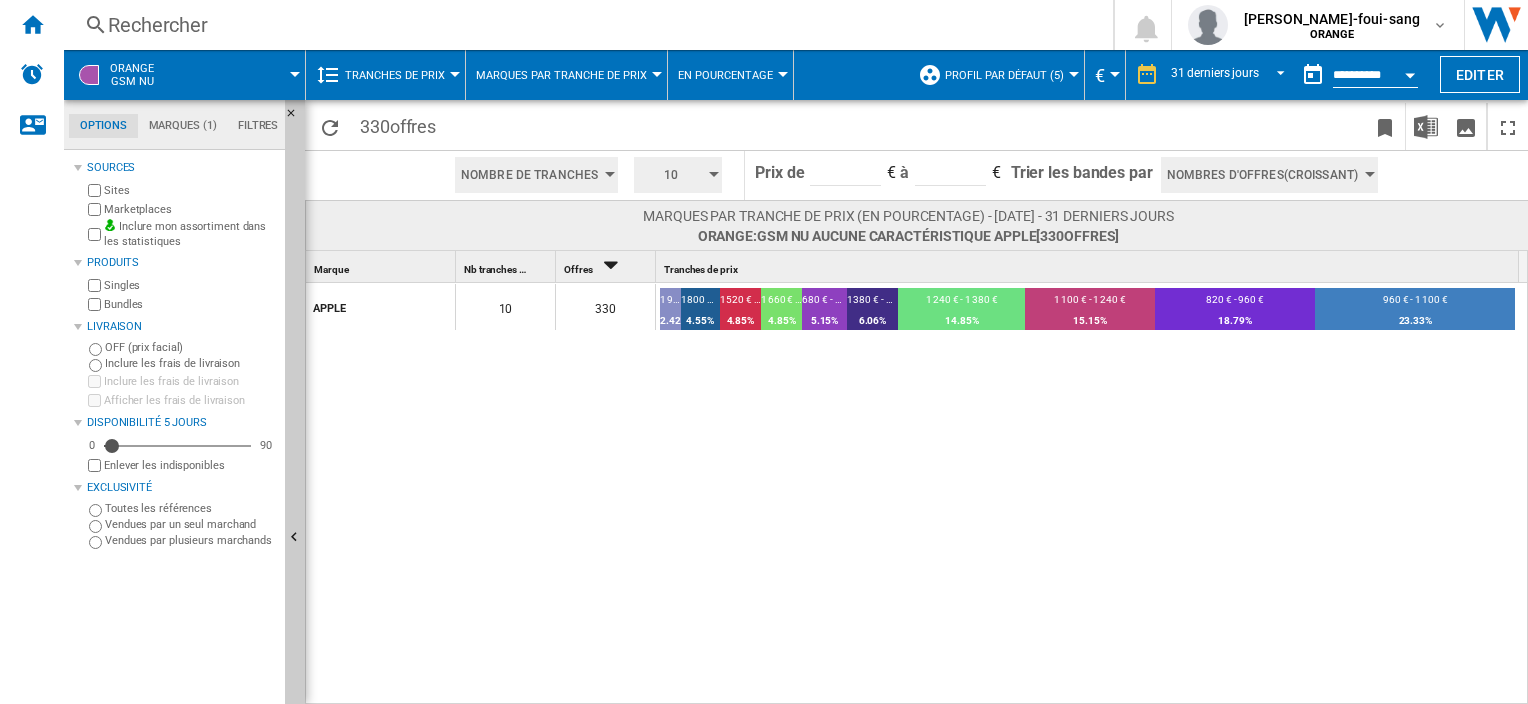 click on "Tranches de prix" at bounding box center [395, 75] 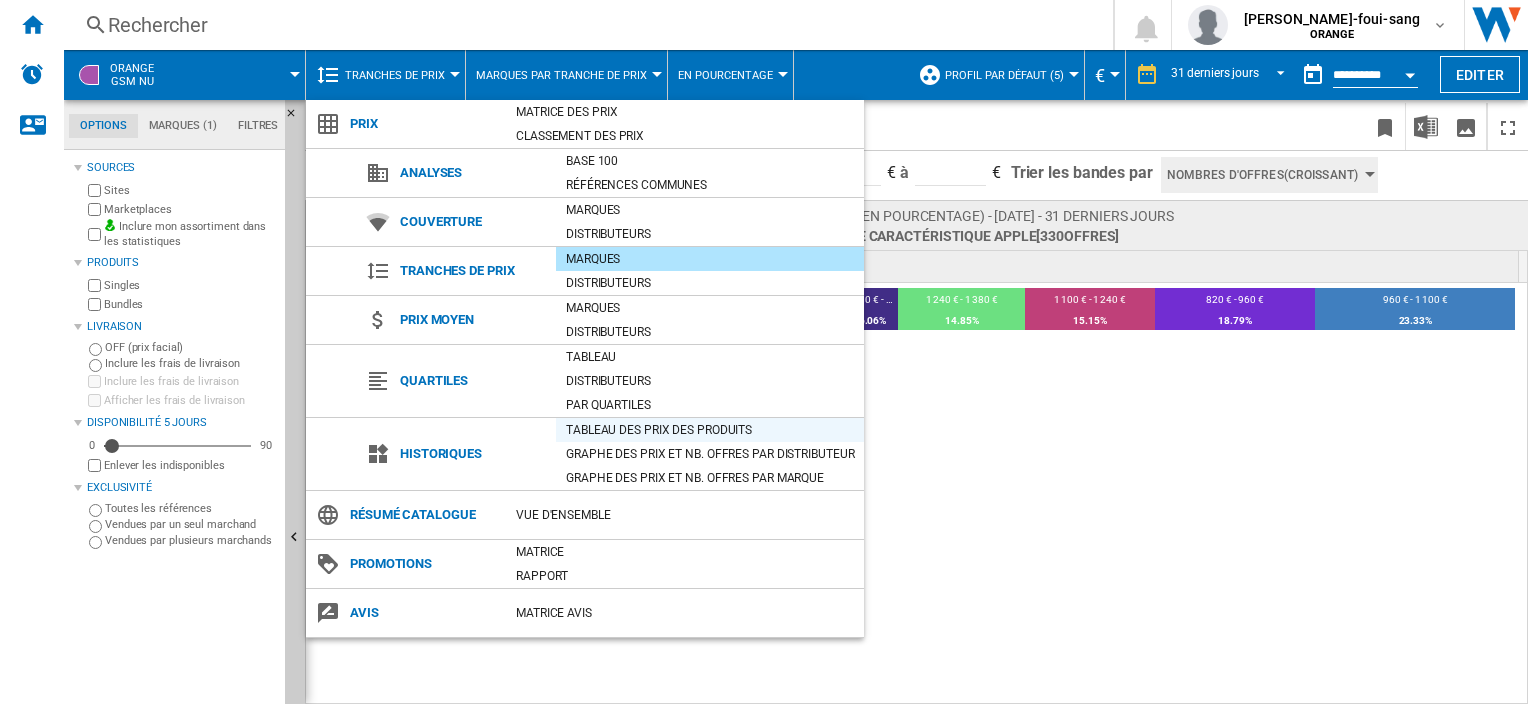 click on "Tableau des prix des produits" at bounding box center (710, 430) 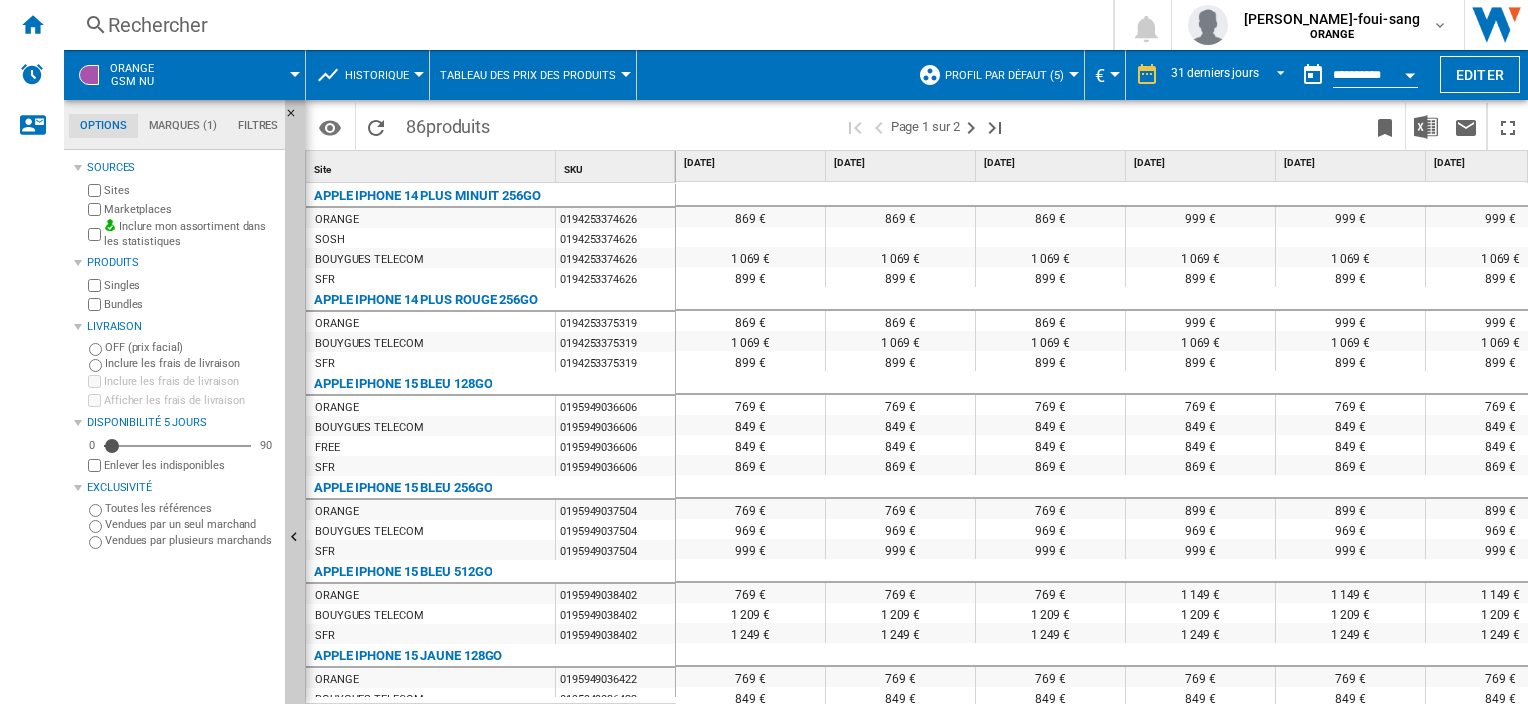 scroll, scrollTop: 0, scrollLeft: 373, axis: horizontal 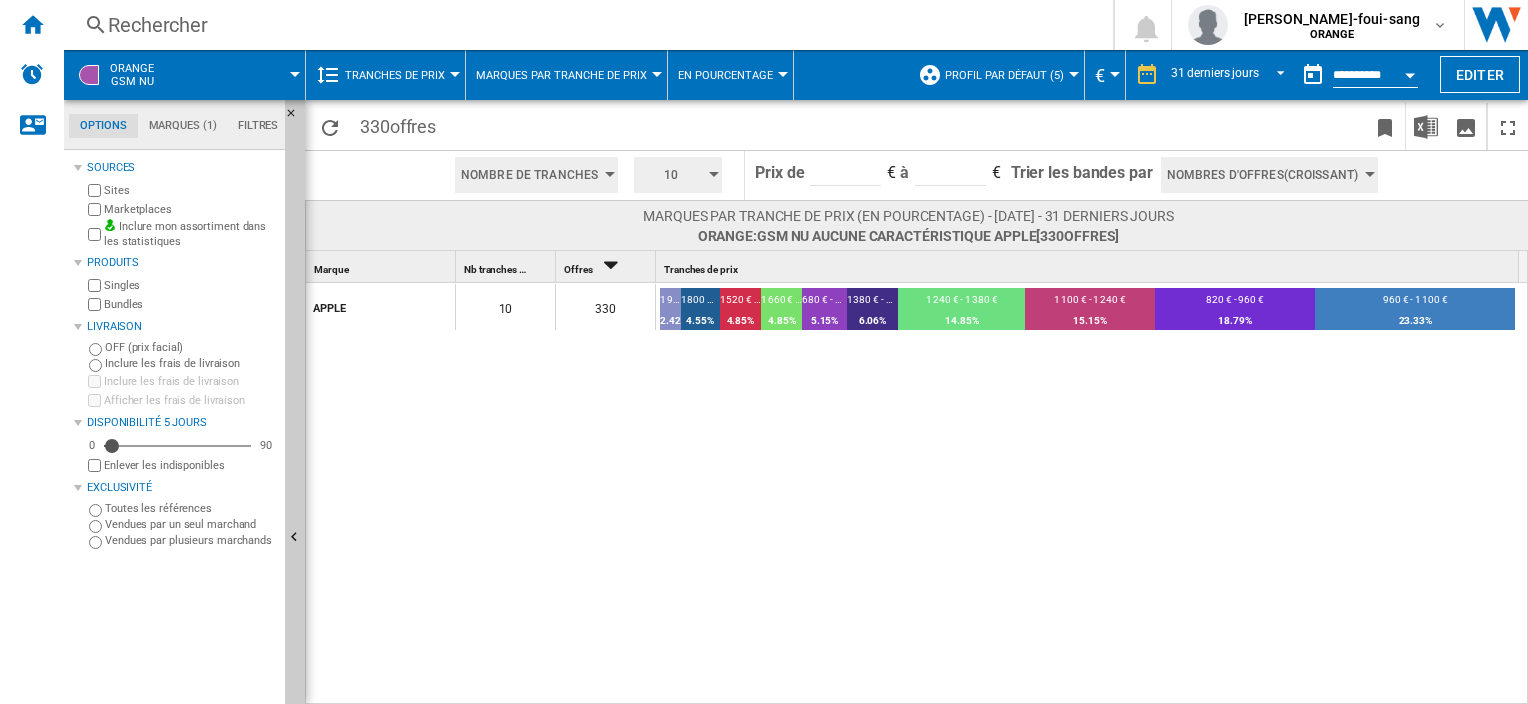 click on "Tranches de prix" at bounding box center [400, 75] 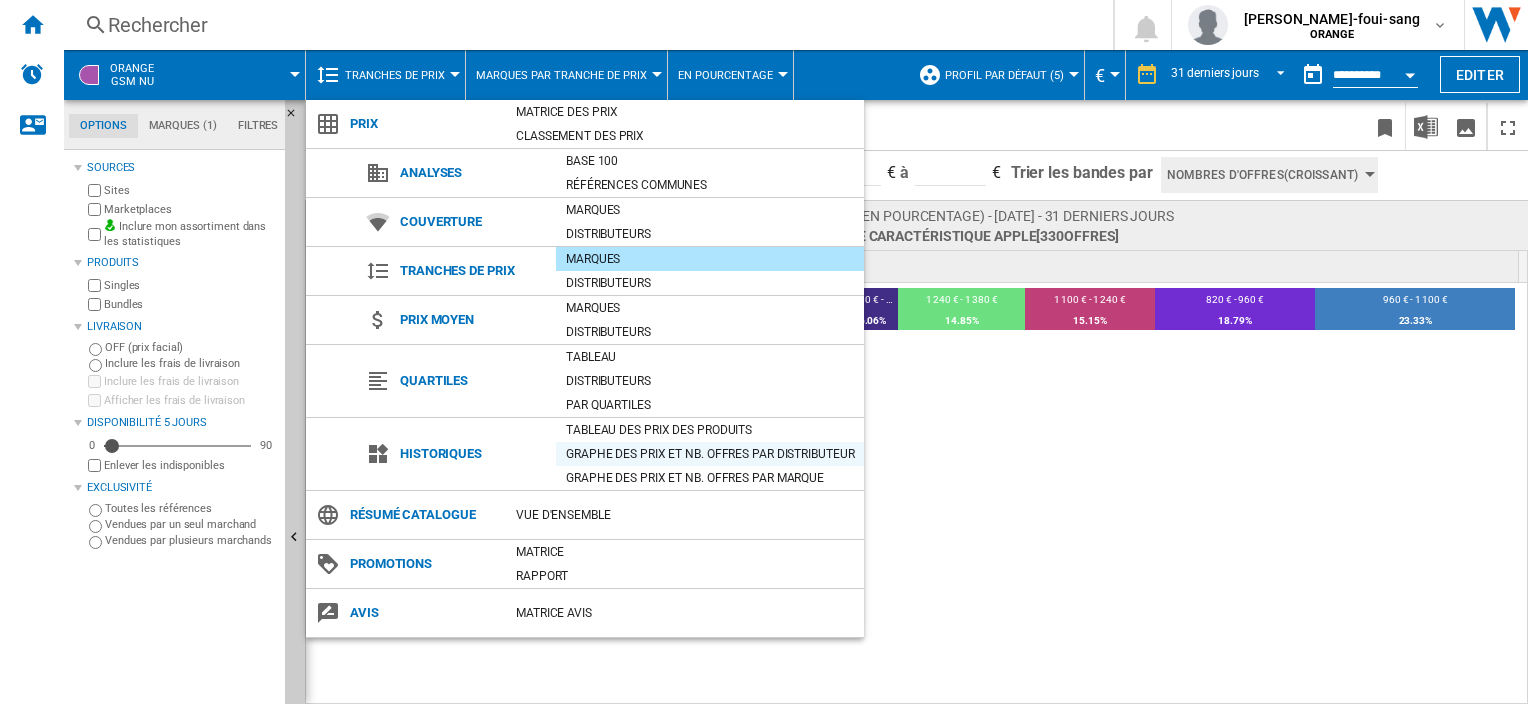 click on "Graphe des prix et nb. offres par distributeur" at bounding box center (710, 454) 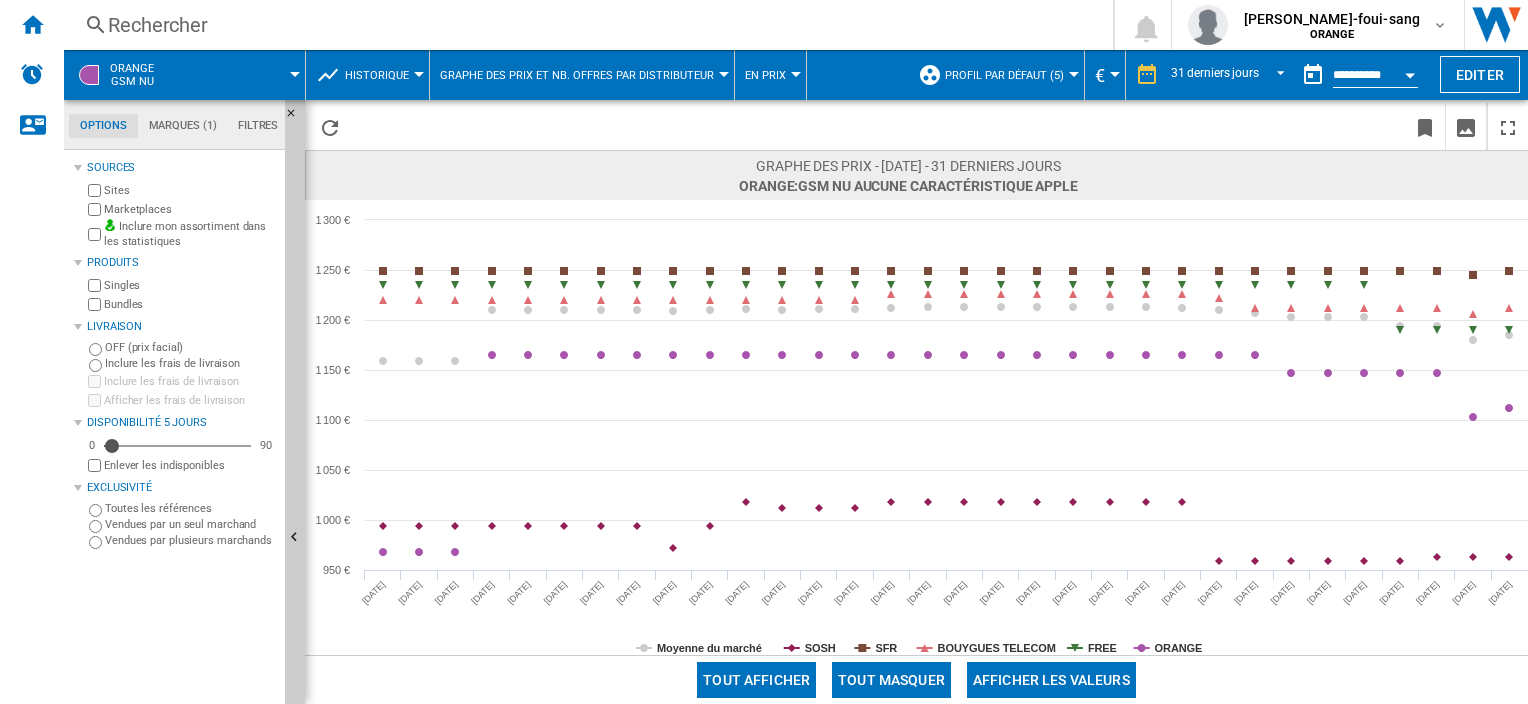 click on "Graphe des prix et nb. offres par distributeur" at bounding box center (577, 75) 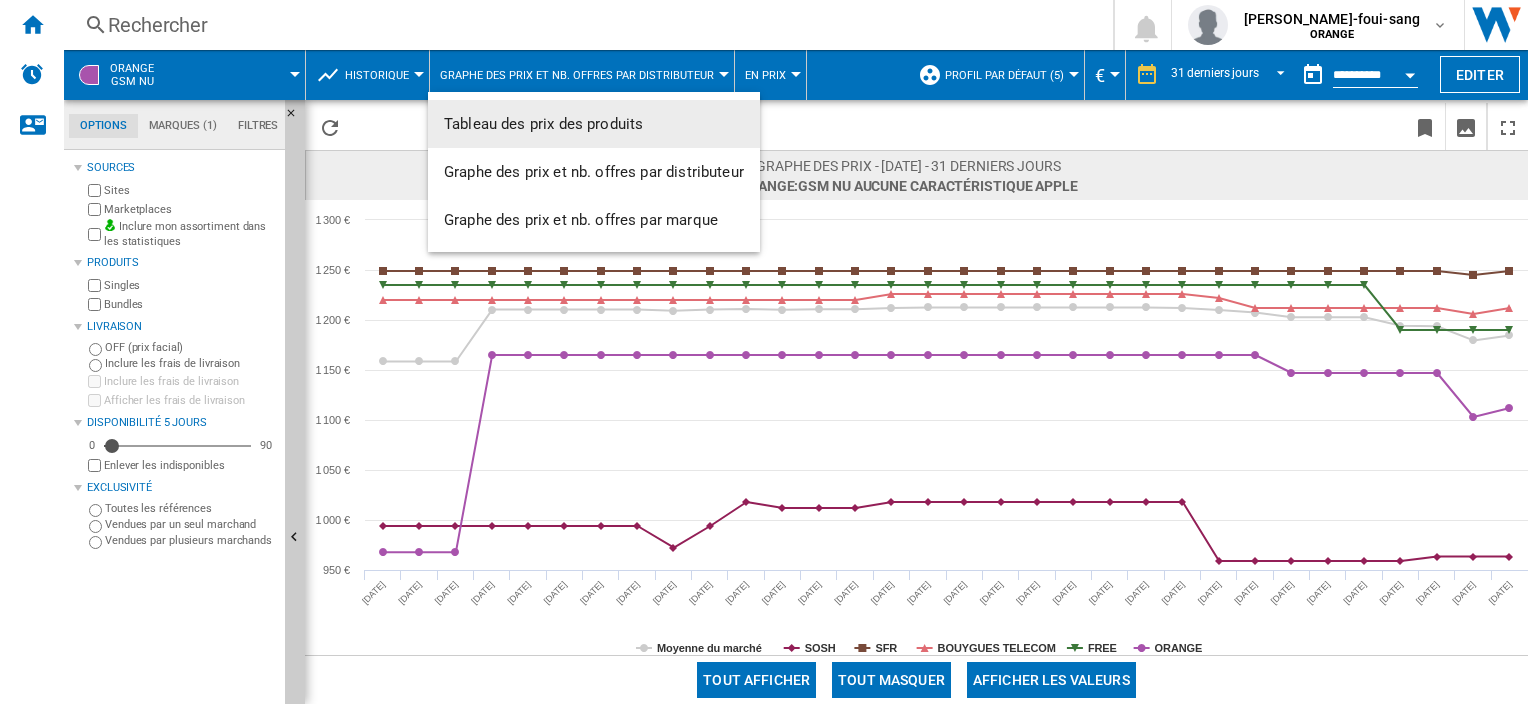 click at bounding box center (764, 352) 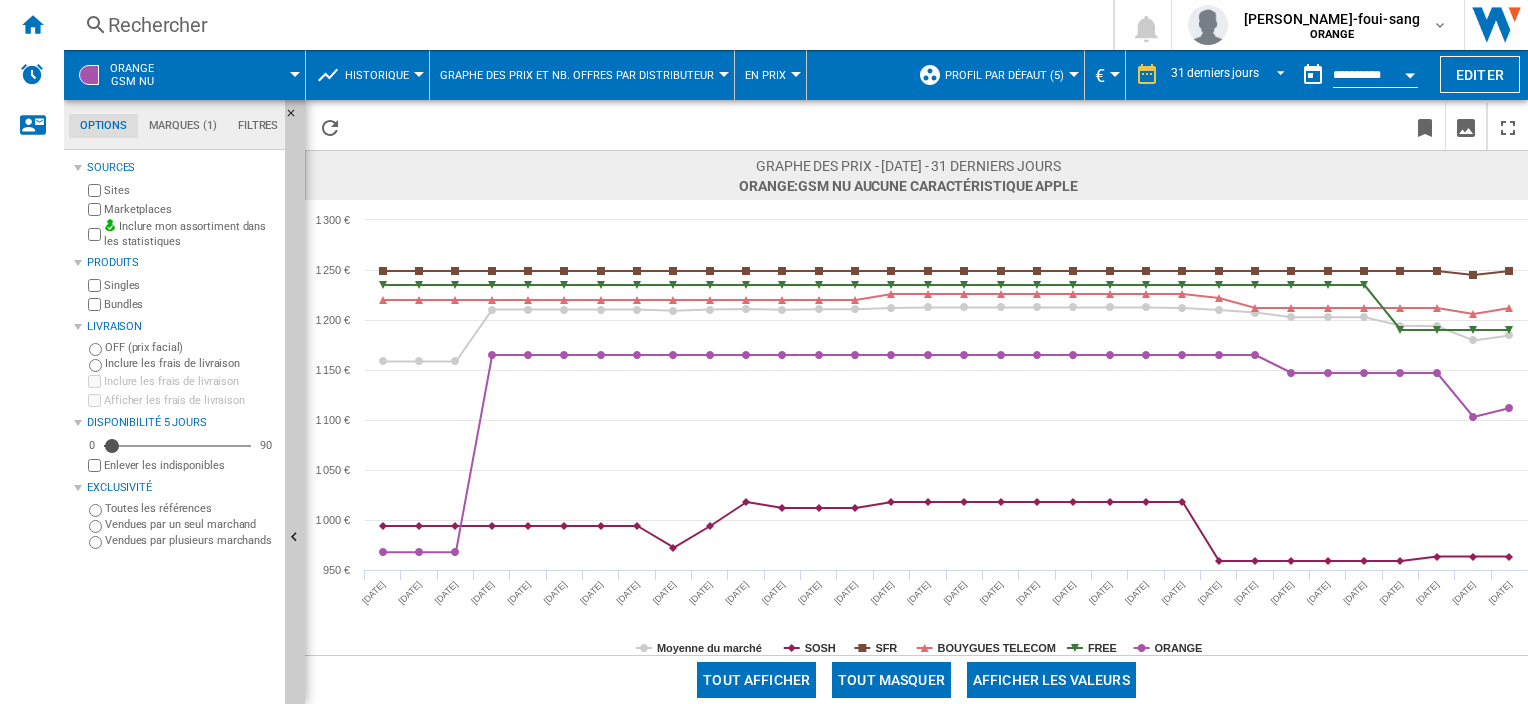 click on "Historique" at bounding box center [377, 75] 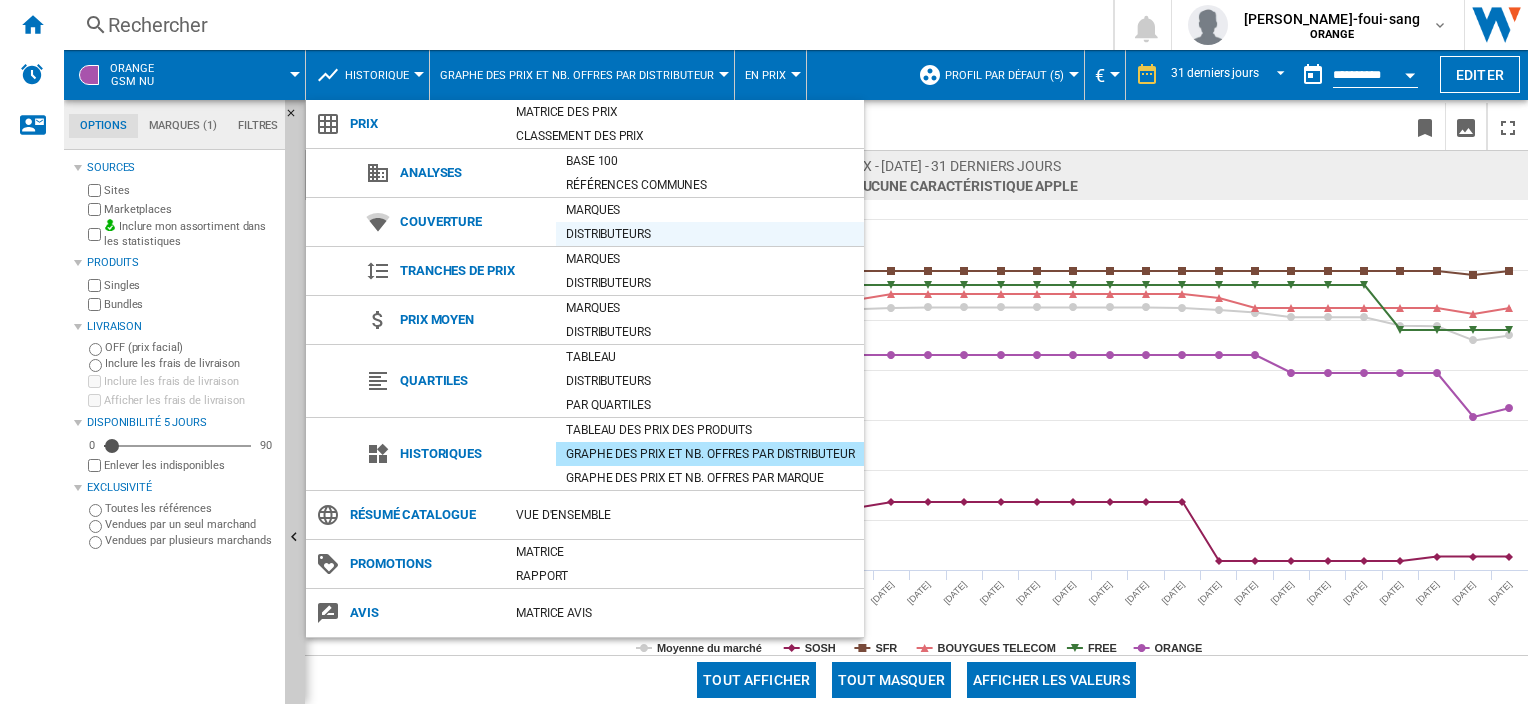 click on "Distributeurs" at bounding box center [710, 234] 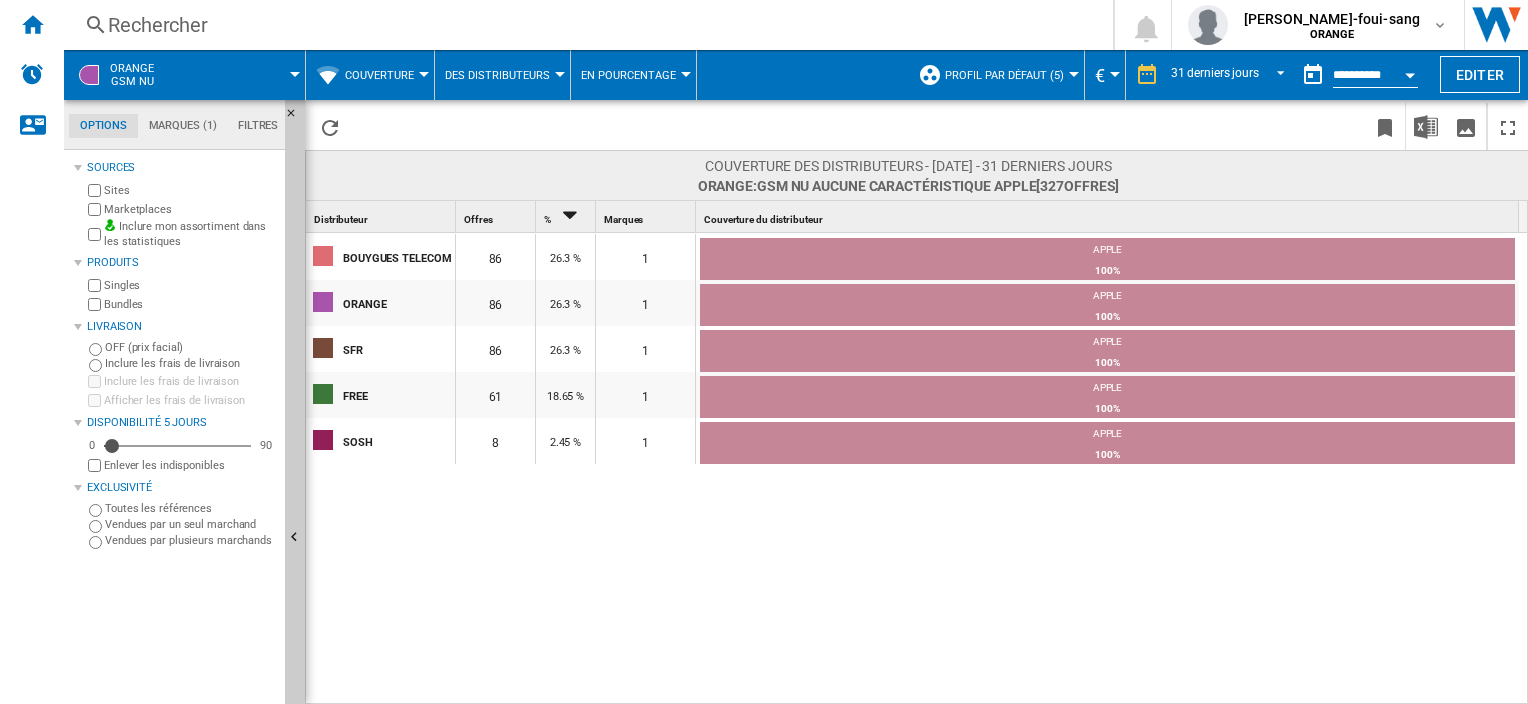 click on "Couverture" at bounding box center (379, 75) 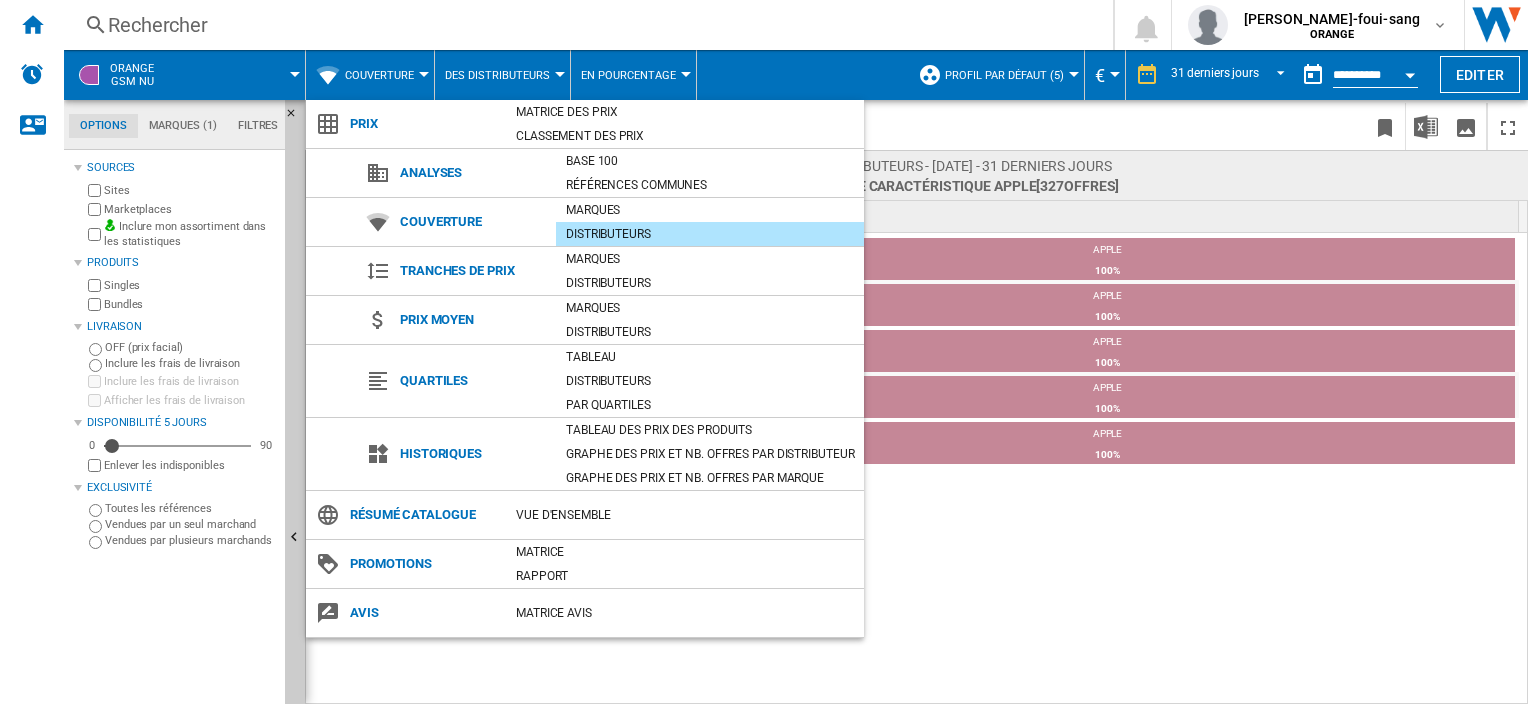 click at bounding box center [764, 352] 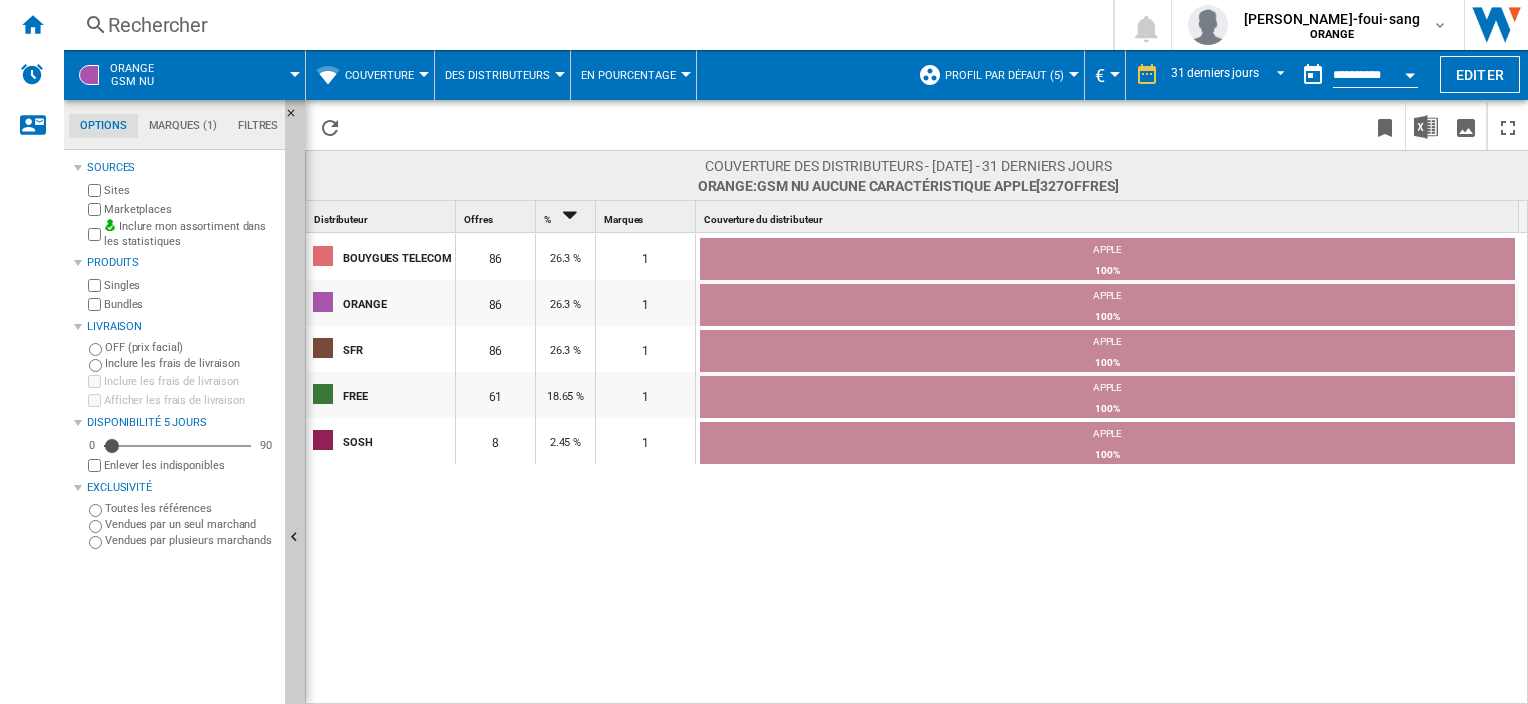 click on "Des Distributeurs" at bounding box center (502, 75) 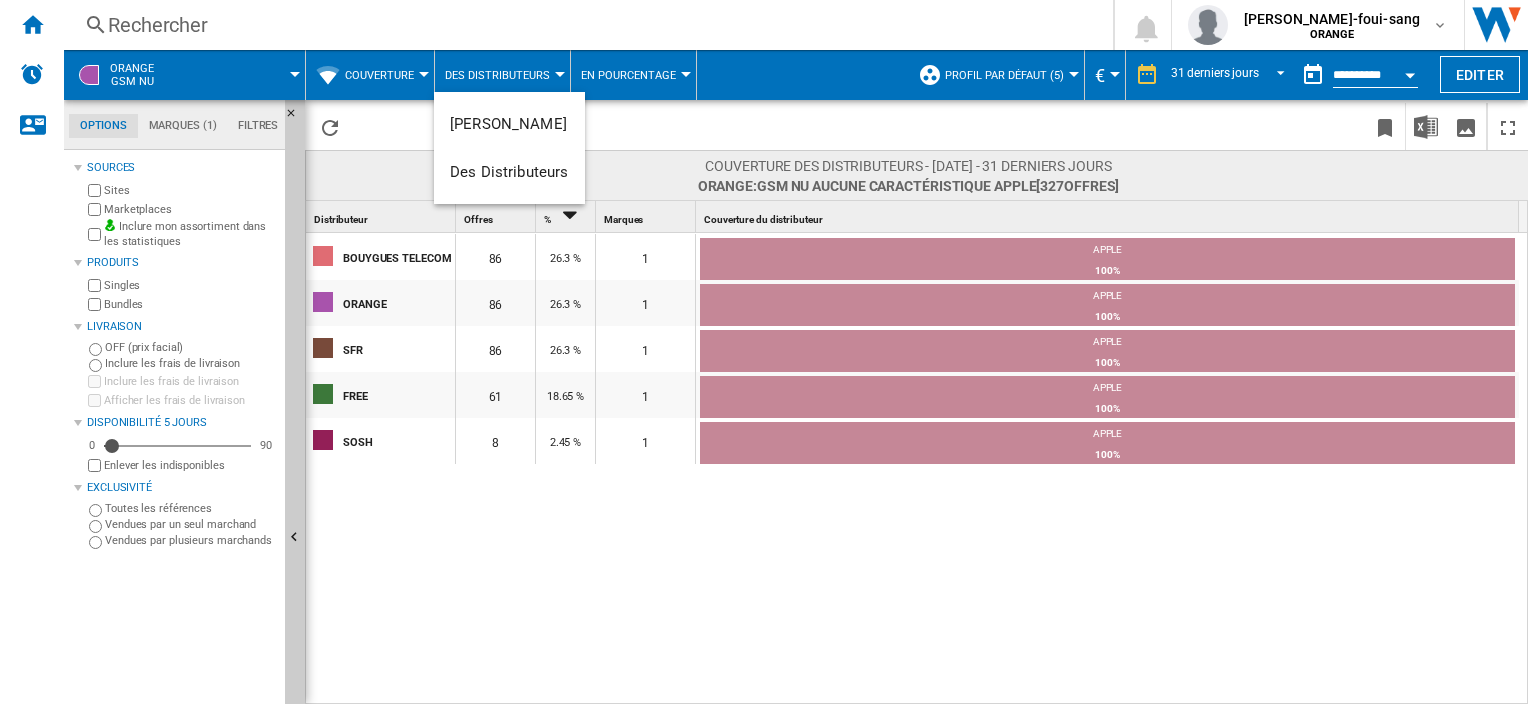 click at bounding box center [764, 352] 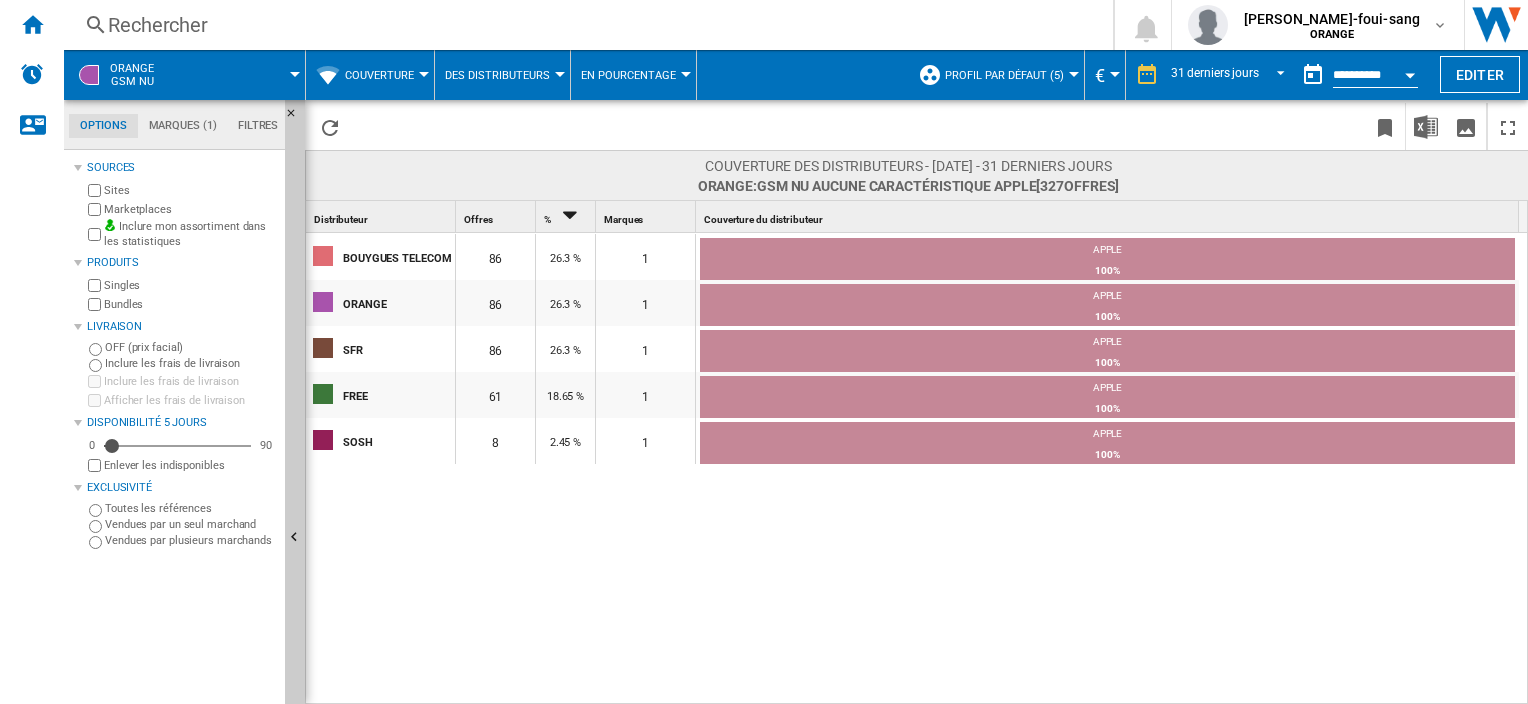 click on "Des Distributeurs" at bounding box center (502, 75) 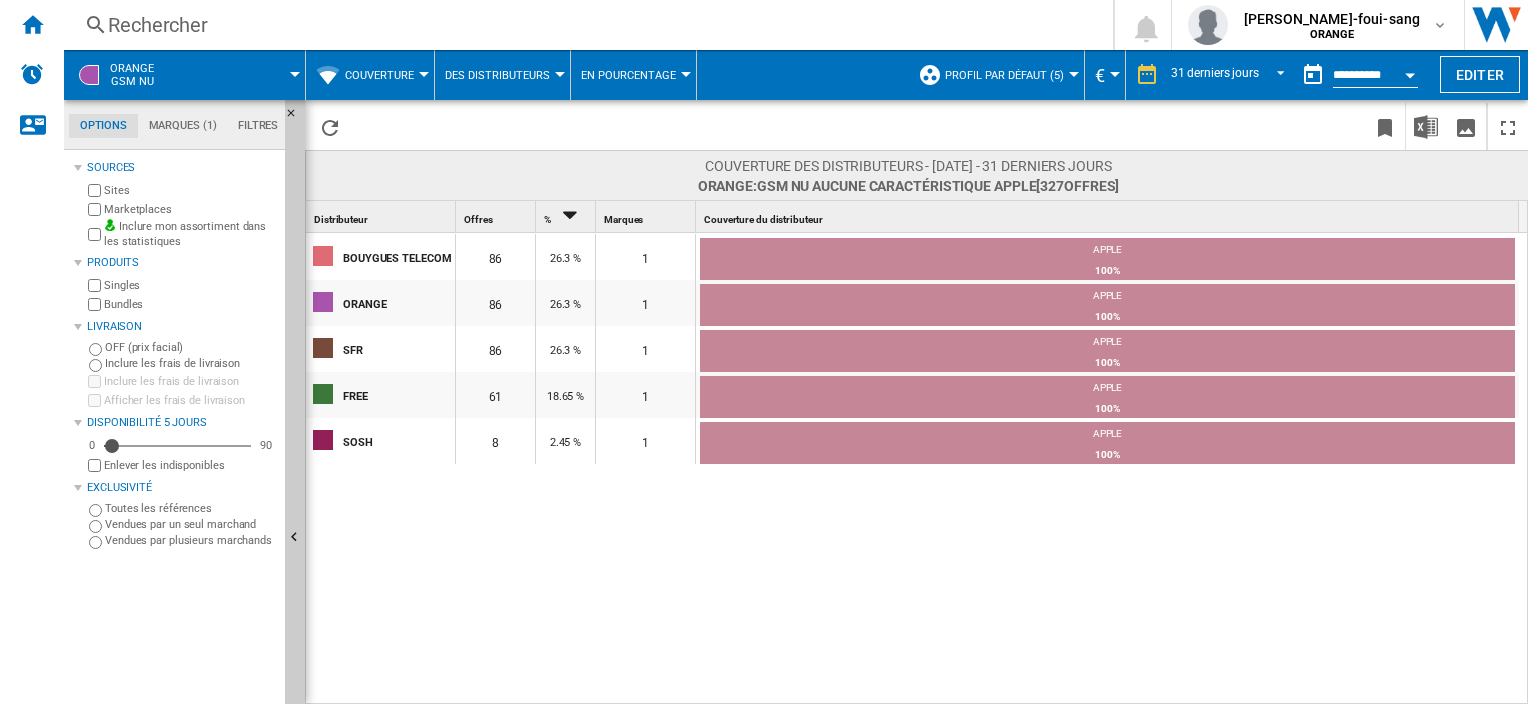 click at bounding box center [764, 352] 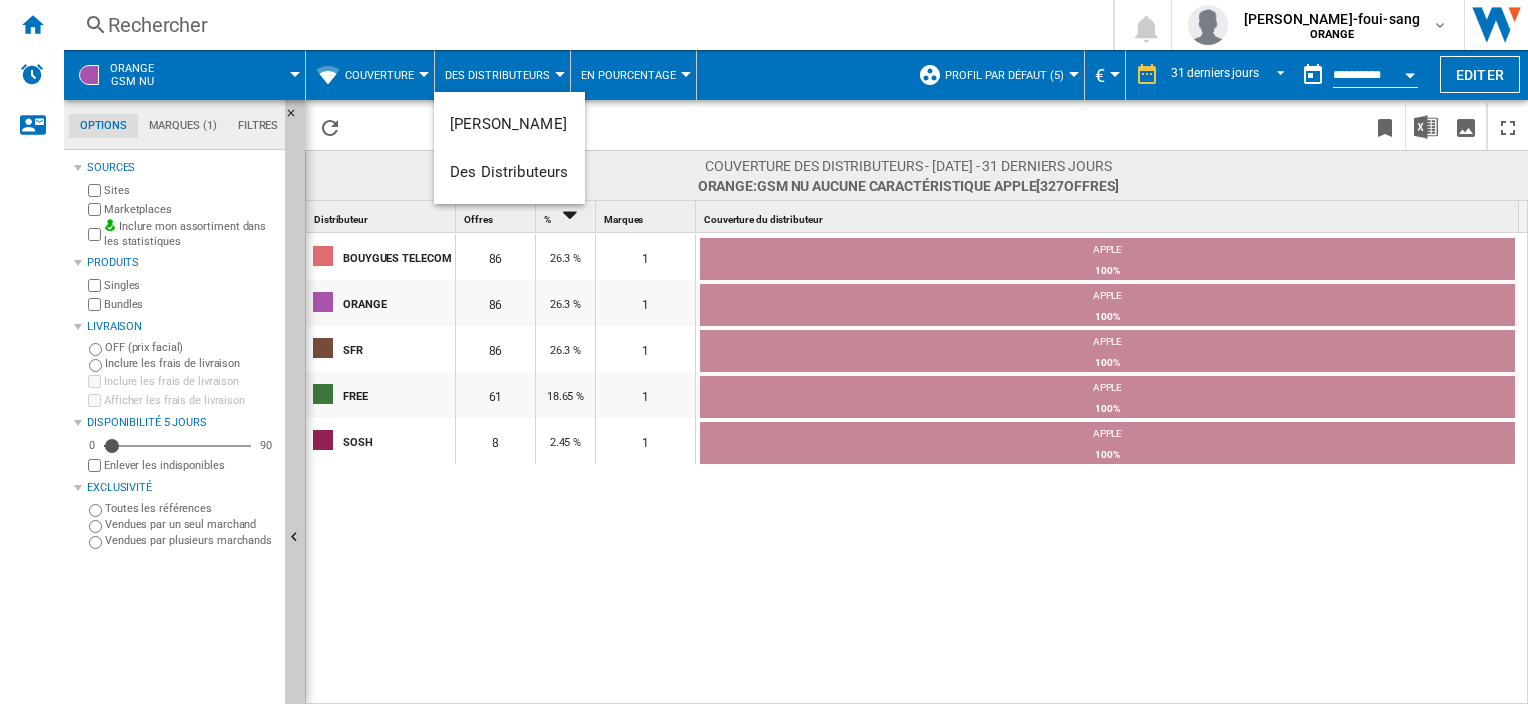 click at bounding box center [764, 352] 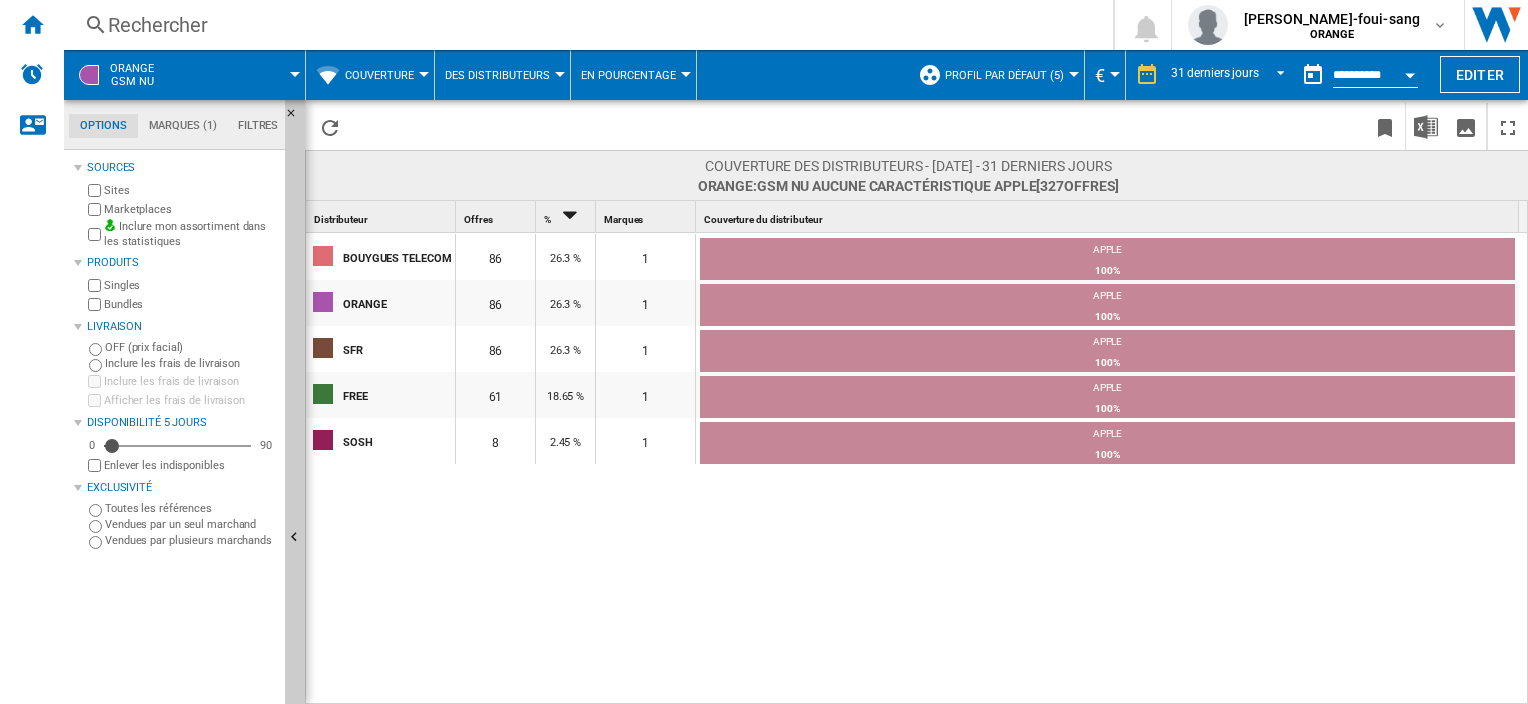 click on "Couverture" at bounding box center (379, 75) 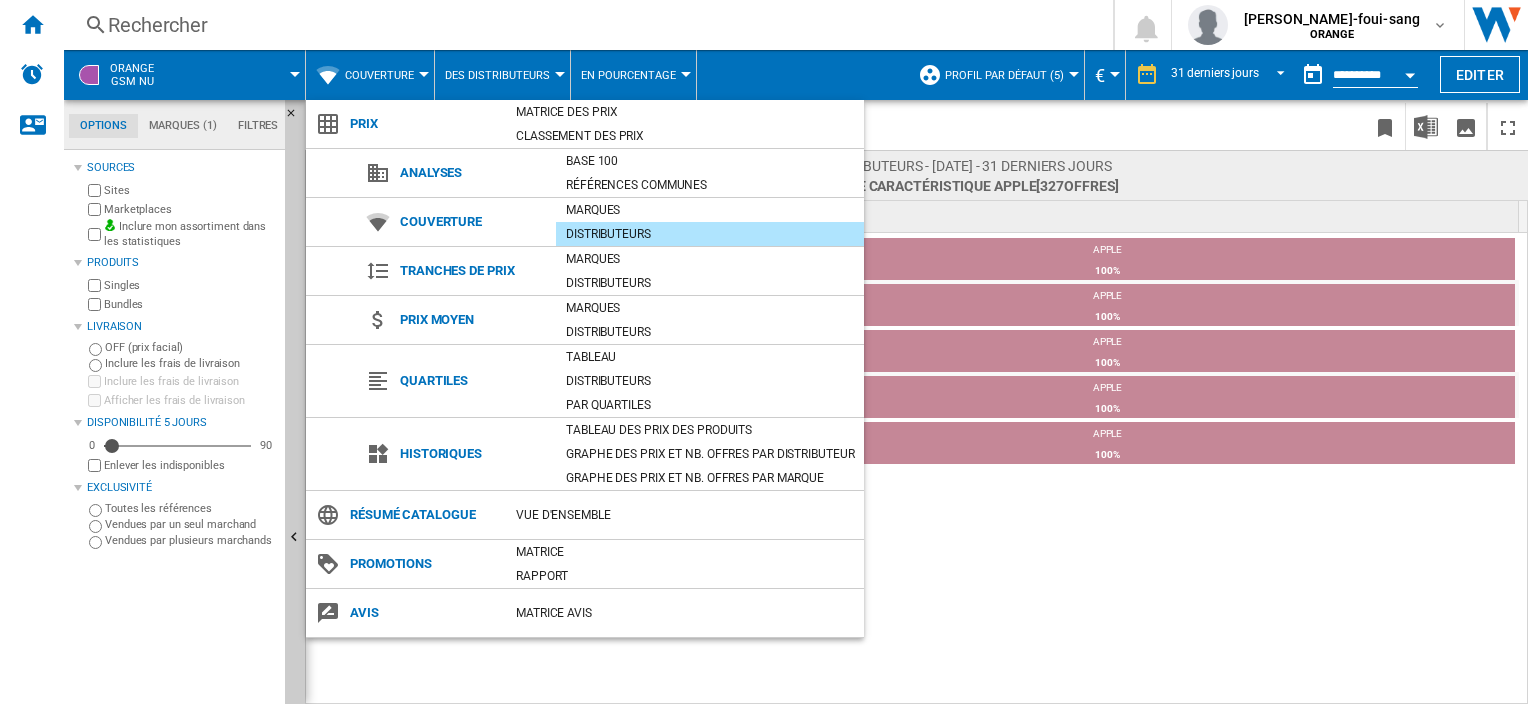 click on "Distributeurs" at bounding box center (710, 234) 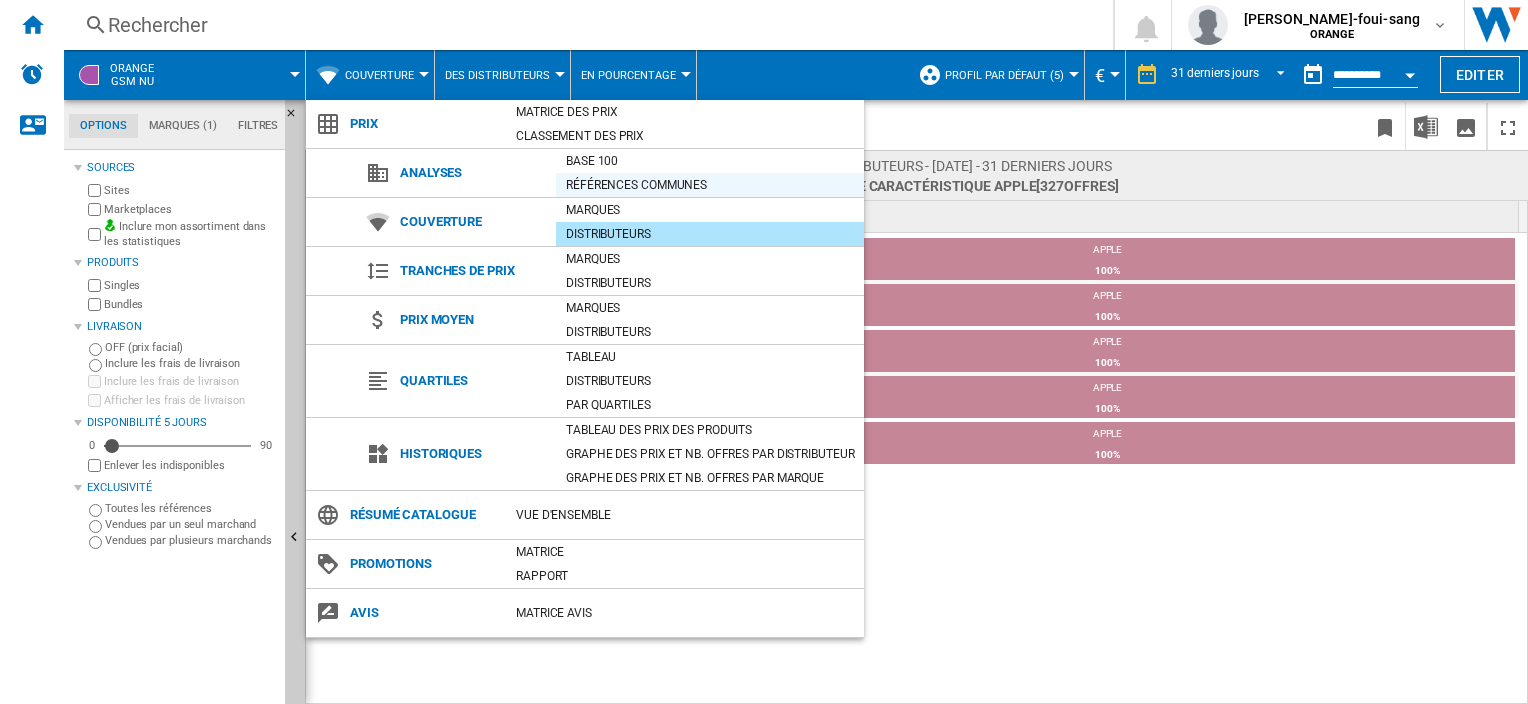 click on "Références communes" at bounding box center (710, 185) 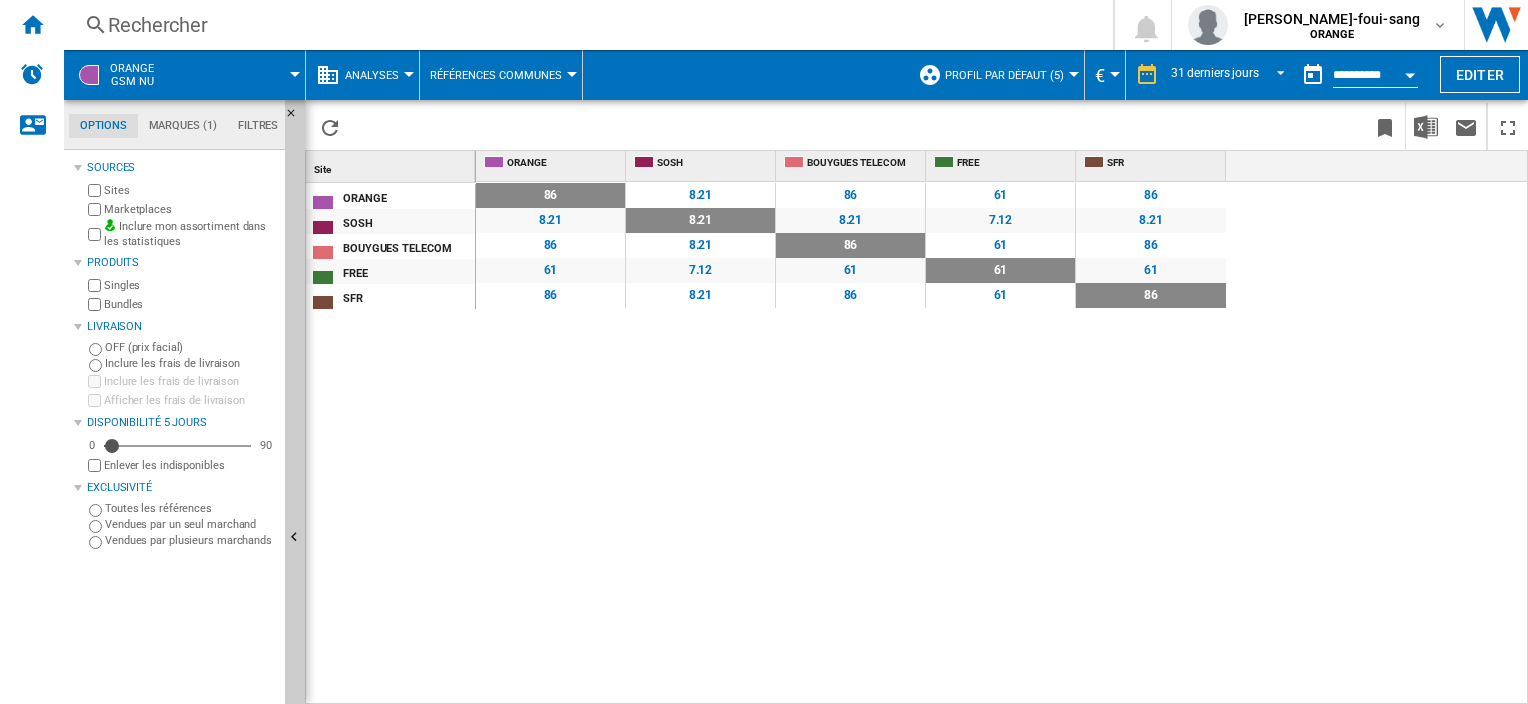 click on "Analyses" at bounding box center (377, 75) 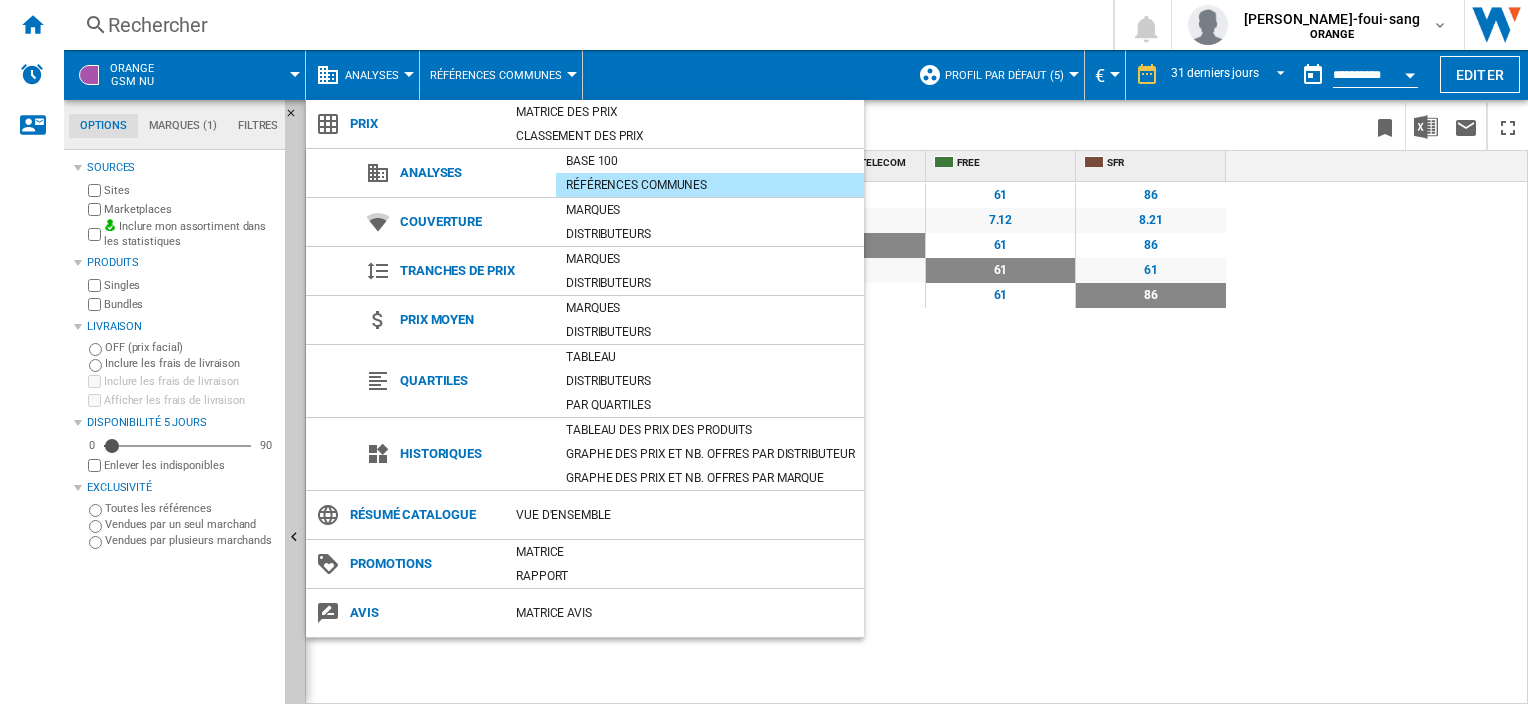 click at bounding box center [764, 352] 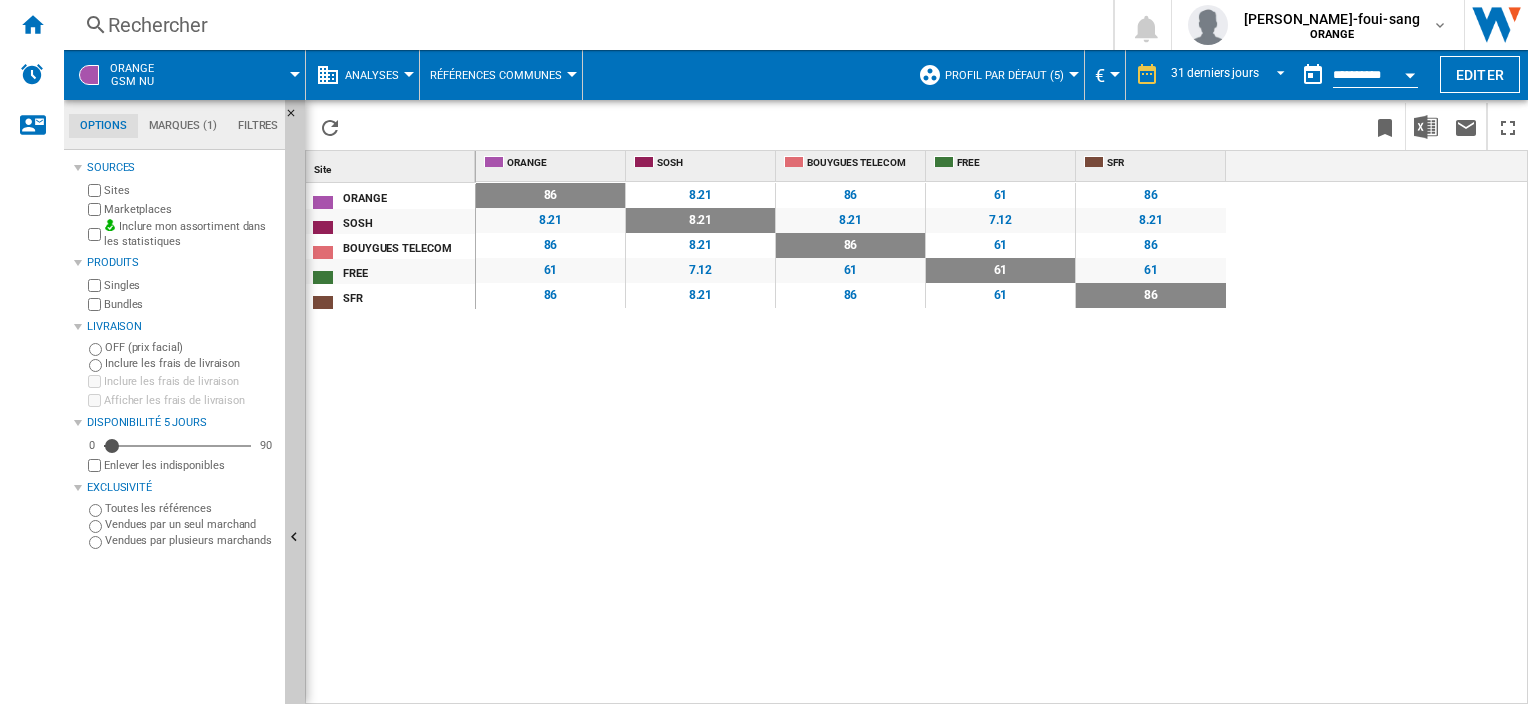 click on "Références Communes" at bounding box center (496, 75) 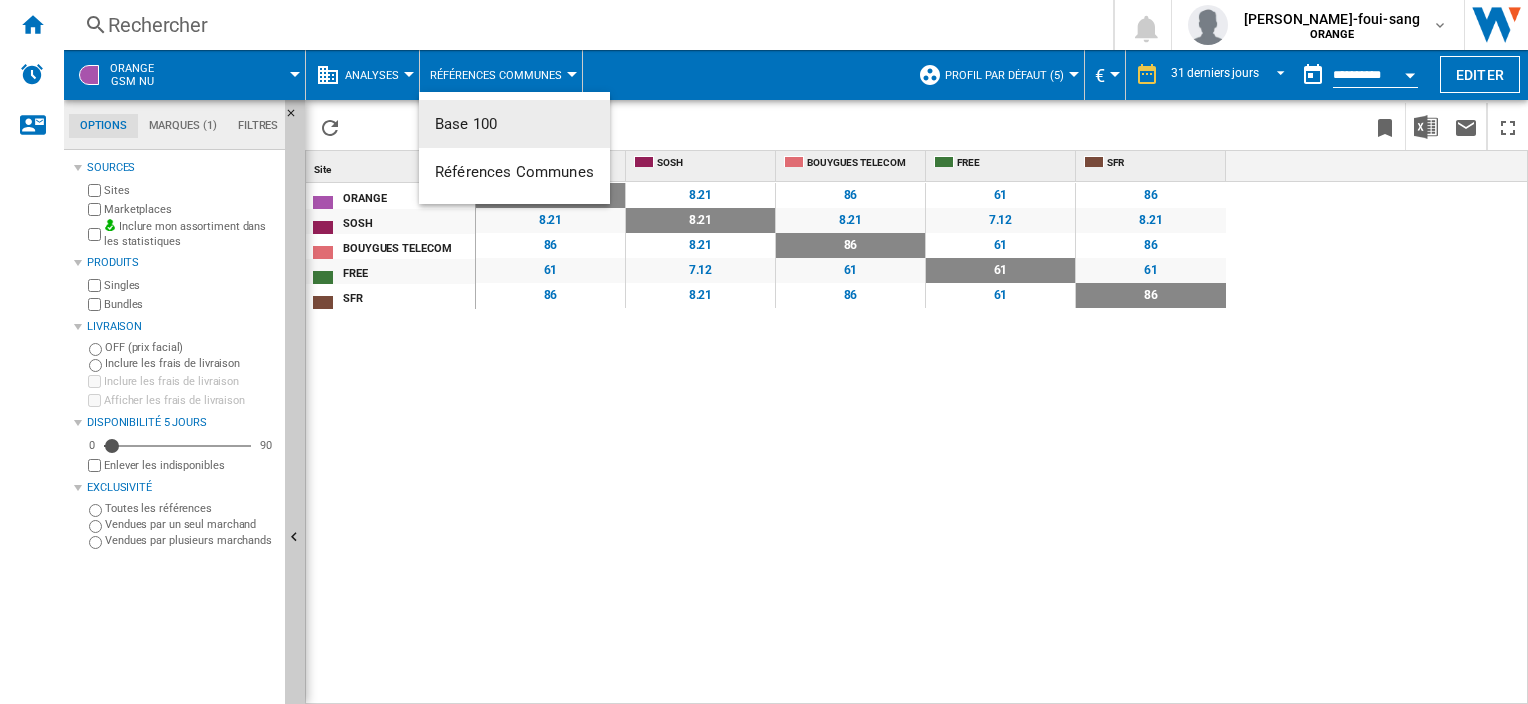 click at bounding box center [764, 352] 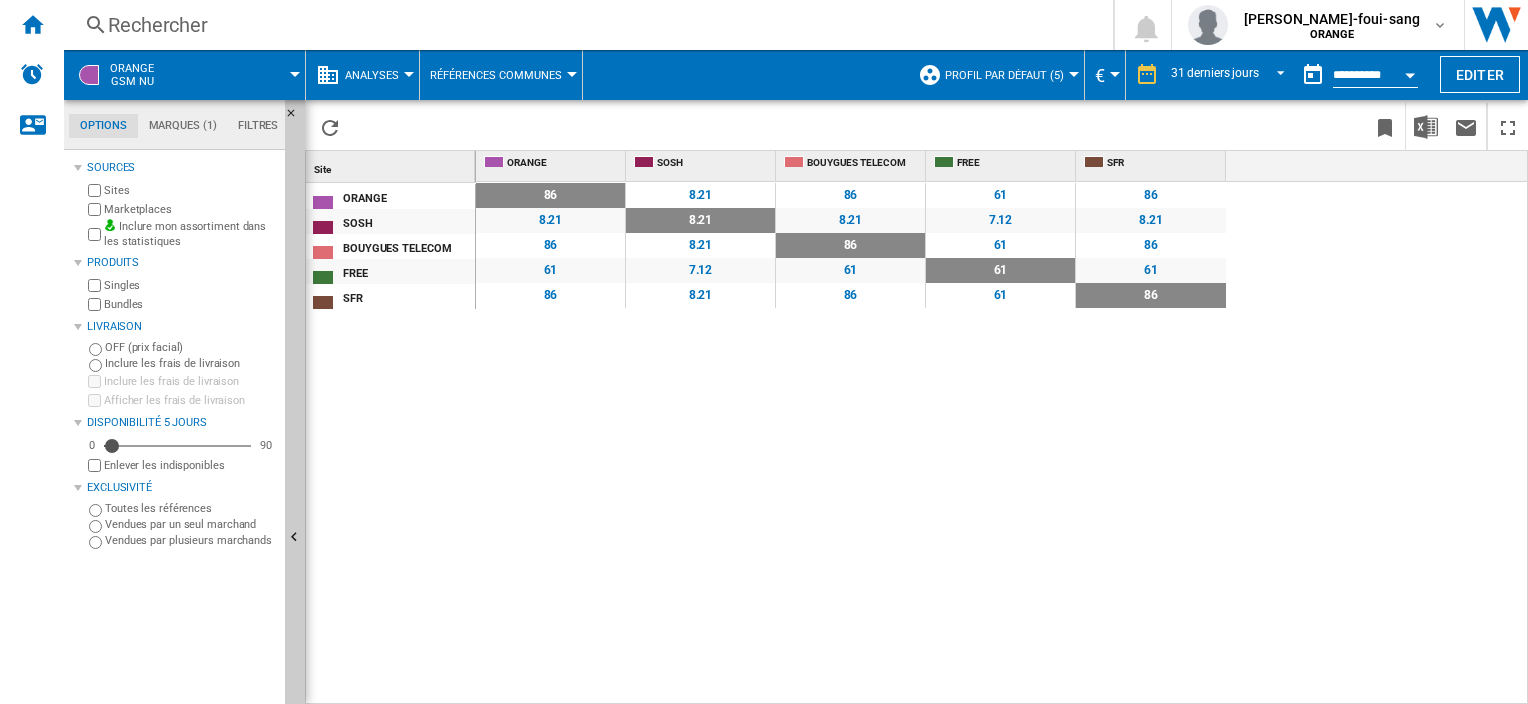 click on "Analyses" at bounding box center [377, 75] 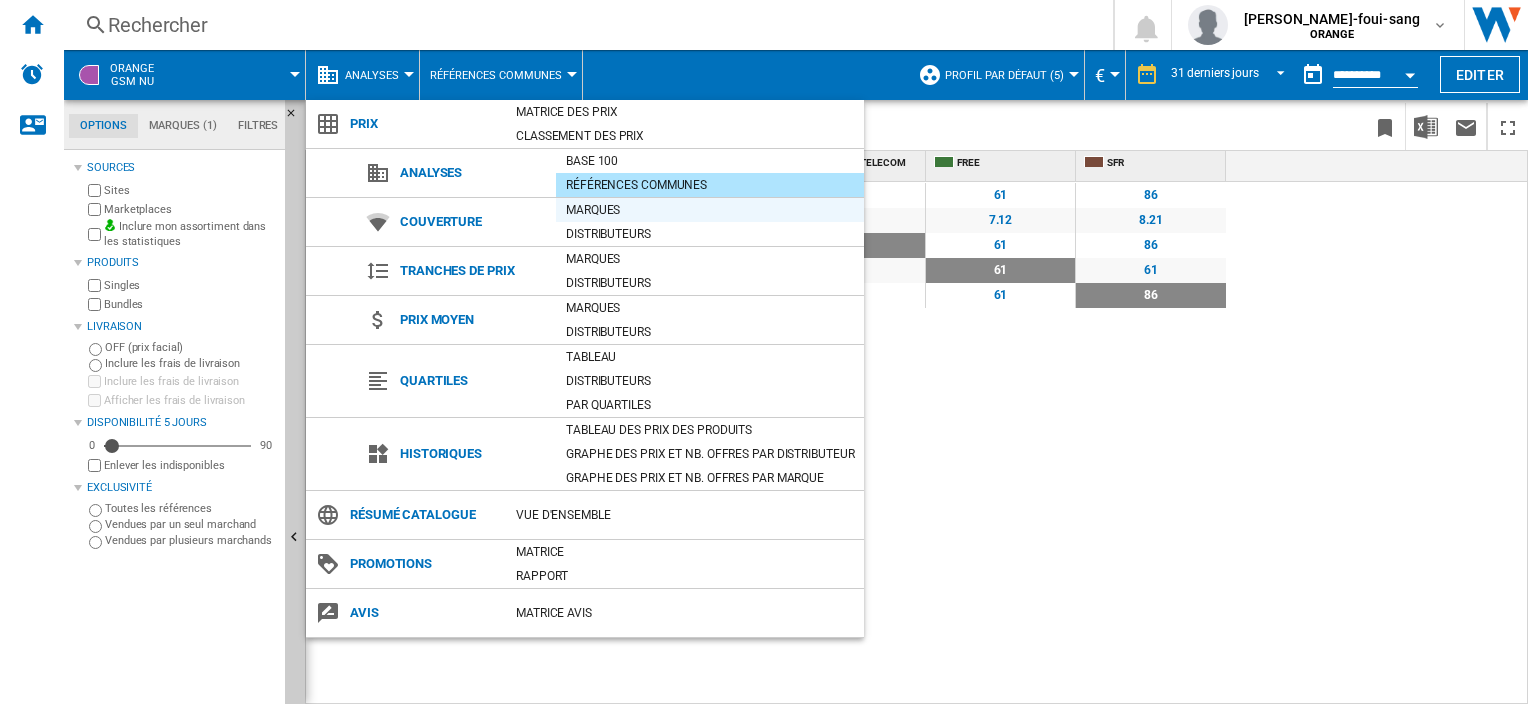 click on "Marques" at bounding box center [710, 210] 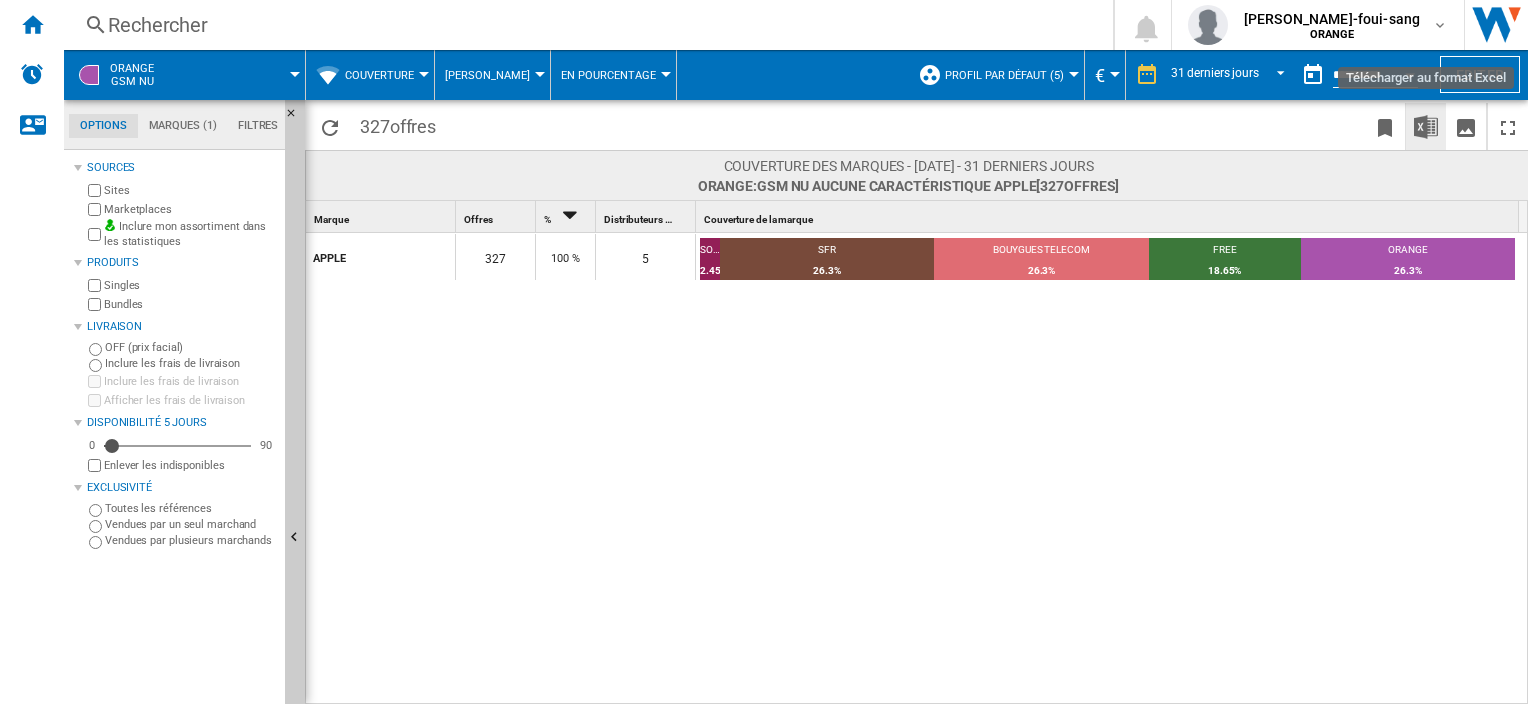 click at bounding box center (1426, 127) 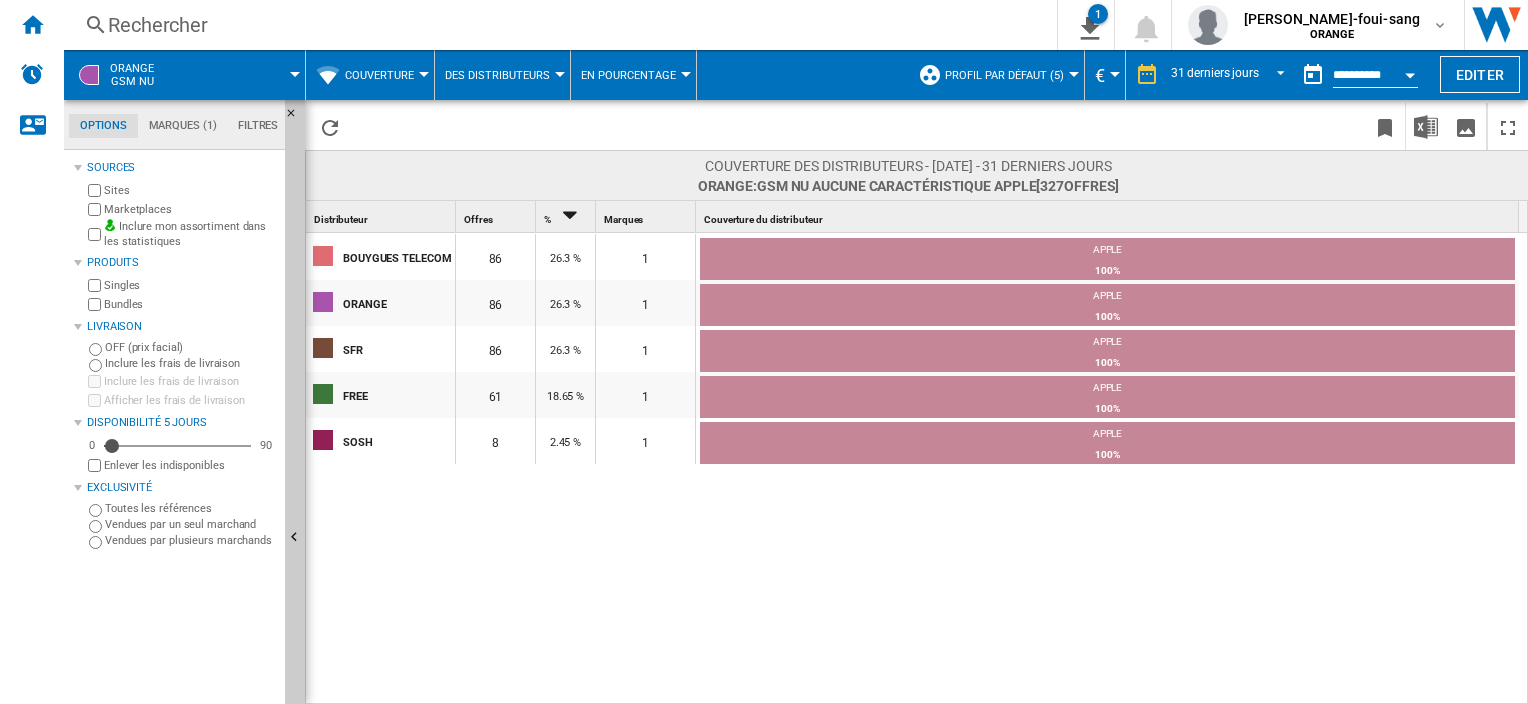 click on "Des Distributeurs" at bounding box center [497, 75] 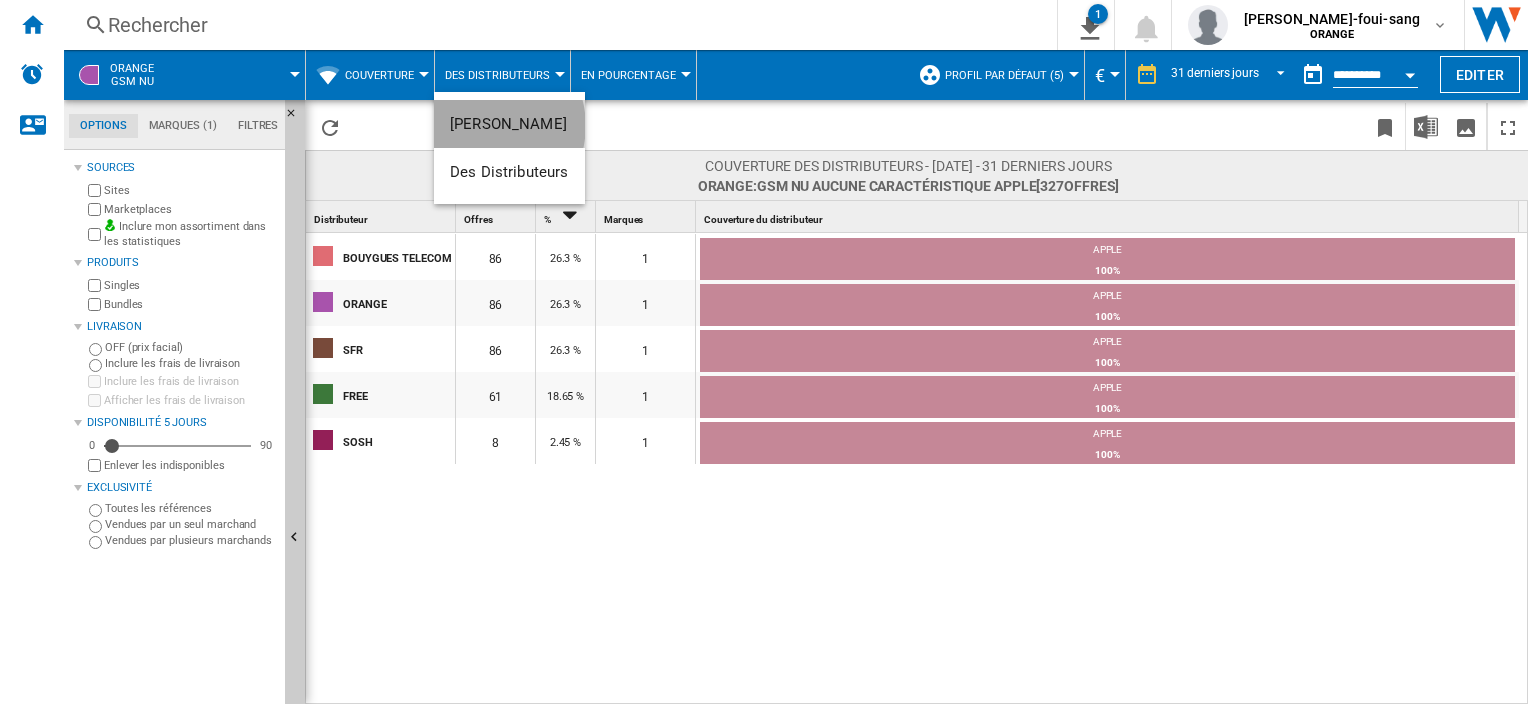 click on "[PERSON_NAME]" at bounding box center (508, 124) 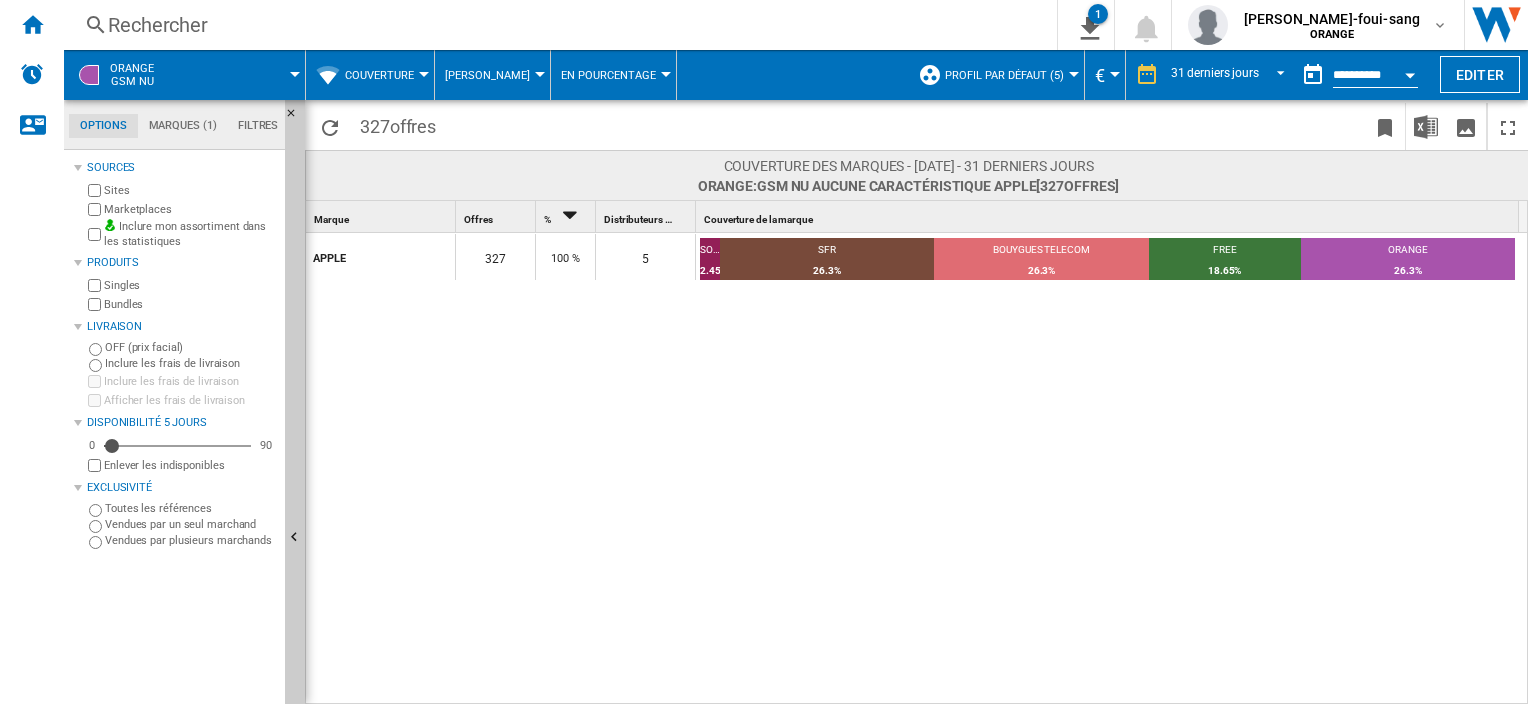 click on "En pourcentage" at bounding box center [613, 75] 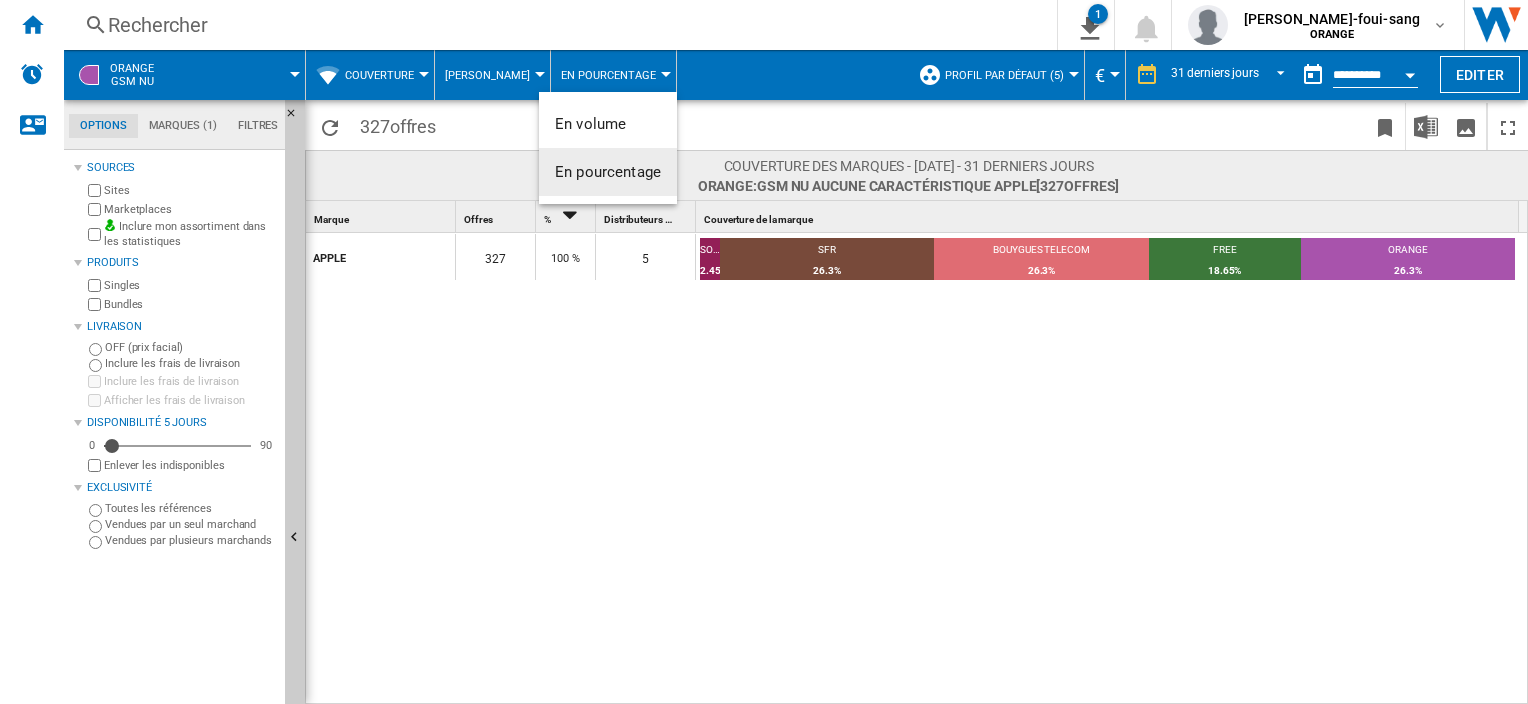 click on "En pourcentage" at bounding box center (608, 172) 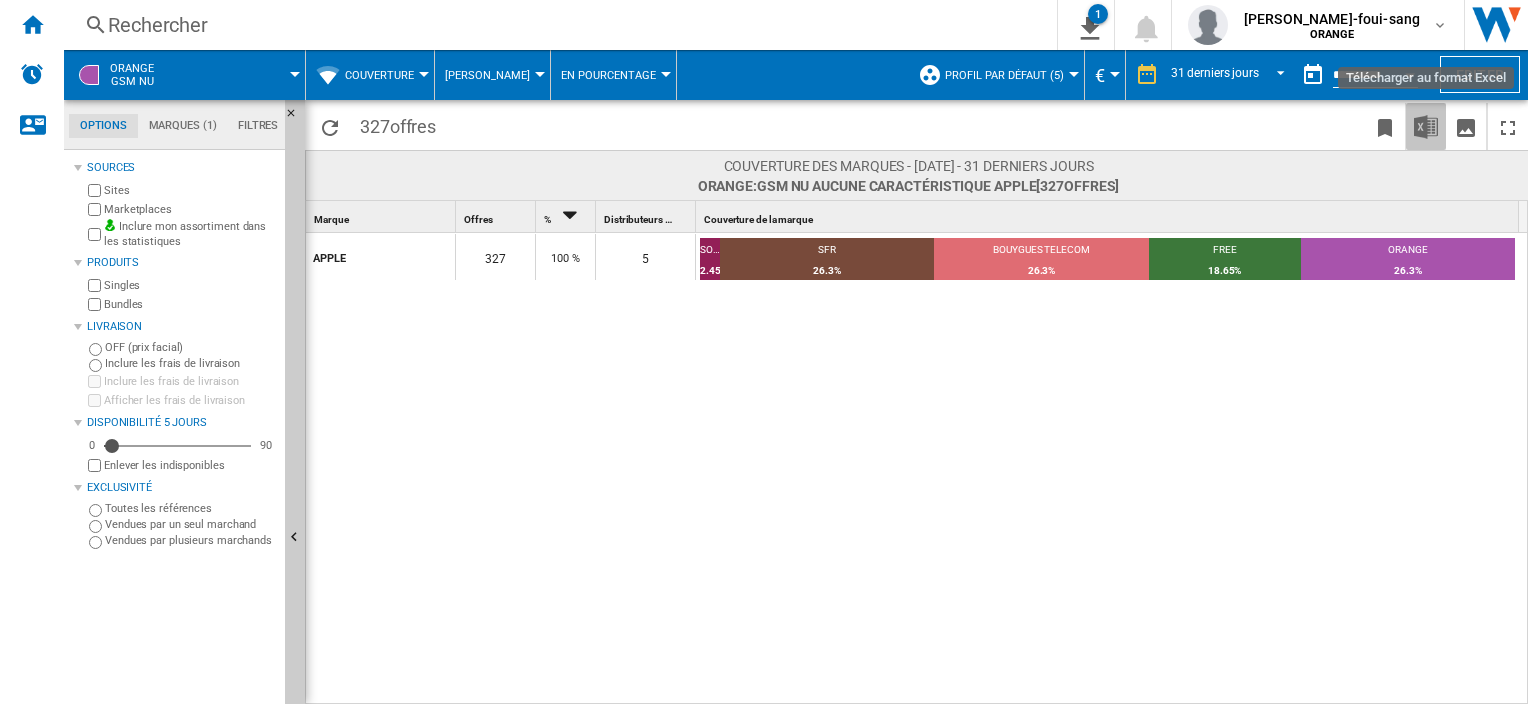 click at bounding box center (1426, 127) 